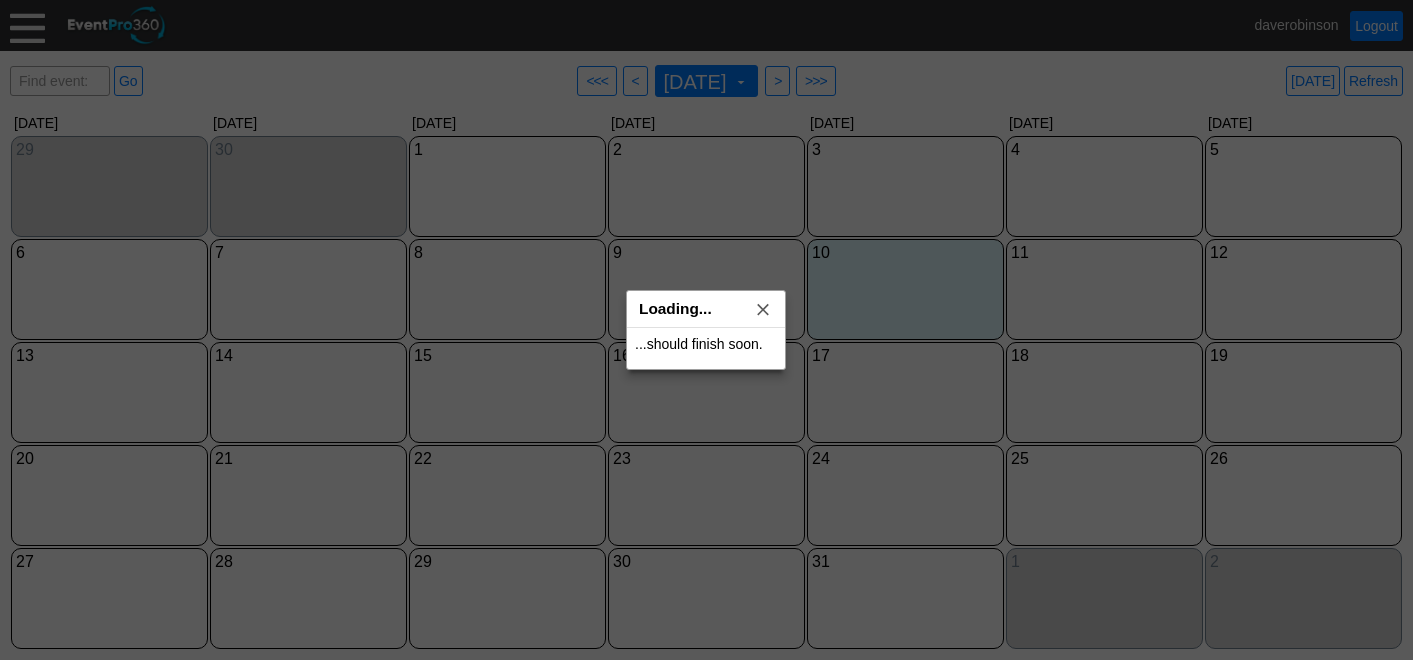 scroll, scrollTop: 0, scrollLeft: 0, axis: both 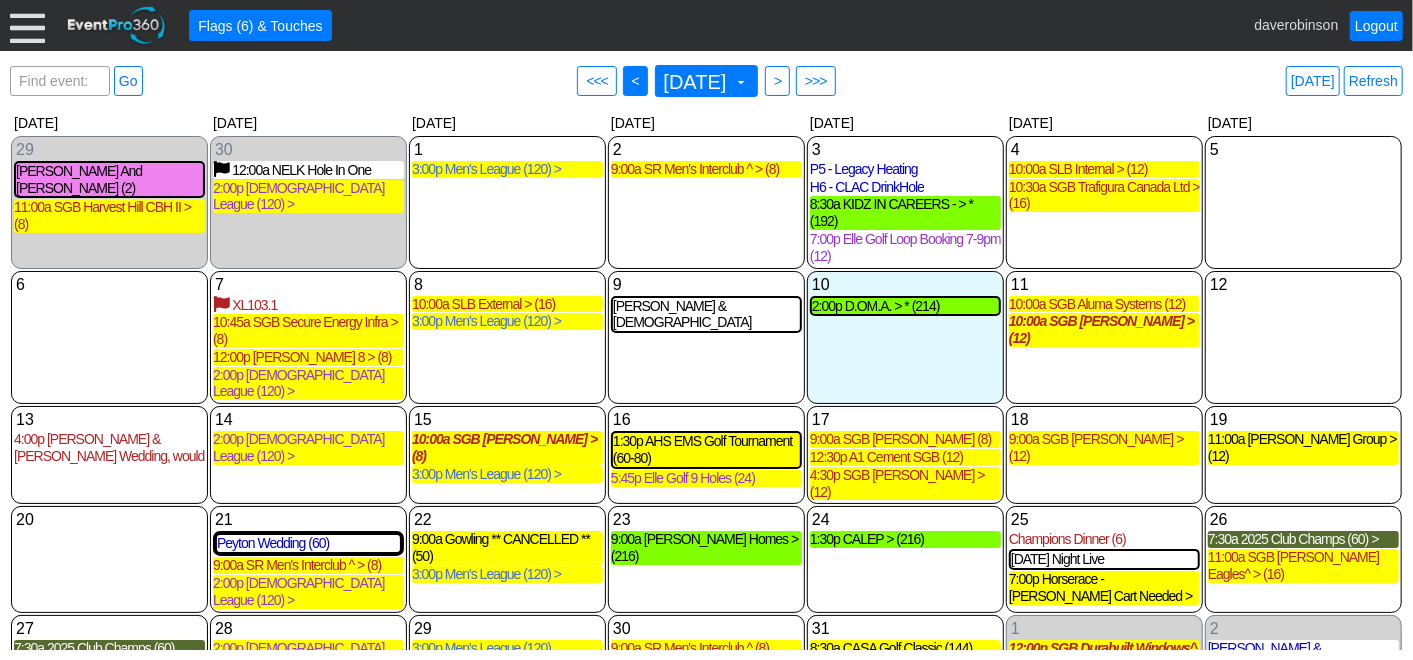 click on "<" at bounding box center (635, 81) 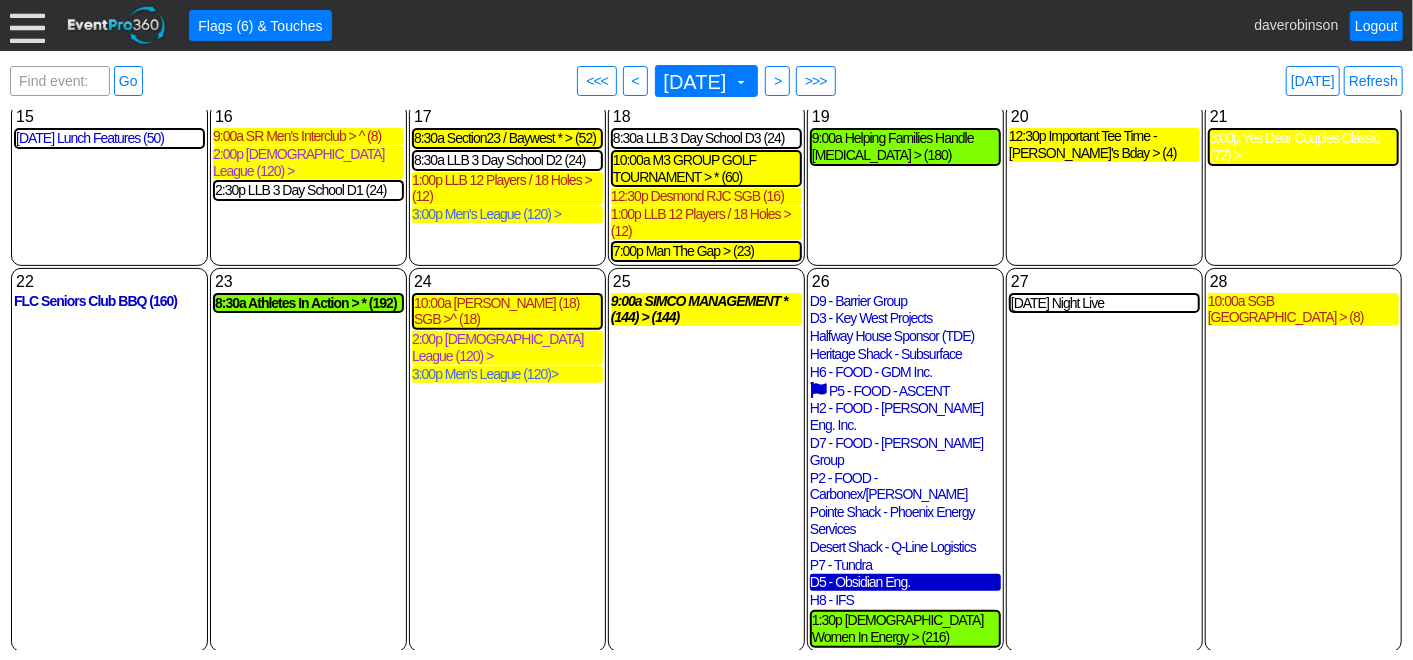 scroll, scrollTop: 333, scrollLeft: 0, axis: vertical 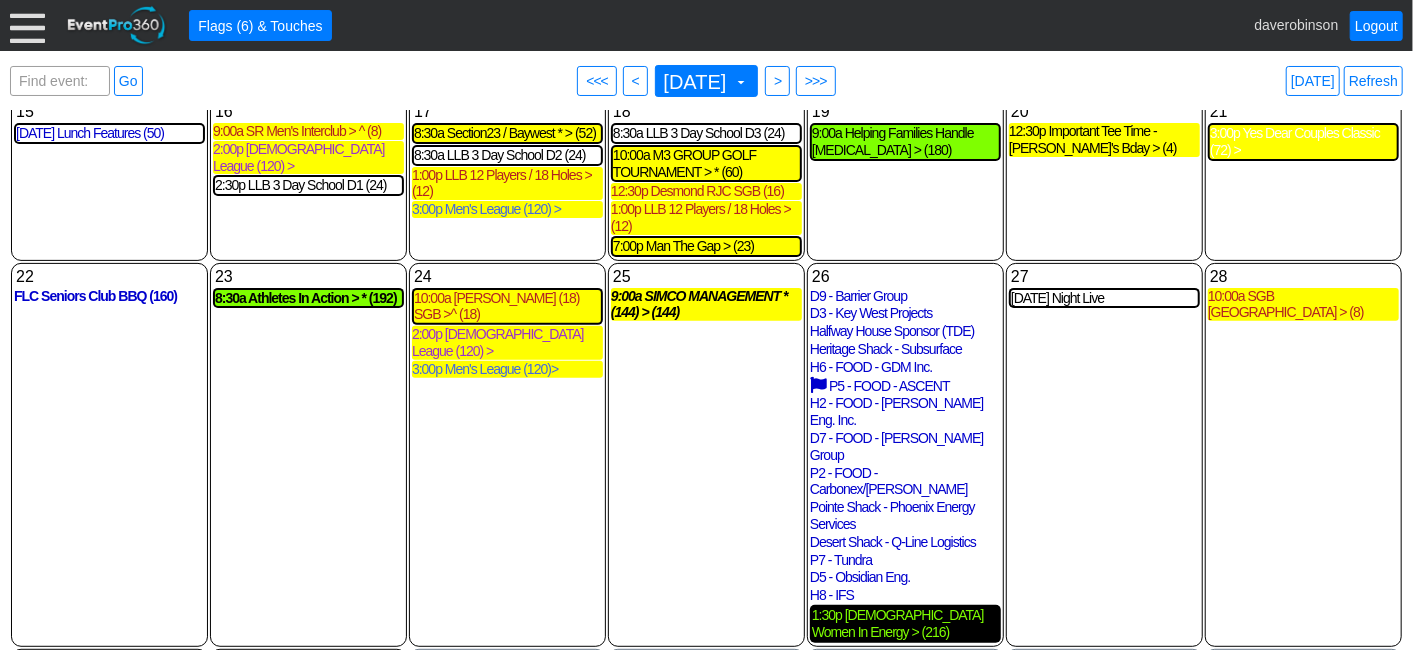 click on "1:30p Canadian Women In Energy > (216)" at bounding box center (905, 624) 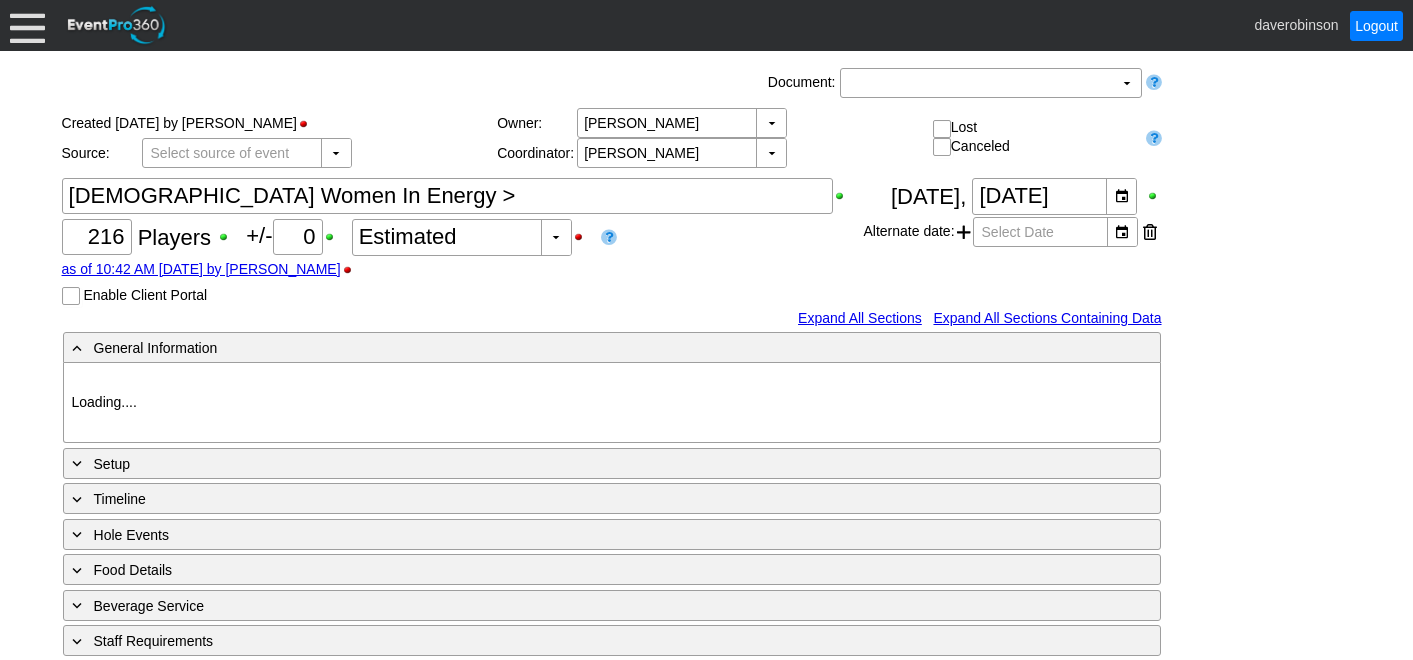 scroll, scrollTop: 0, scrollLeft: 0, axis: both 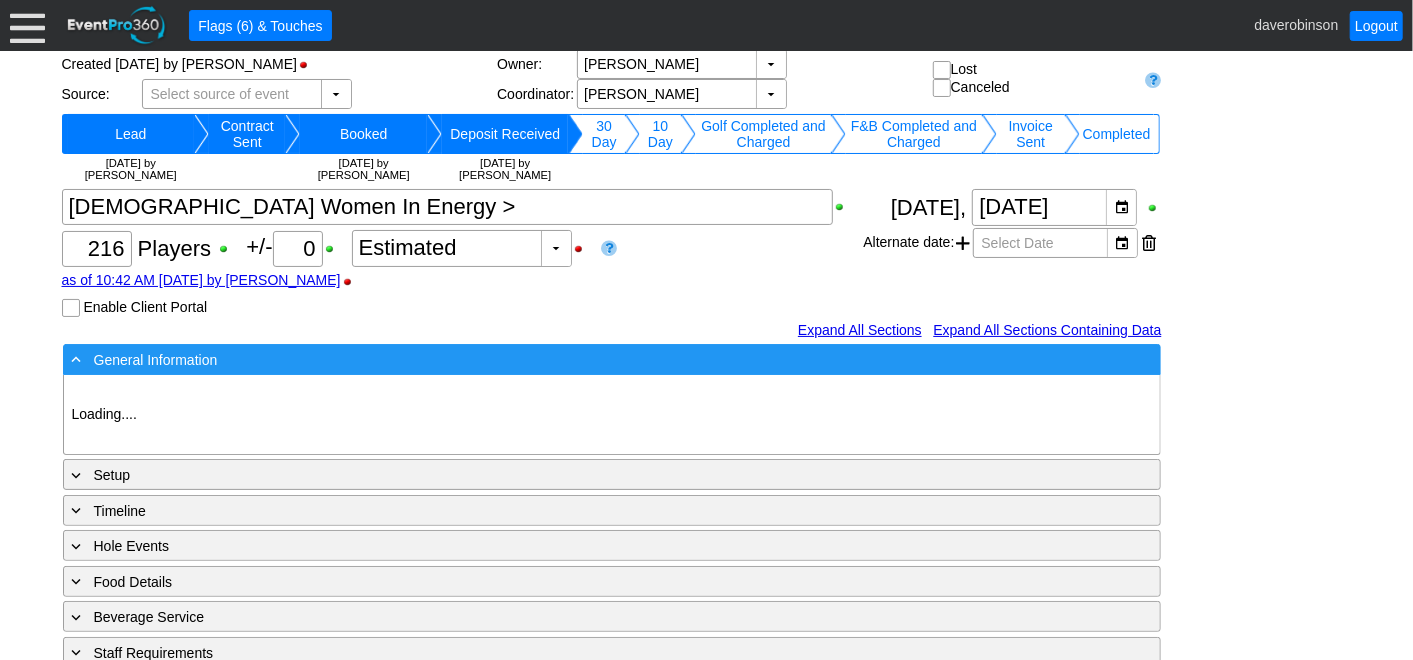 type on "Heritage Pointe Golf Club" 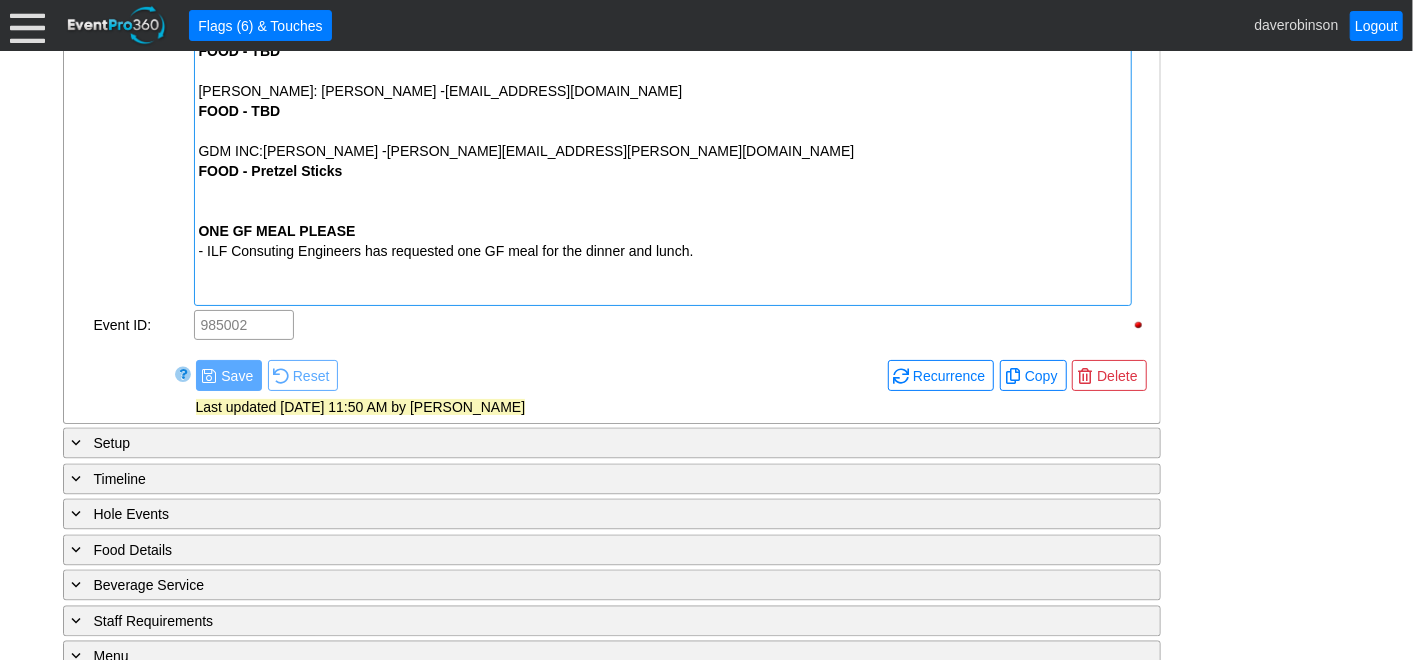 scroll, scrollTop: 2257, scrollLeft: 0, axis: vertical 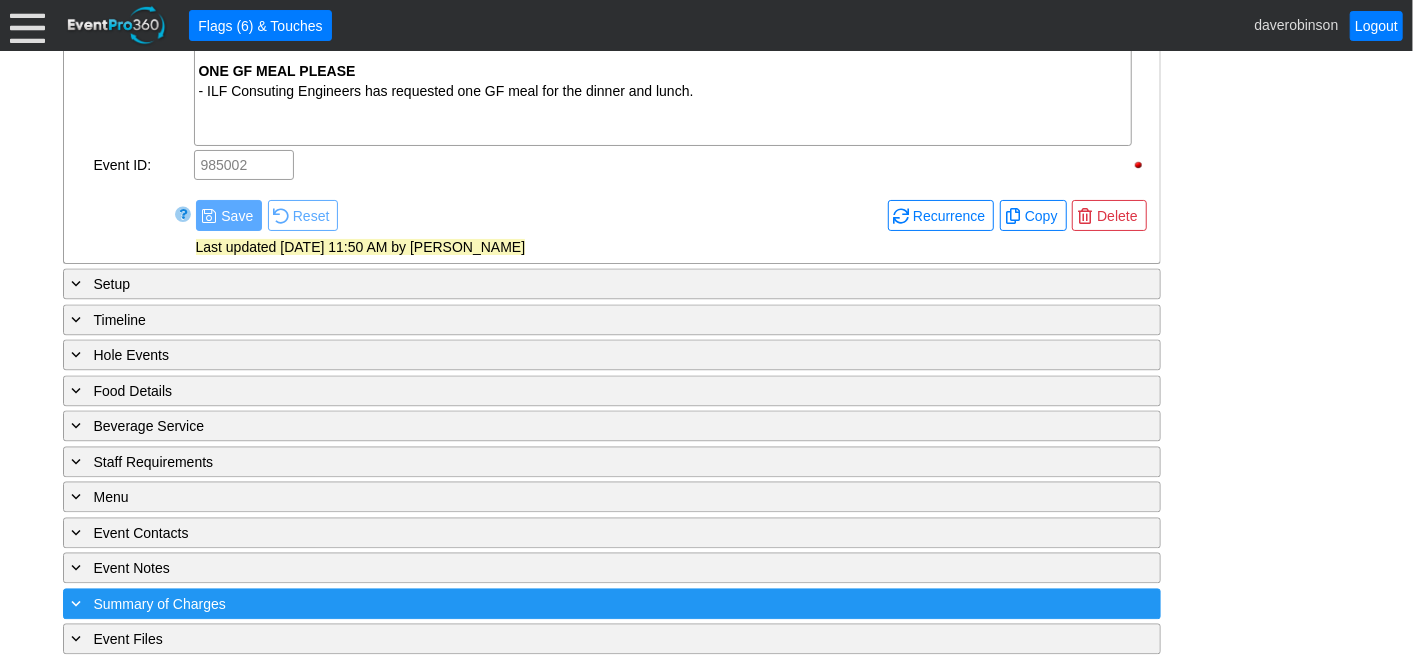 click at bounding box center (77, 603) 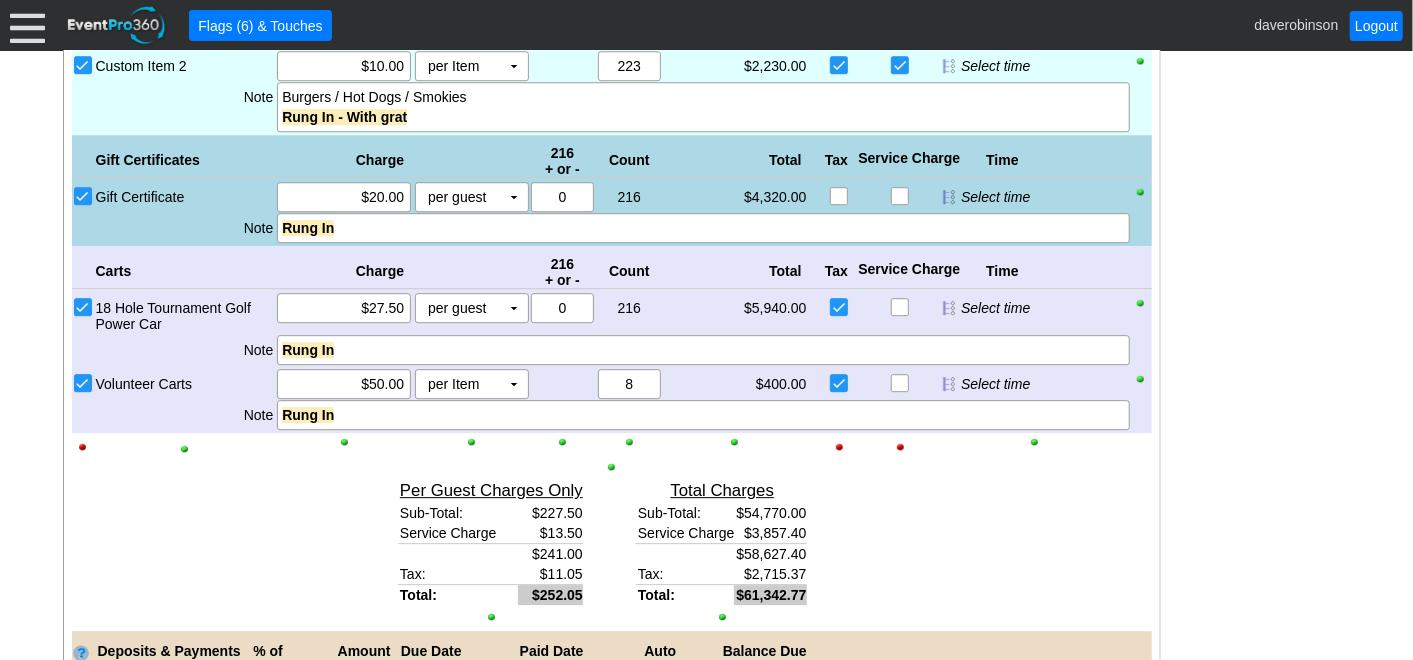 scroll, scrollTop: 3106, scrollLeft: 0, axis: vertical 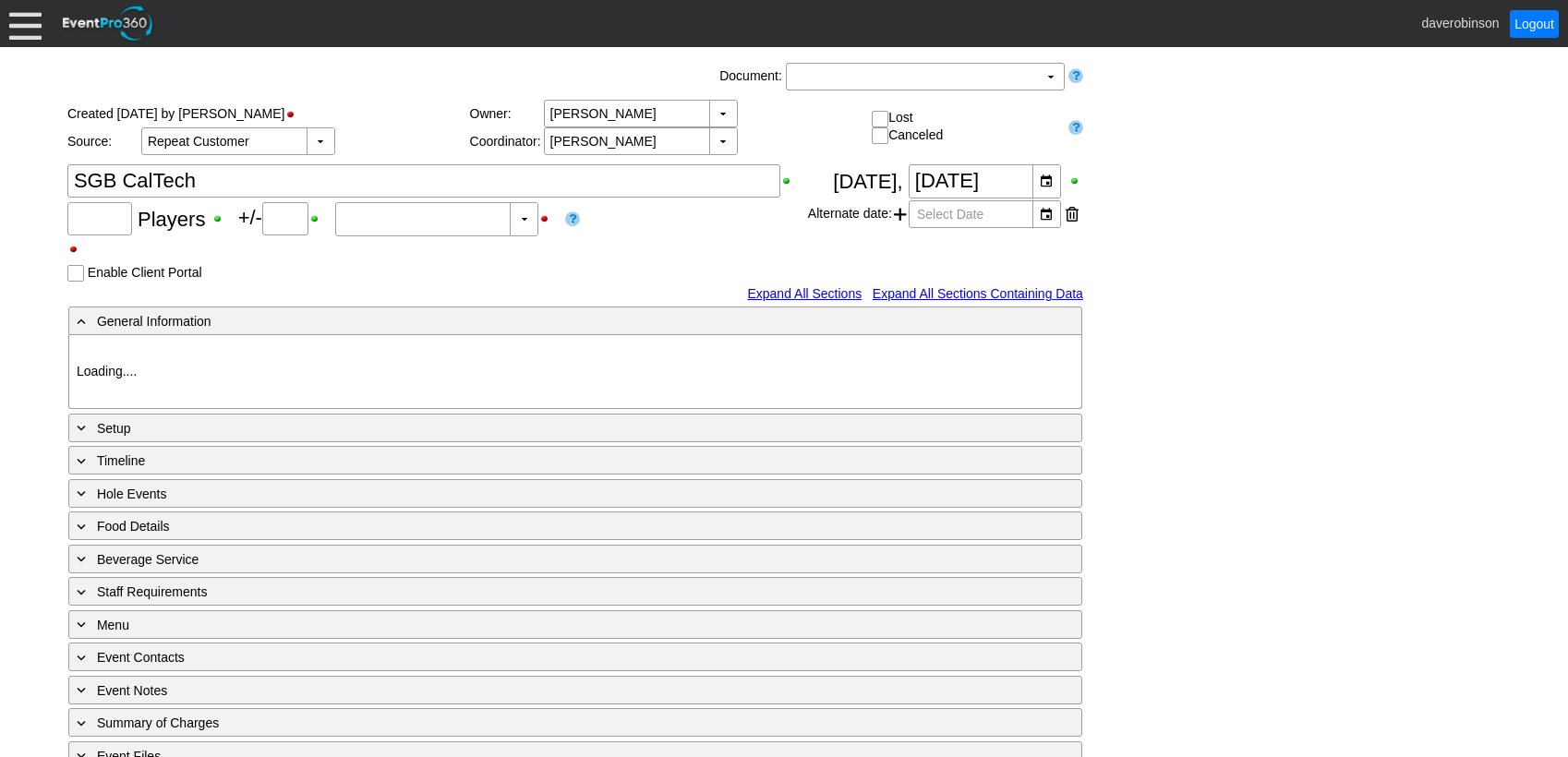 type on "24" 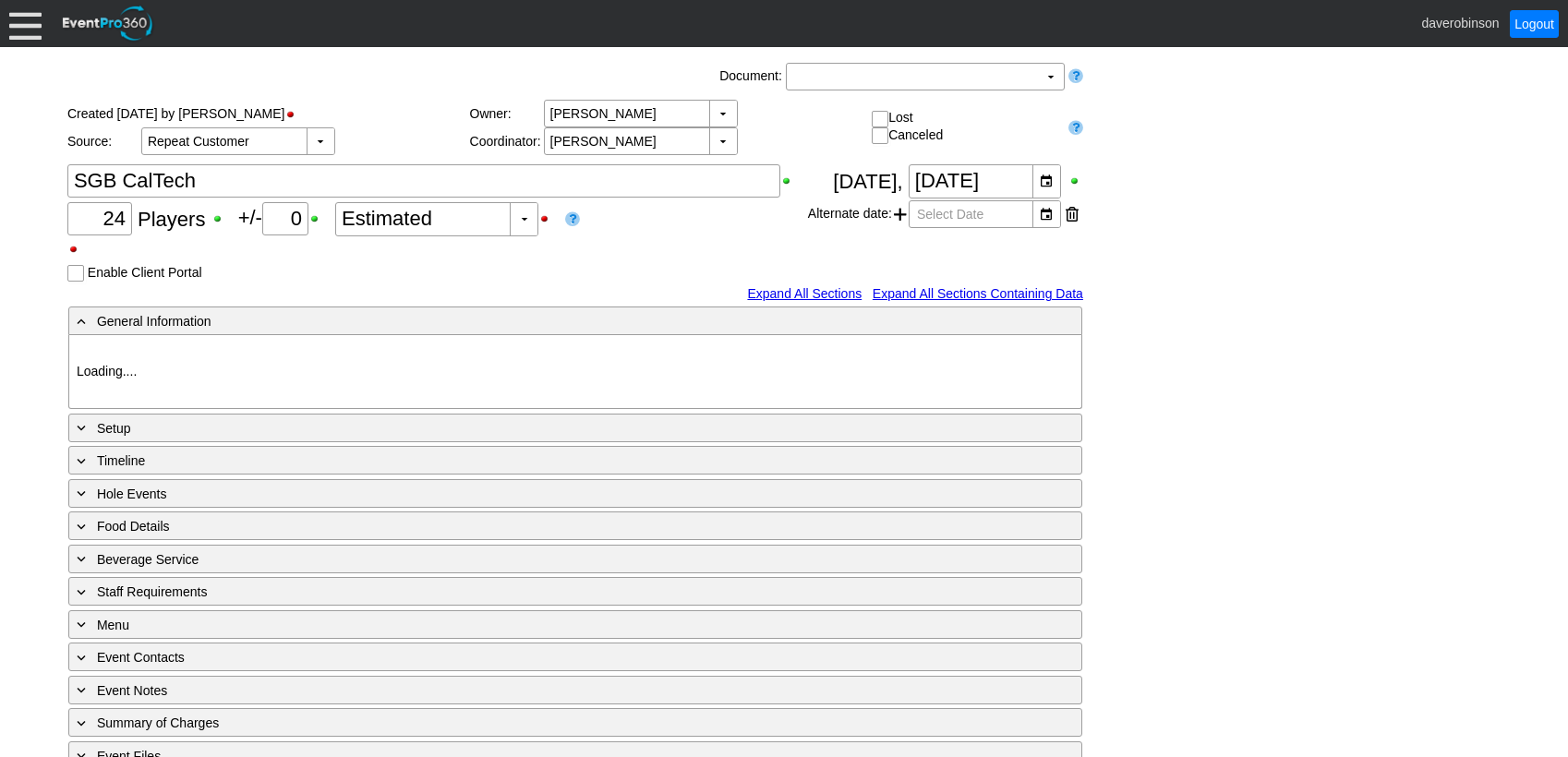 scroll, scrollTop: 0, scrollLeft: 0, axis: both 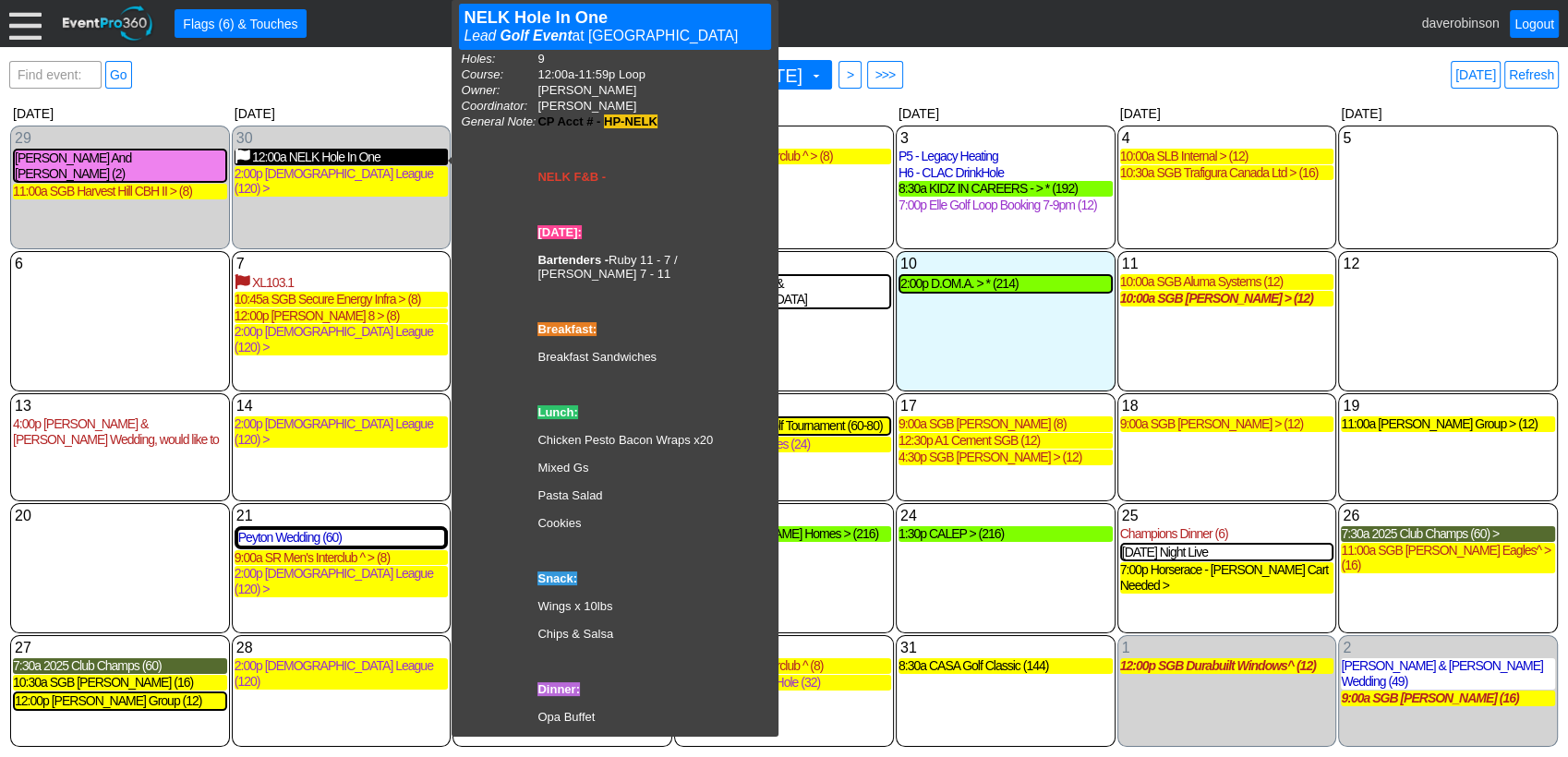 click on "12:00a NELK Hole In One" at bounding box center (342, 157) 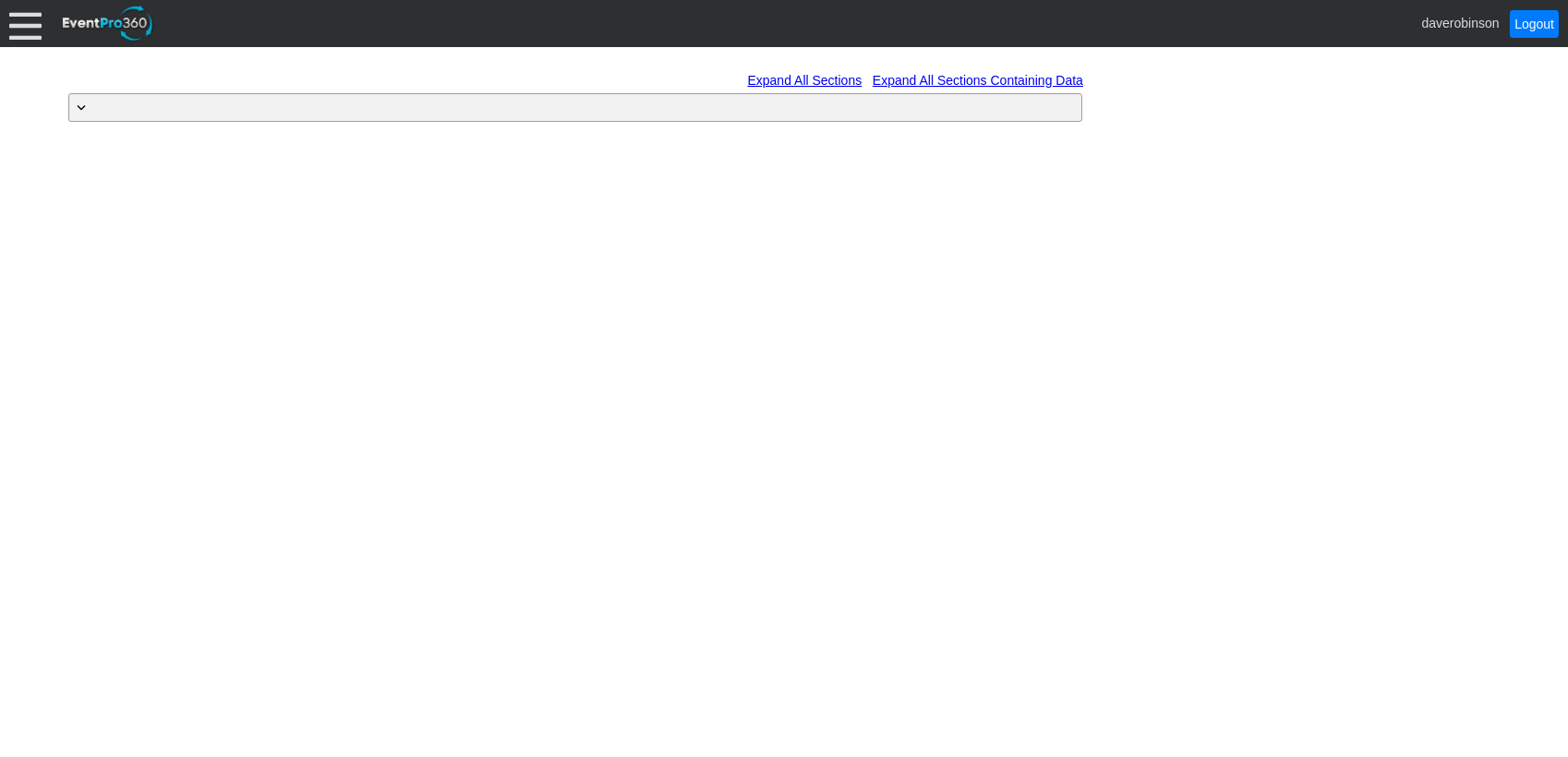scroll, scrollTop: 0, scrollLeft: 0, axis: both 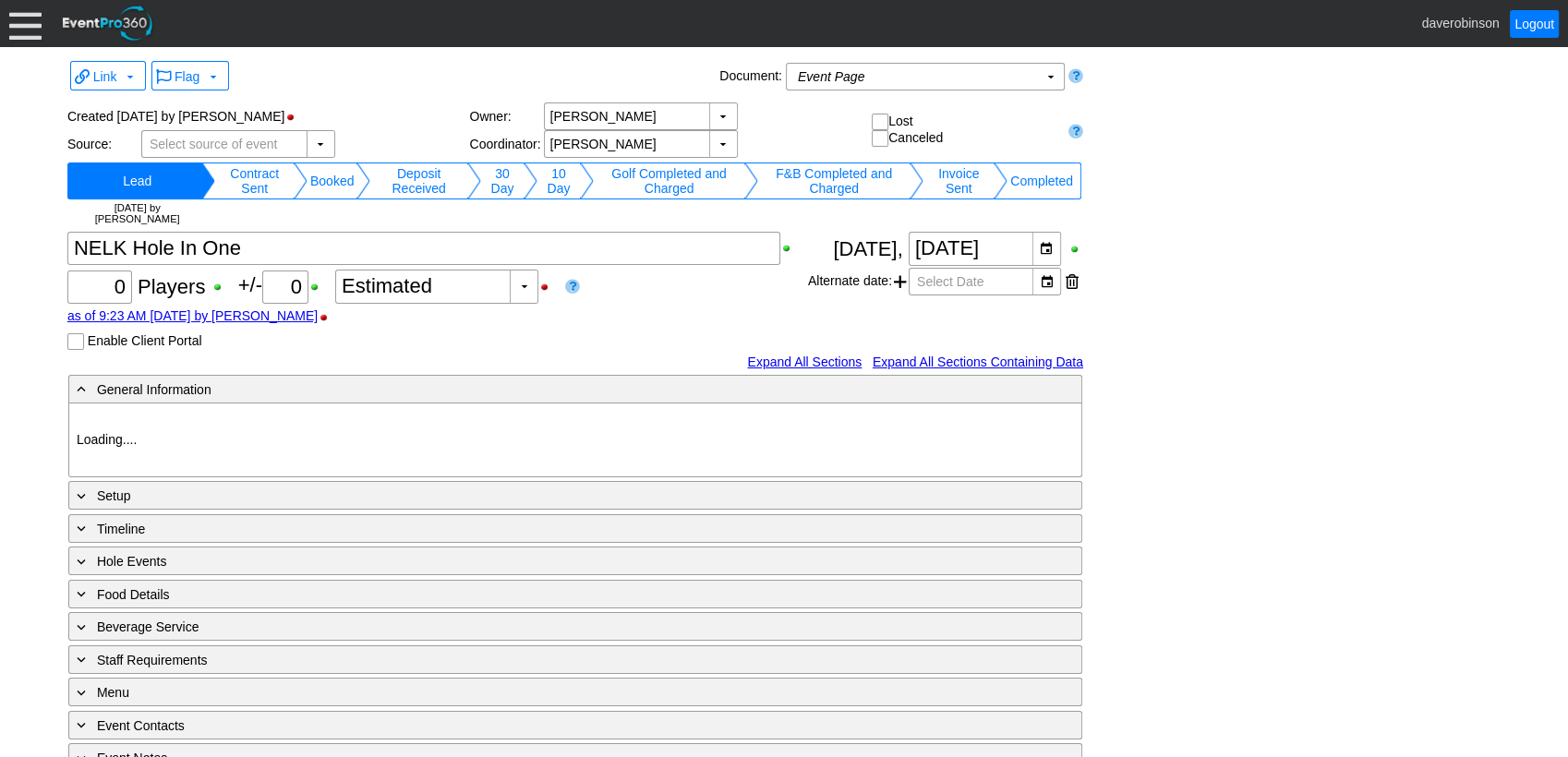 type on "Heritage Pointe Golf Club" 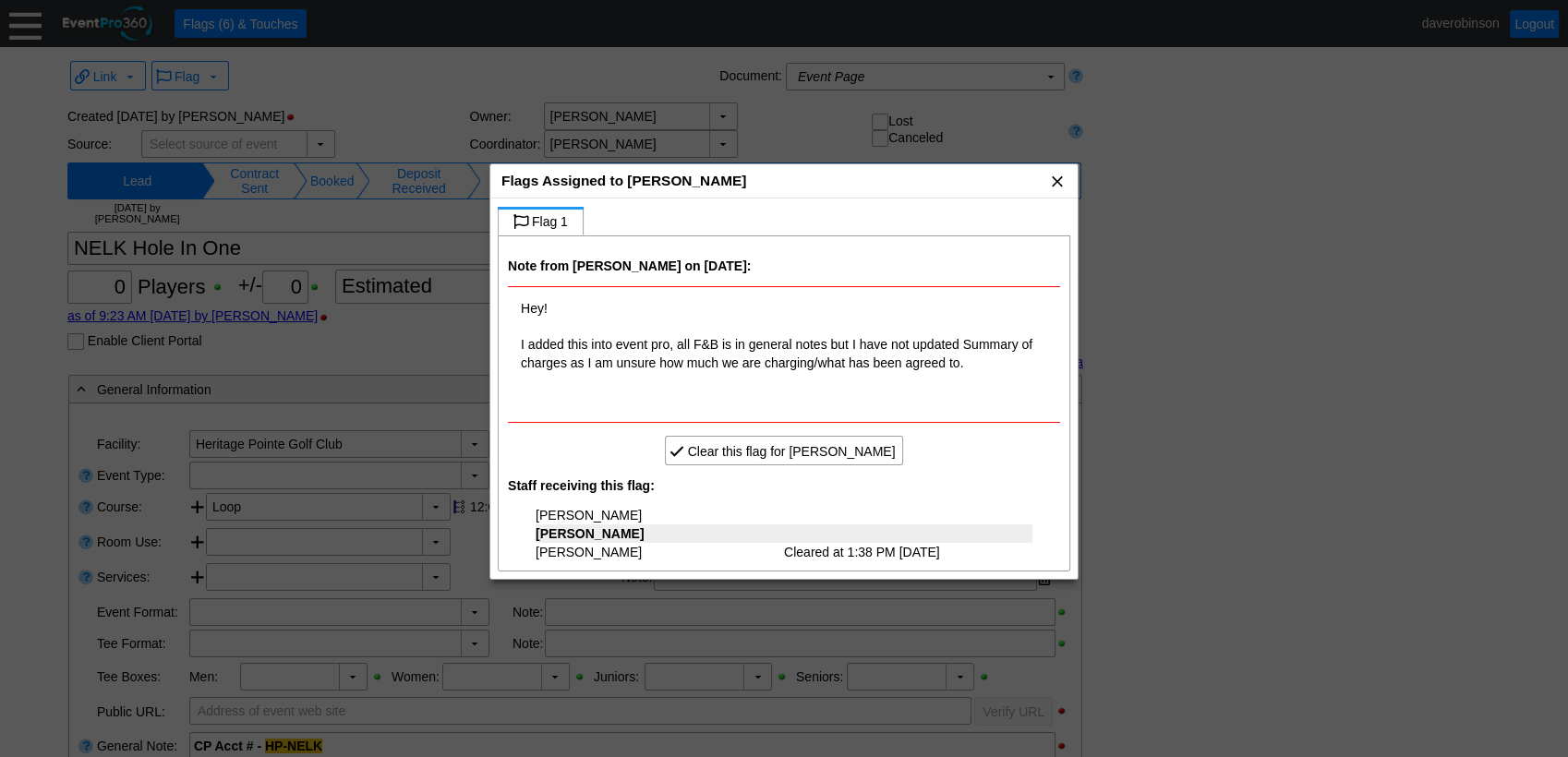 click on "x" at bounding box center [1057, 181] 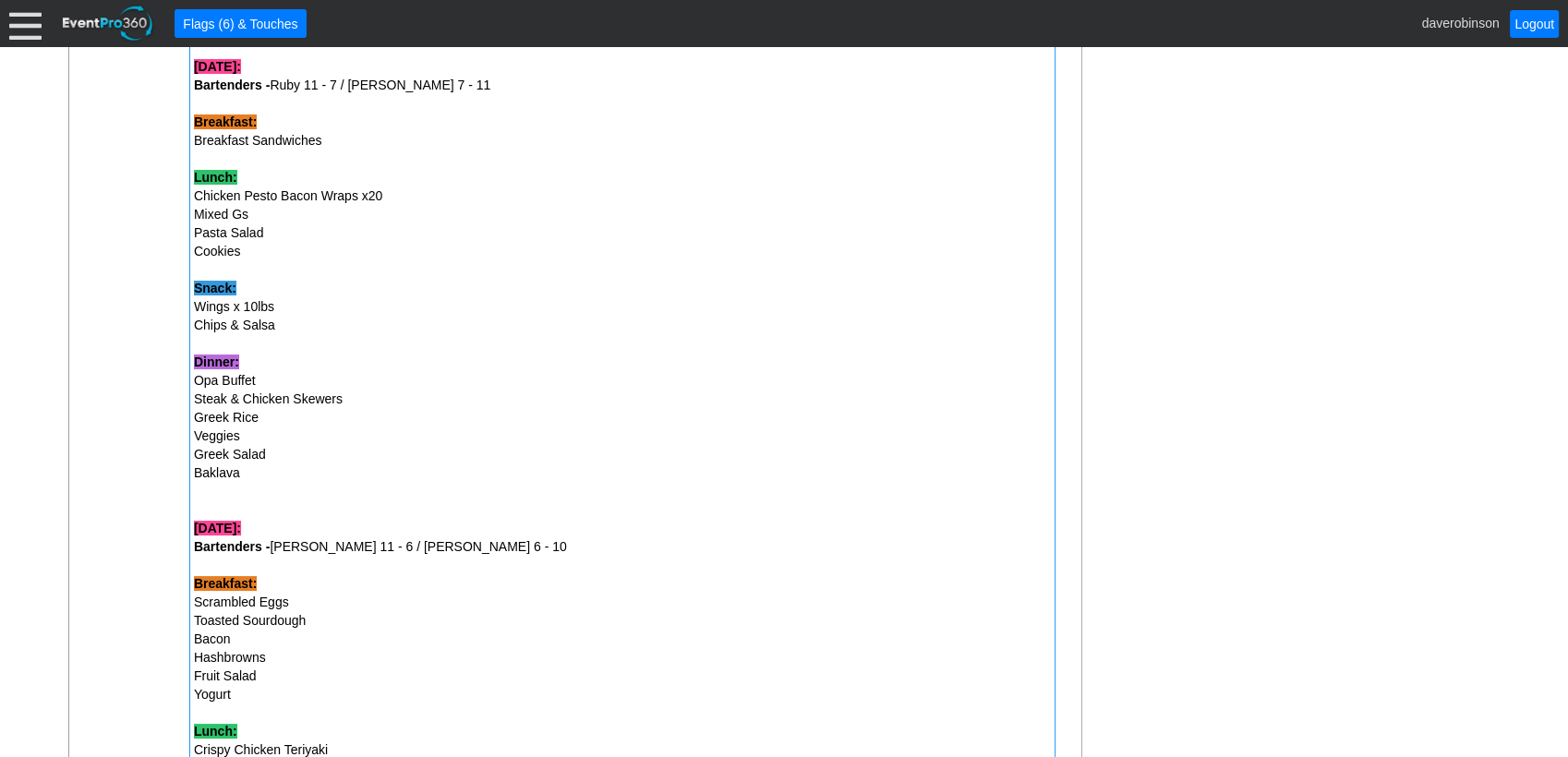 scroll, scrollTop: 717, scrollLeft: 0, axis: vertical 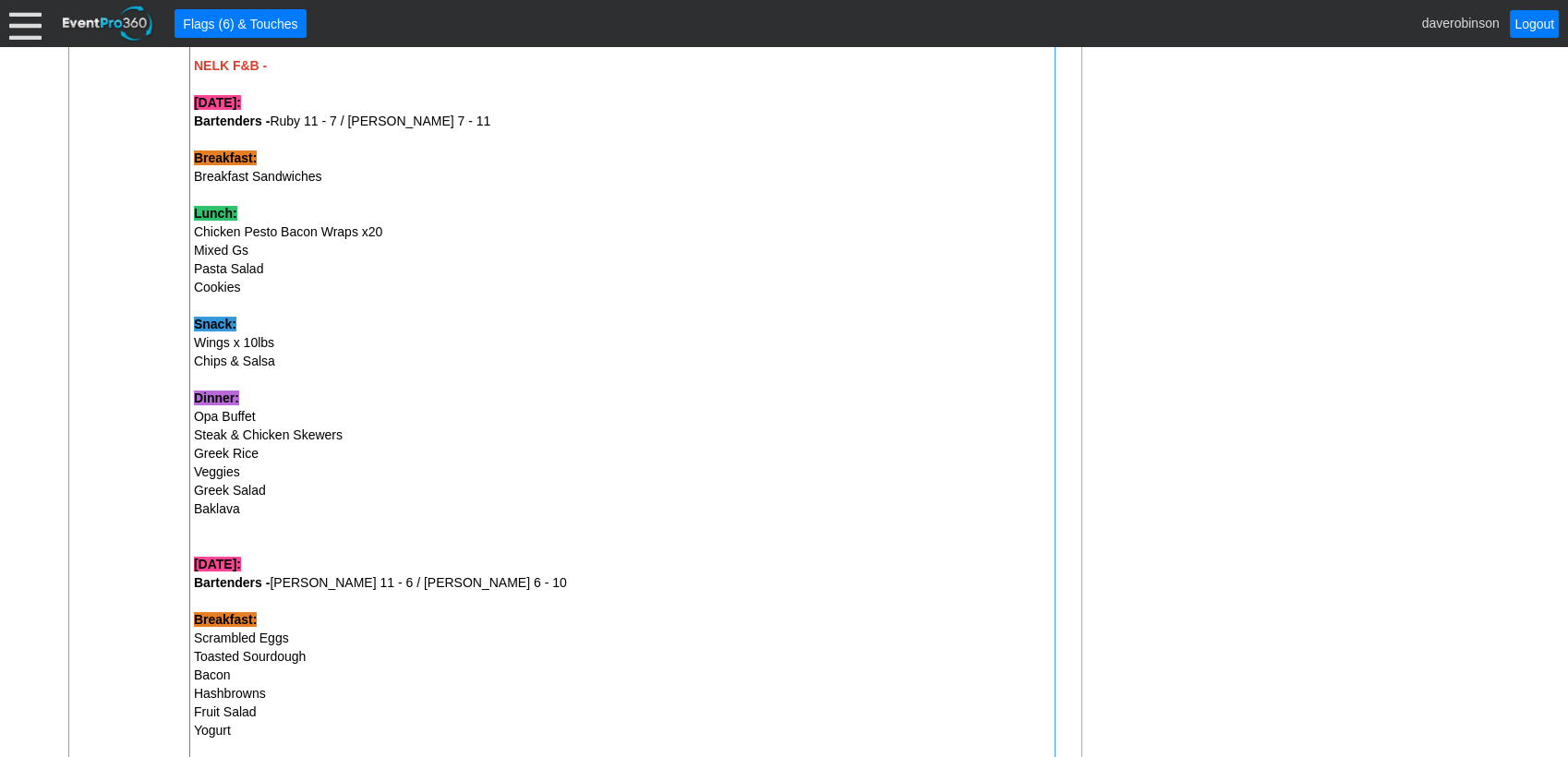 click on "Breakfast Sandwiches" at bounding box center [622, 176] 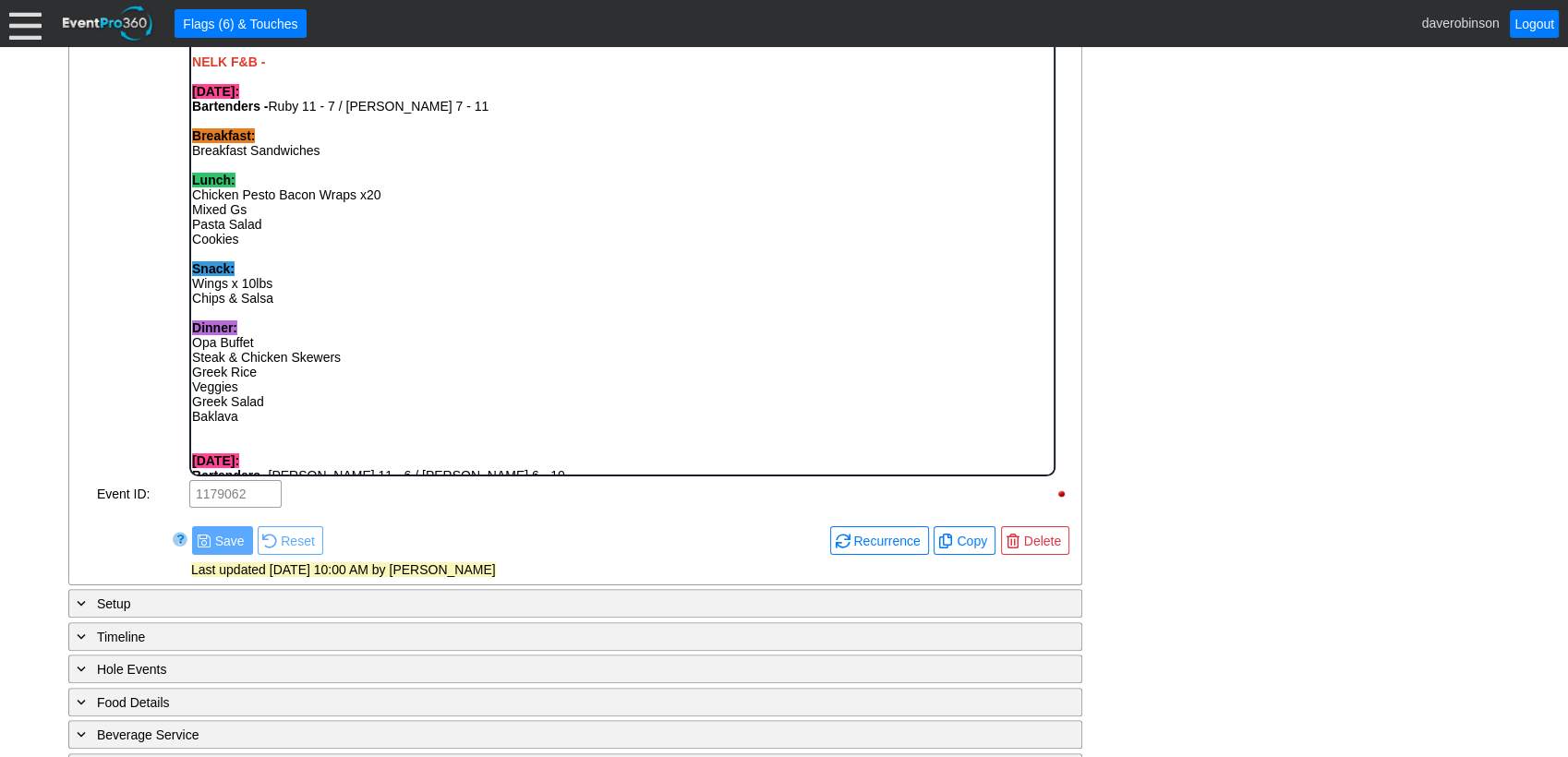 scroll, scrollTop: 0, scrollLeft: 0, axis: both 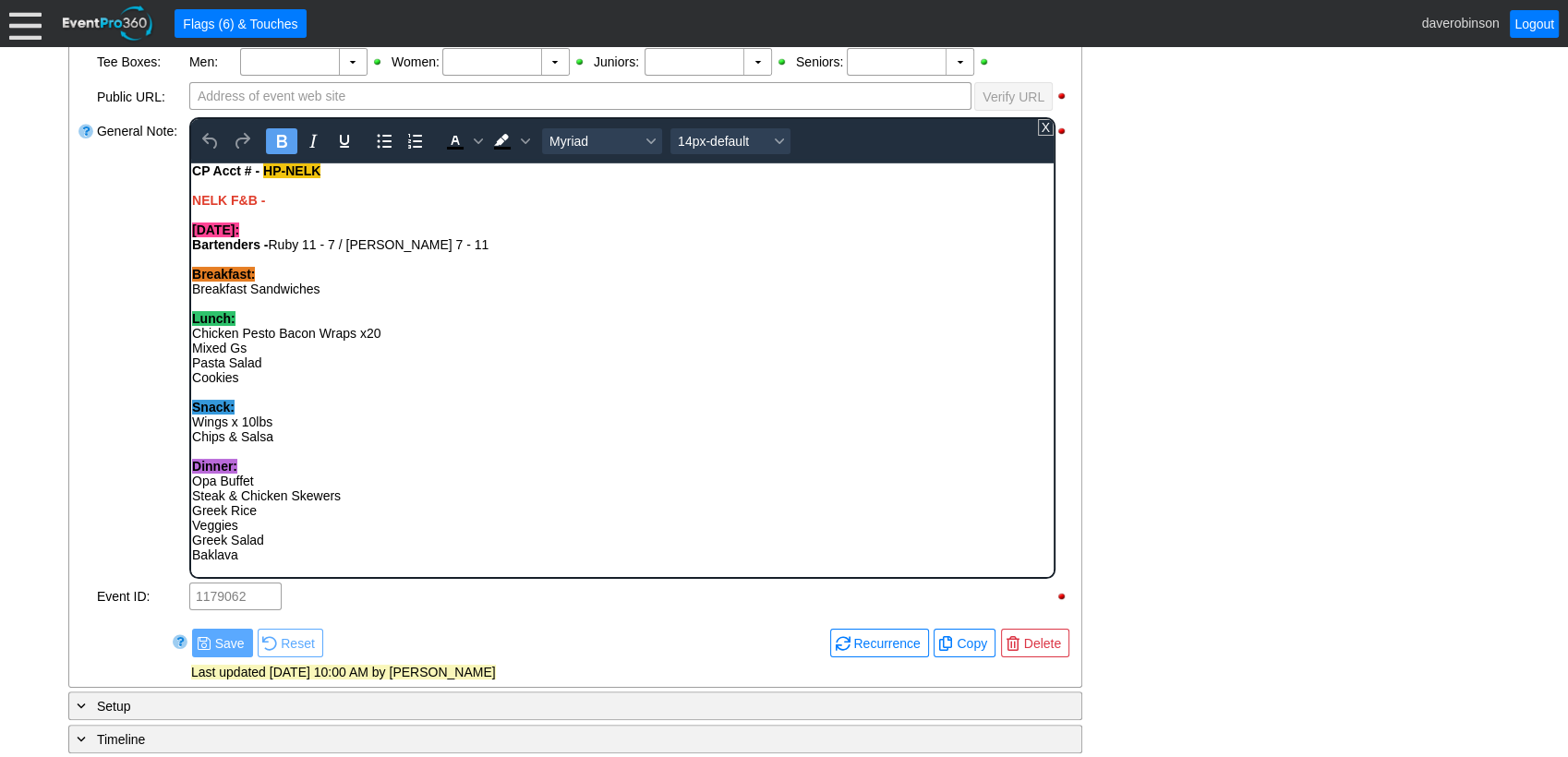 drag, startPoint x: 1044, startPoint y: 270, endPoint x: 1310, endPoint y: 454, distance: 323.4378 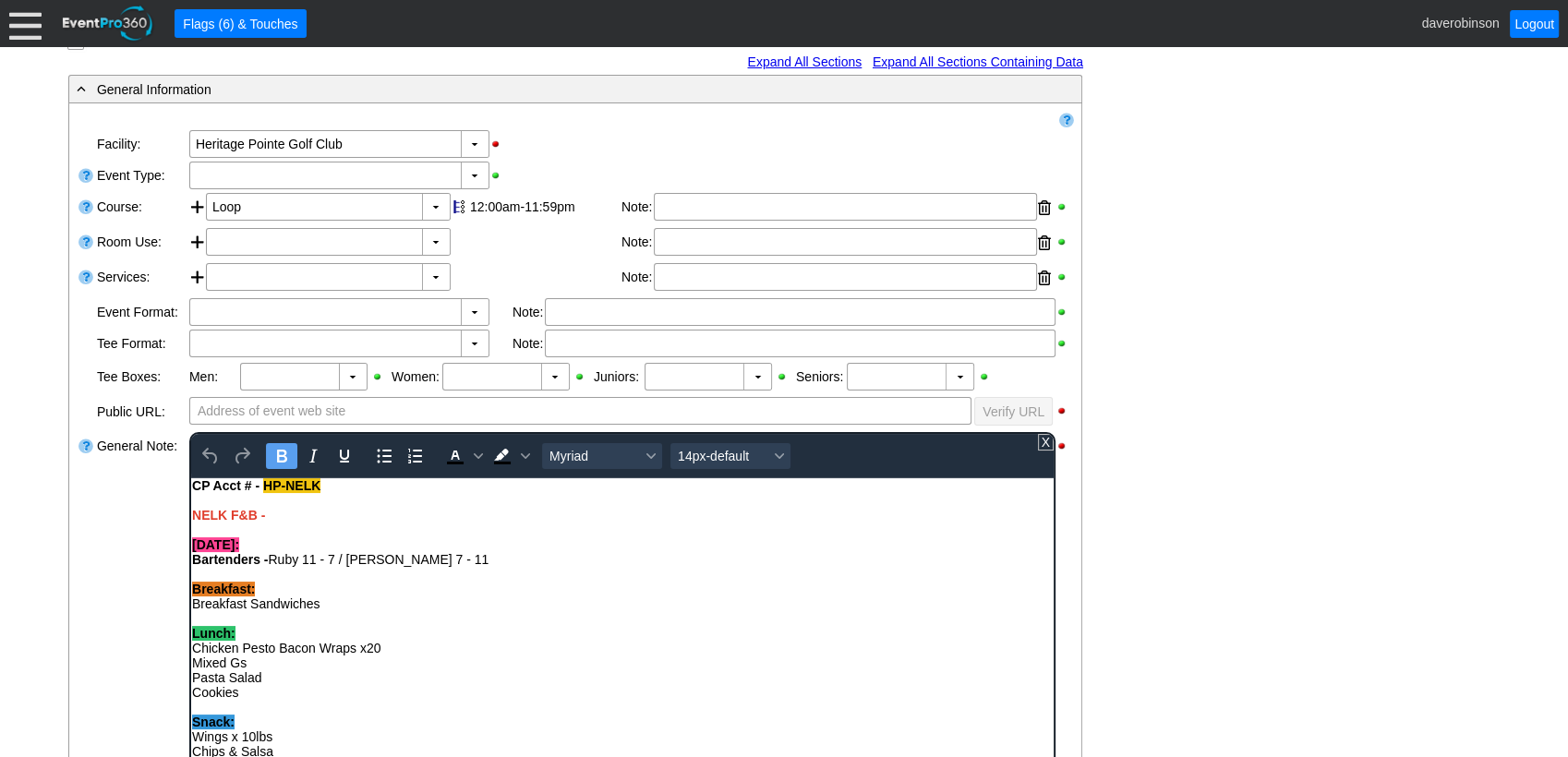 scroll, scrollTop: 428, scrollLeft: 0, axis: vertical 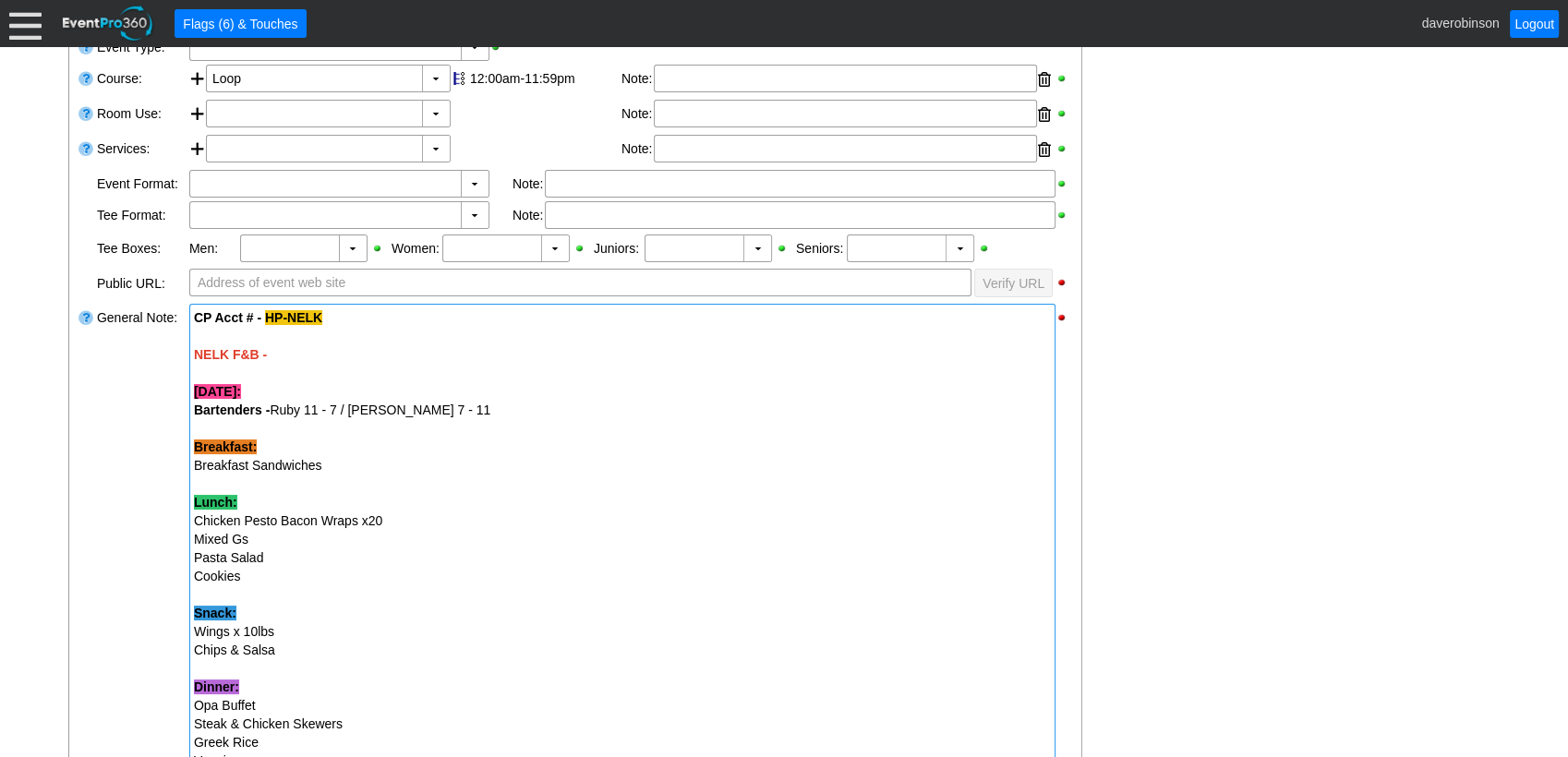 click on "- General Information
▼
Loading....
Remove all highlights
Facility:
▼ Χ Heritage Pointe Golf Club
Event Type:
▼ Χ
Course:
▼ Χ Loop
12:00am-11:59pm
Select time" at bounding box center (784, 1185) 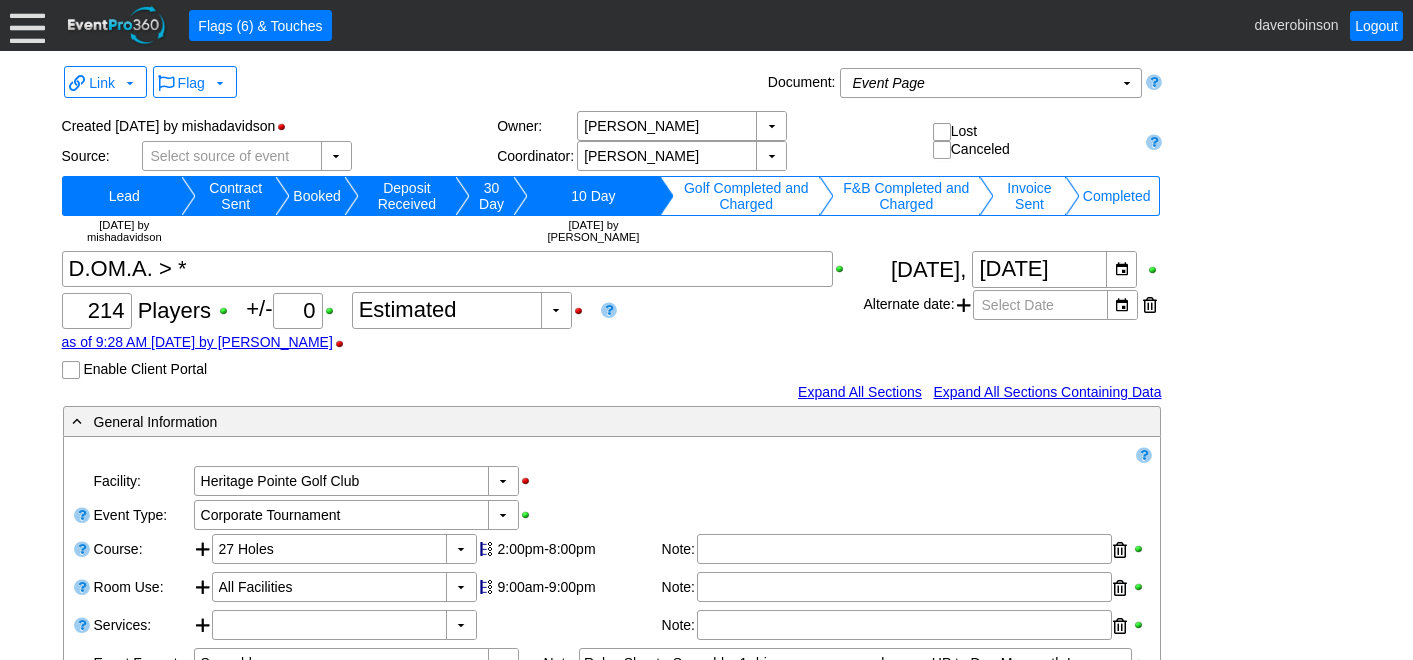 scroll, scrollTop: 0, scrollLeft: 0, axis: both 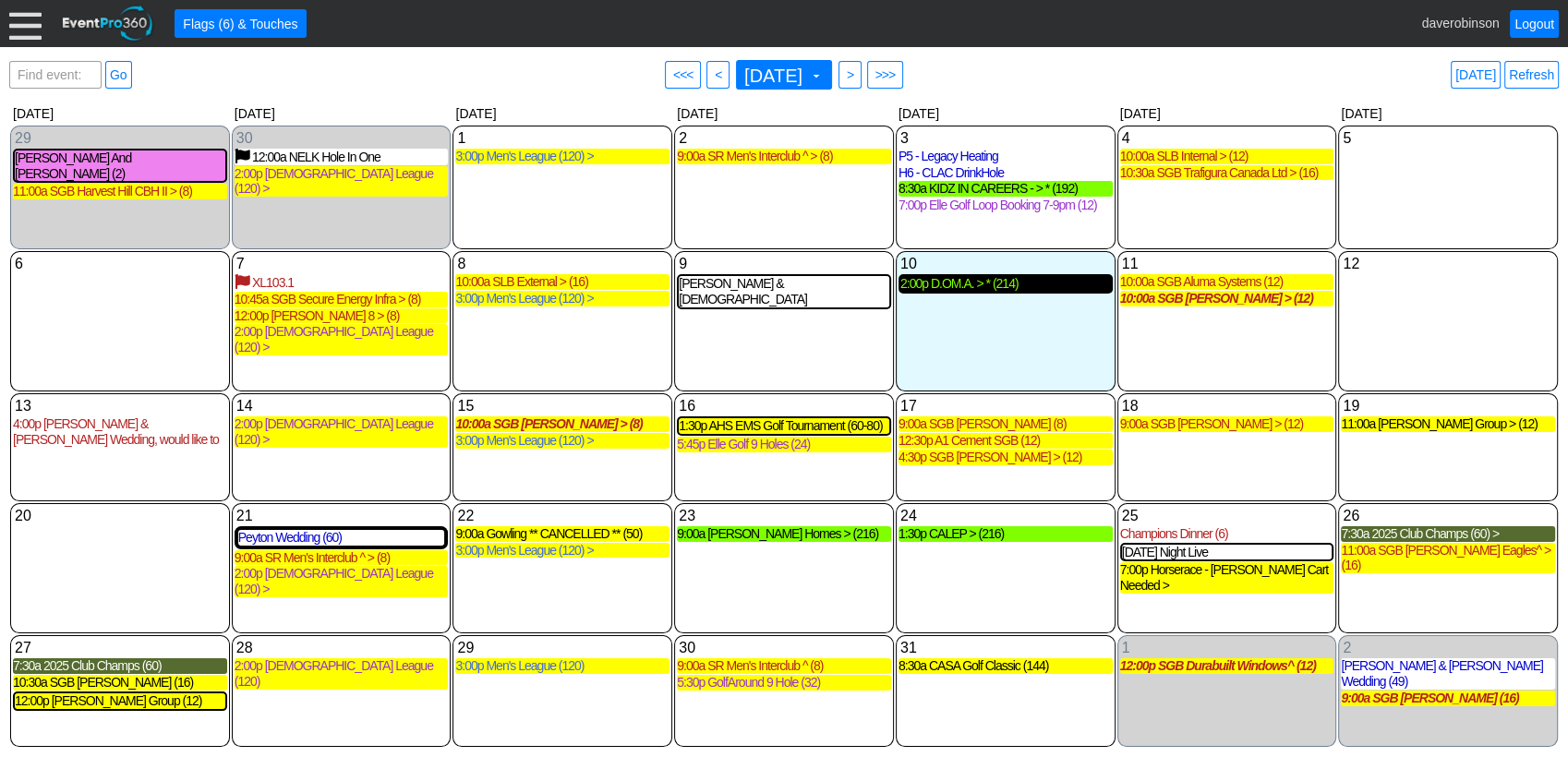 click on "2:00p D.OM.A. > * (214)" at bounding box center [1006, 283] 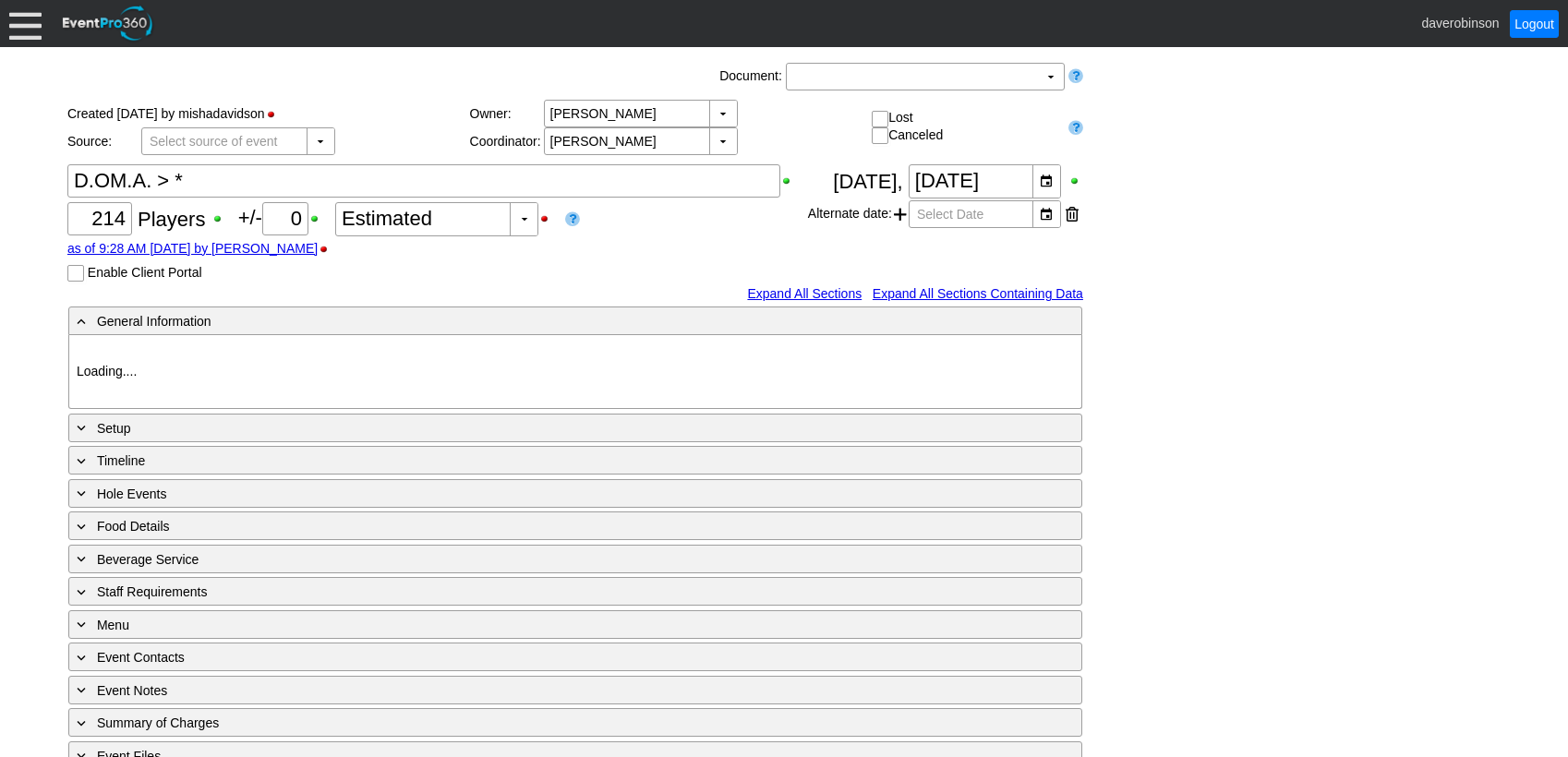 scroll, scrollTop: 0, scrollLeft: 0, axis: both 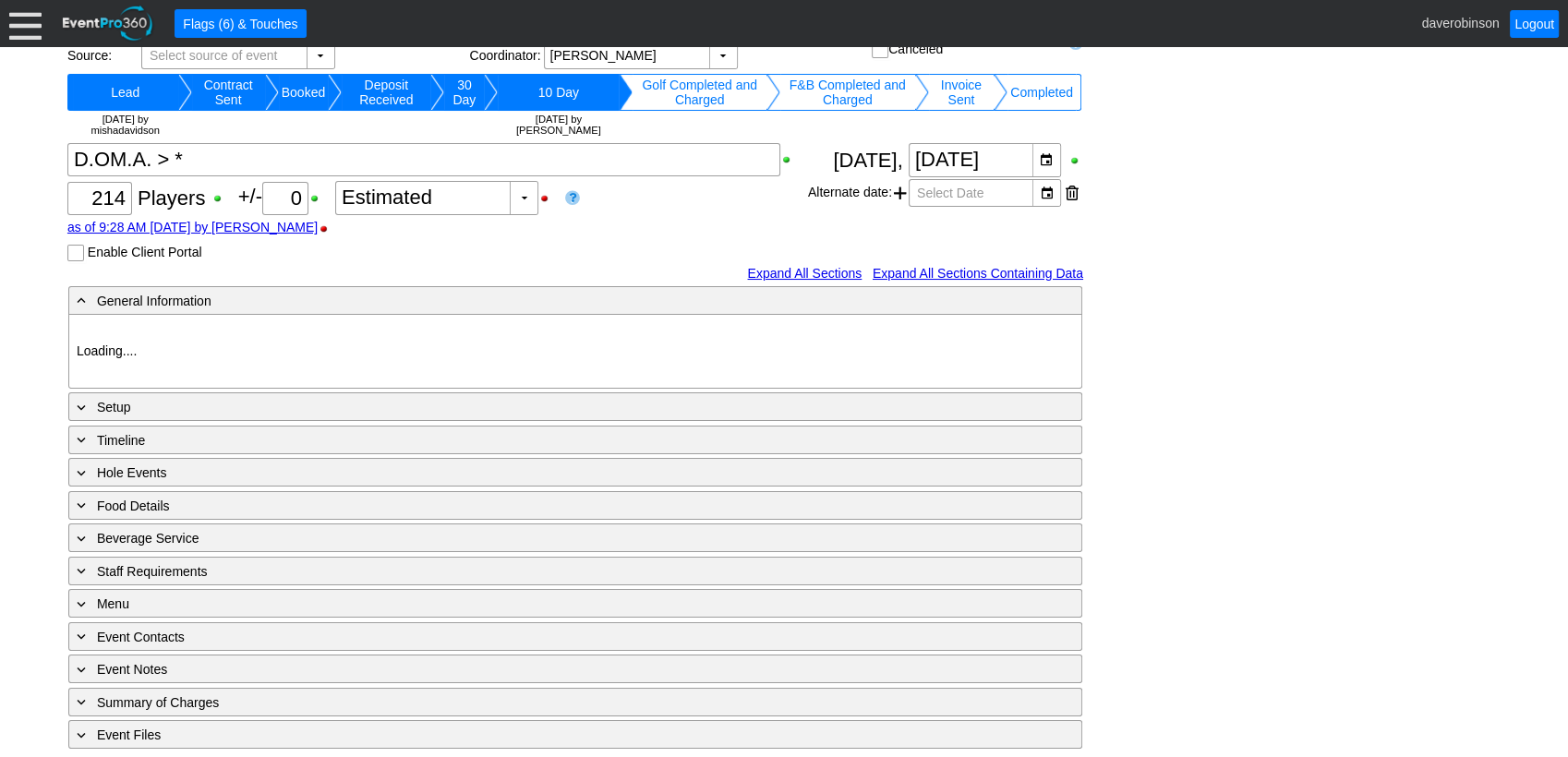 type on "Heritage Pointe Golf Club" 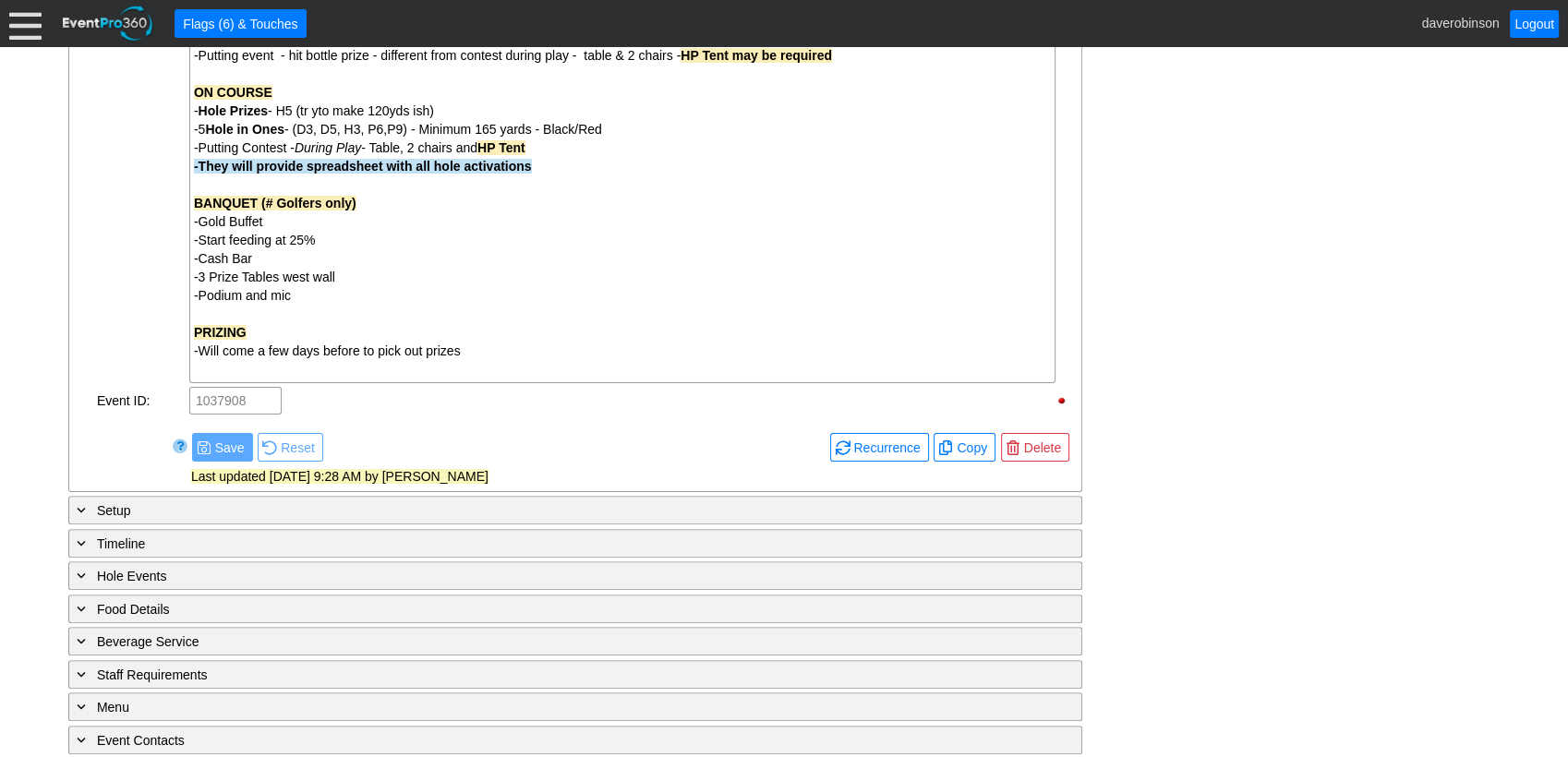 scroll, scrollTop: 1290, scrollLeft: 0, axis: vertical 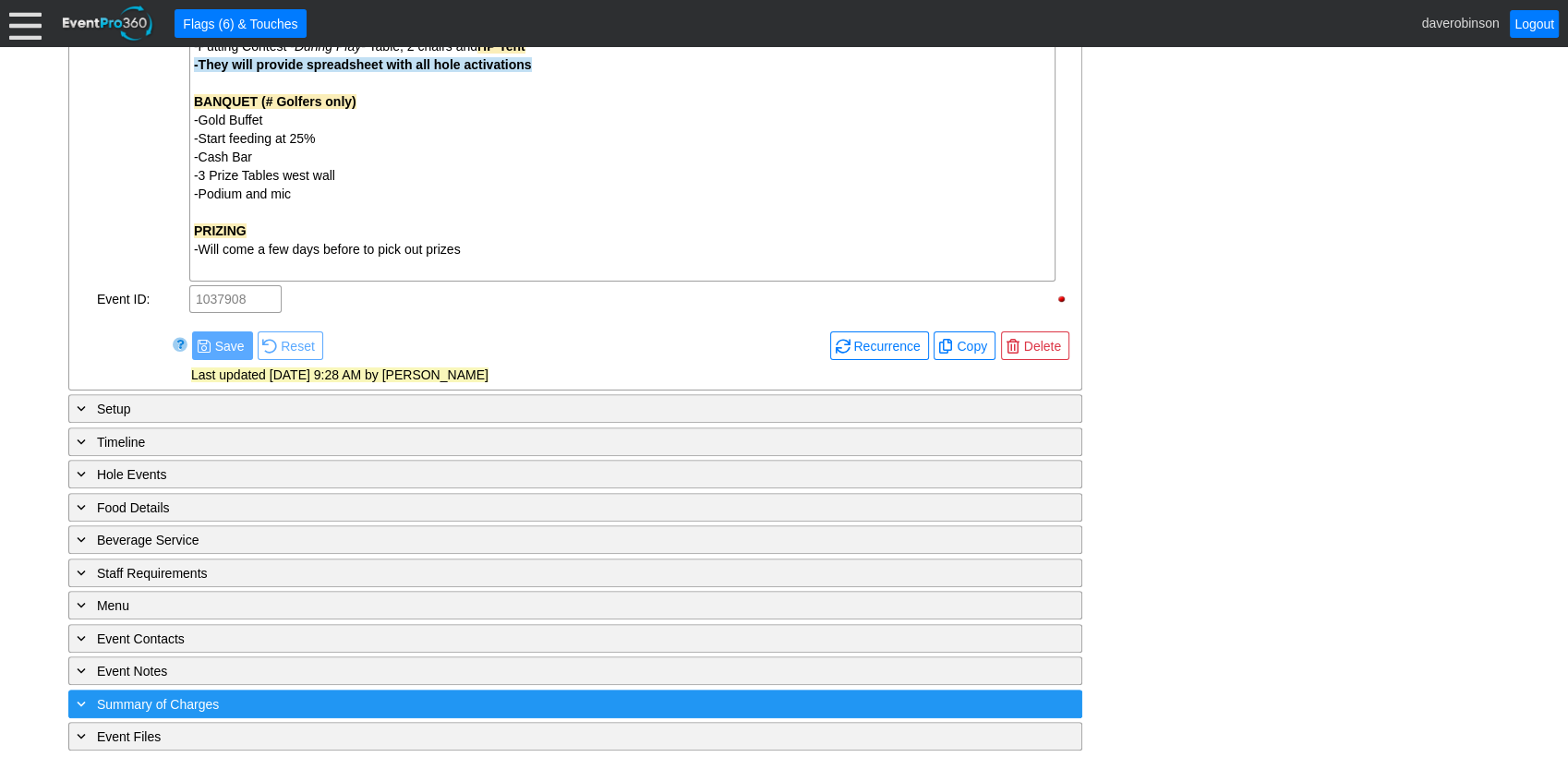 click on "+ Summary of Charges" at bounding box center [537, 703] 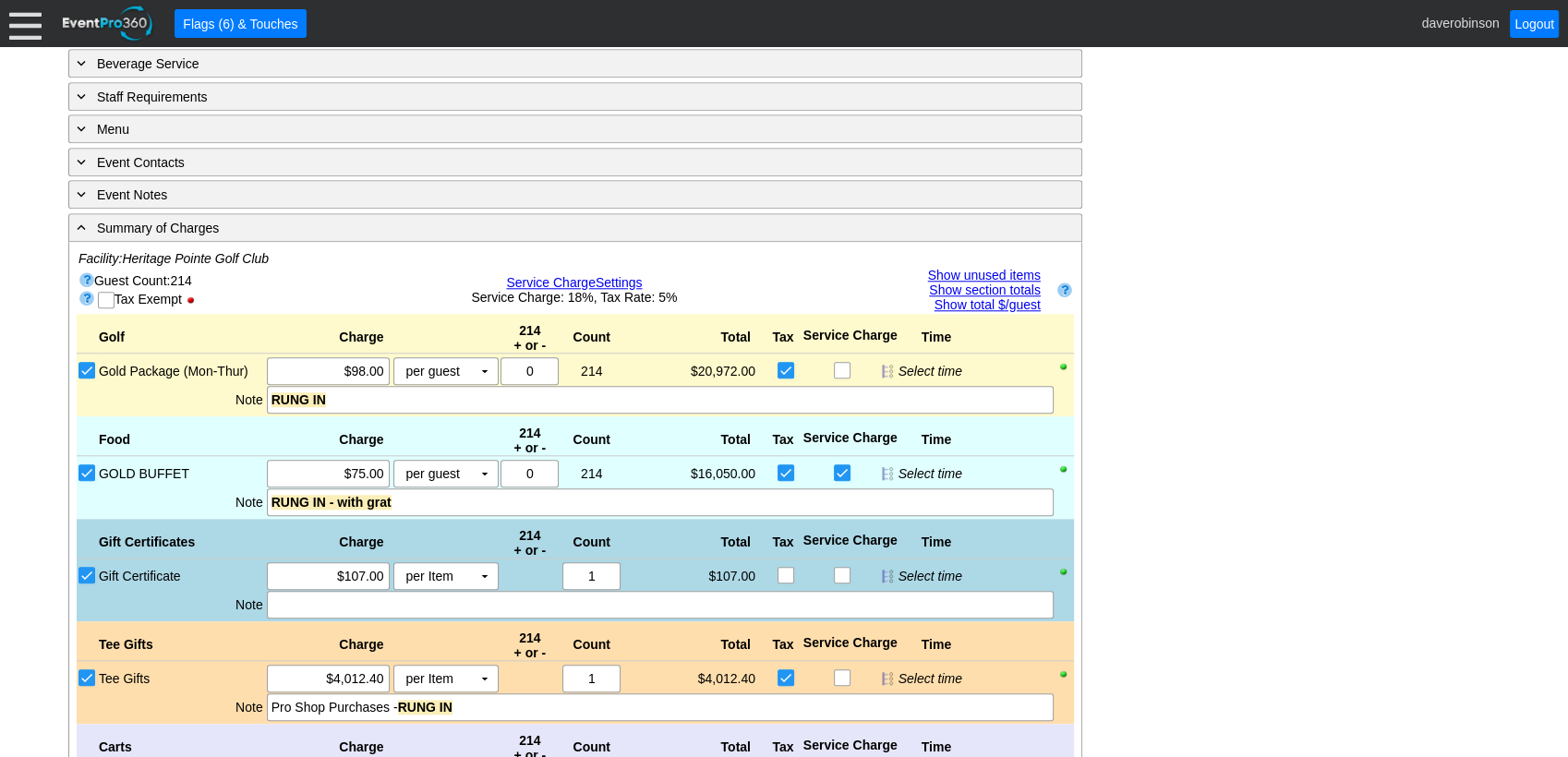 scroll, scrollTop: 1868, scrollLeft: 0, axis: vertical 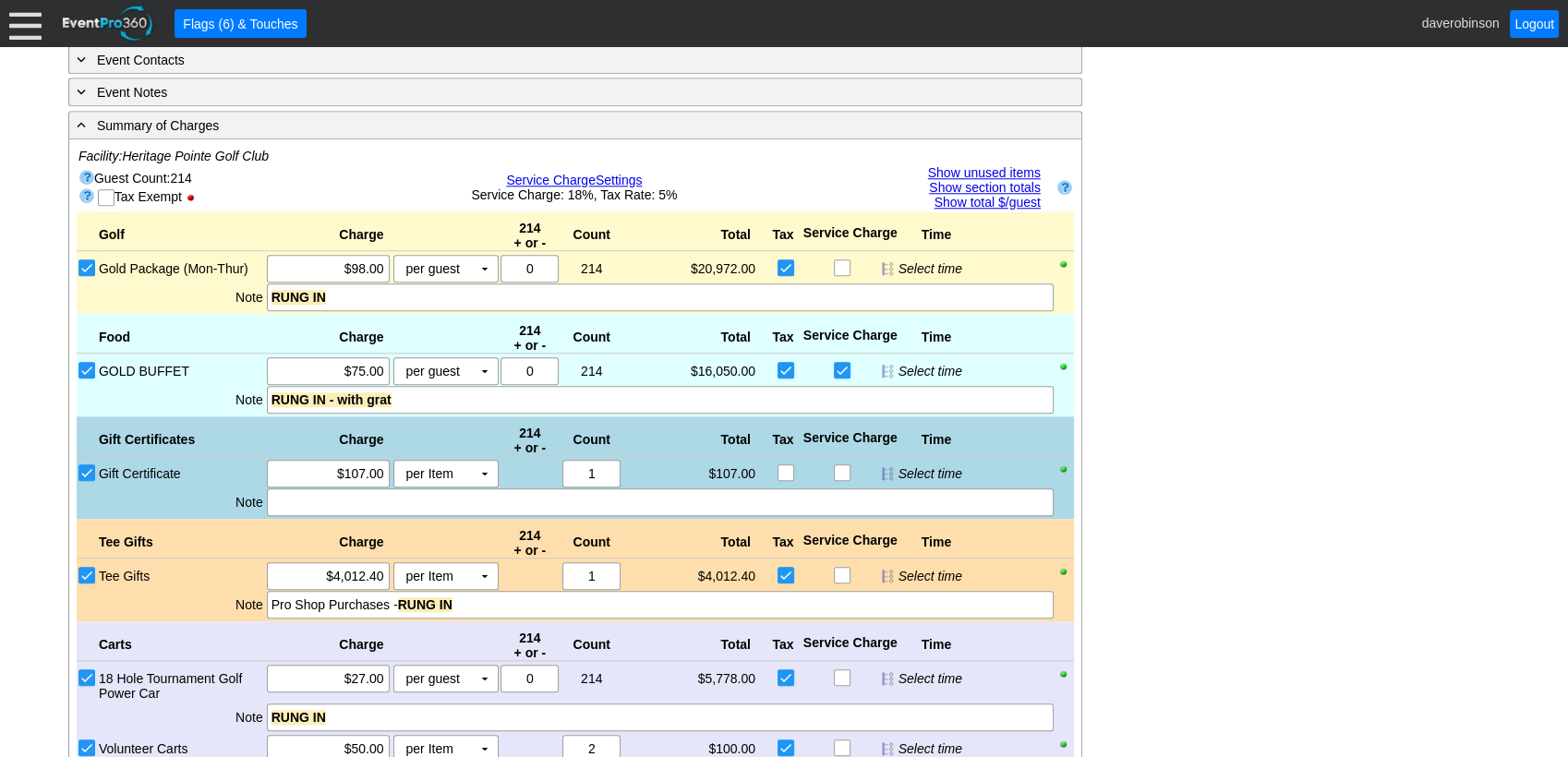 click on "- General Information
▼
Loading....
Remove all highlights
Facility:
▼ Χ Heritage Pointe Golf Club
Event Type:
▼ Χ Corporate Tournament
Course:
▼ Χ 27 Holes
2:00pm-8:00pm
Select time" at bounding box center (784, -47) 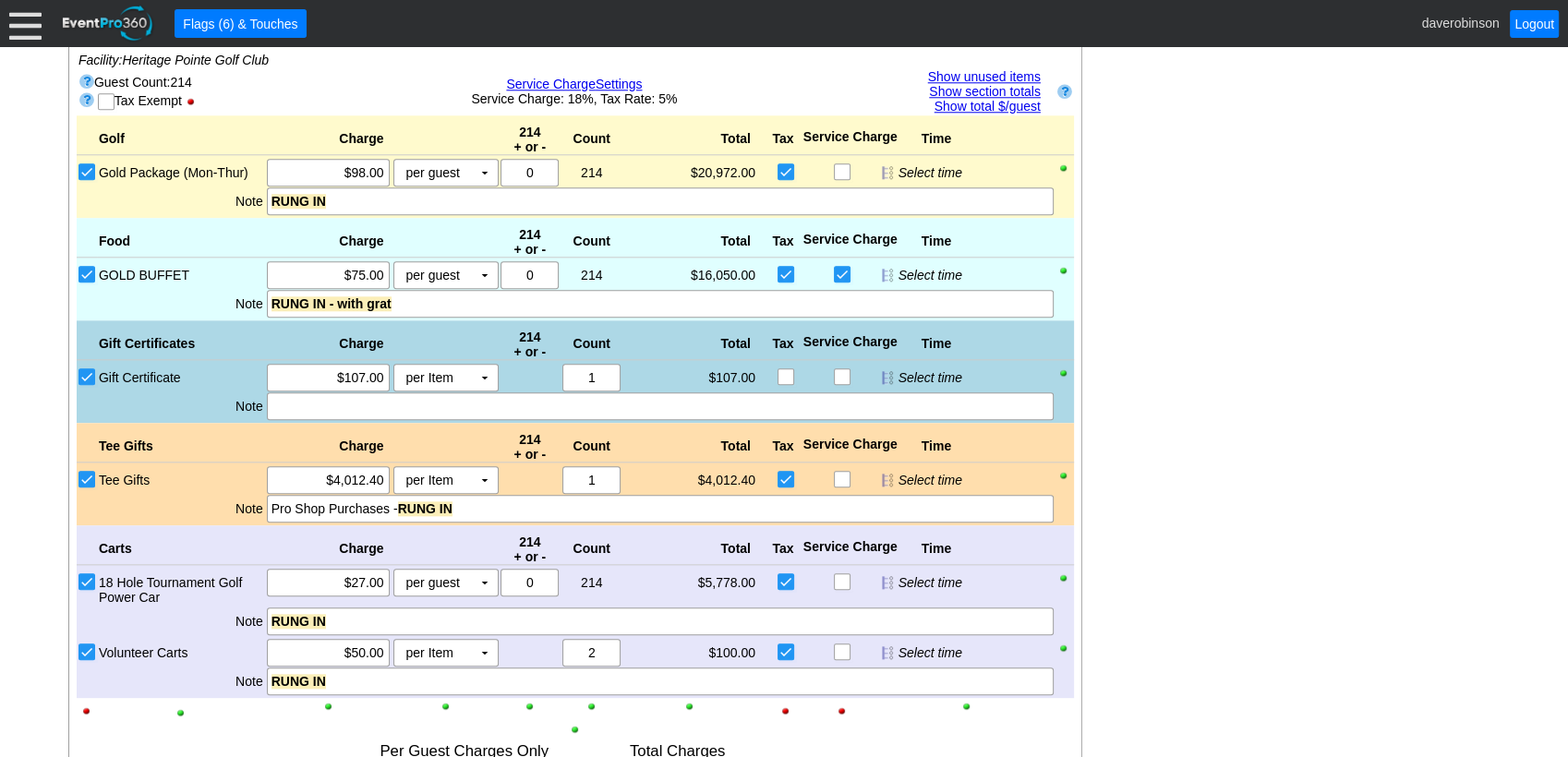 scroll, scrollTop: 1972, scrollLeft: 0, axis: vertical 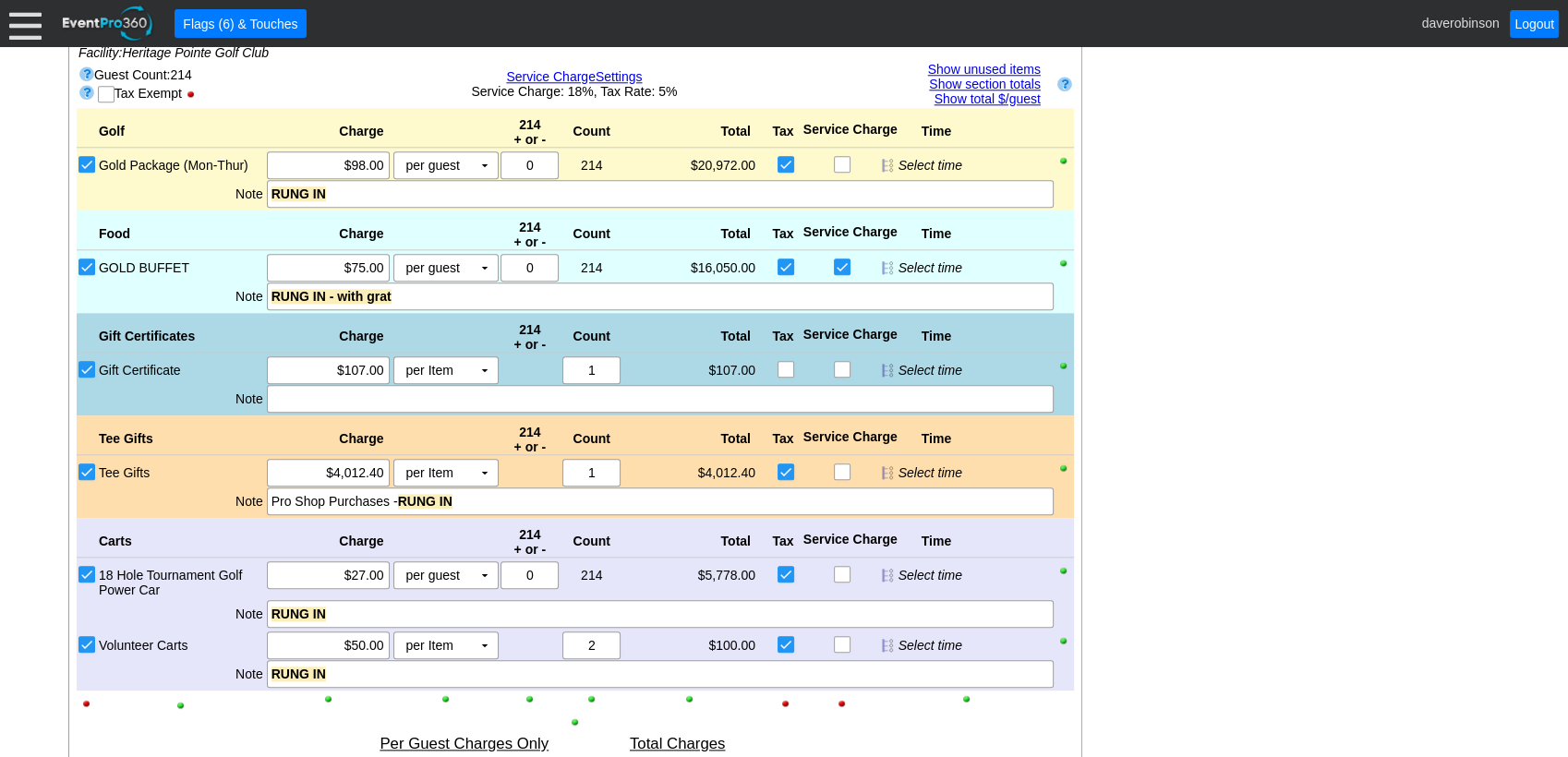 click on "Show unused items" at bounding box center (984, 69) 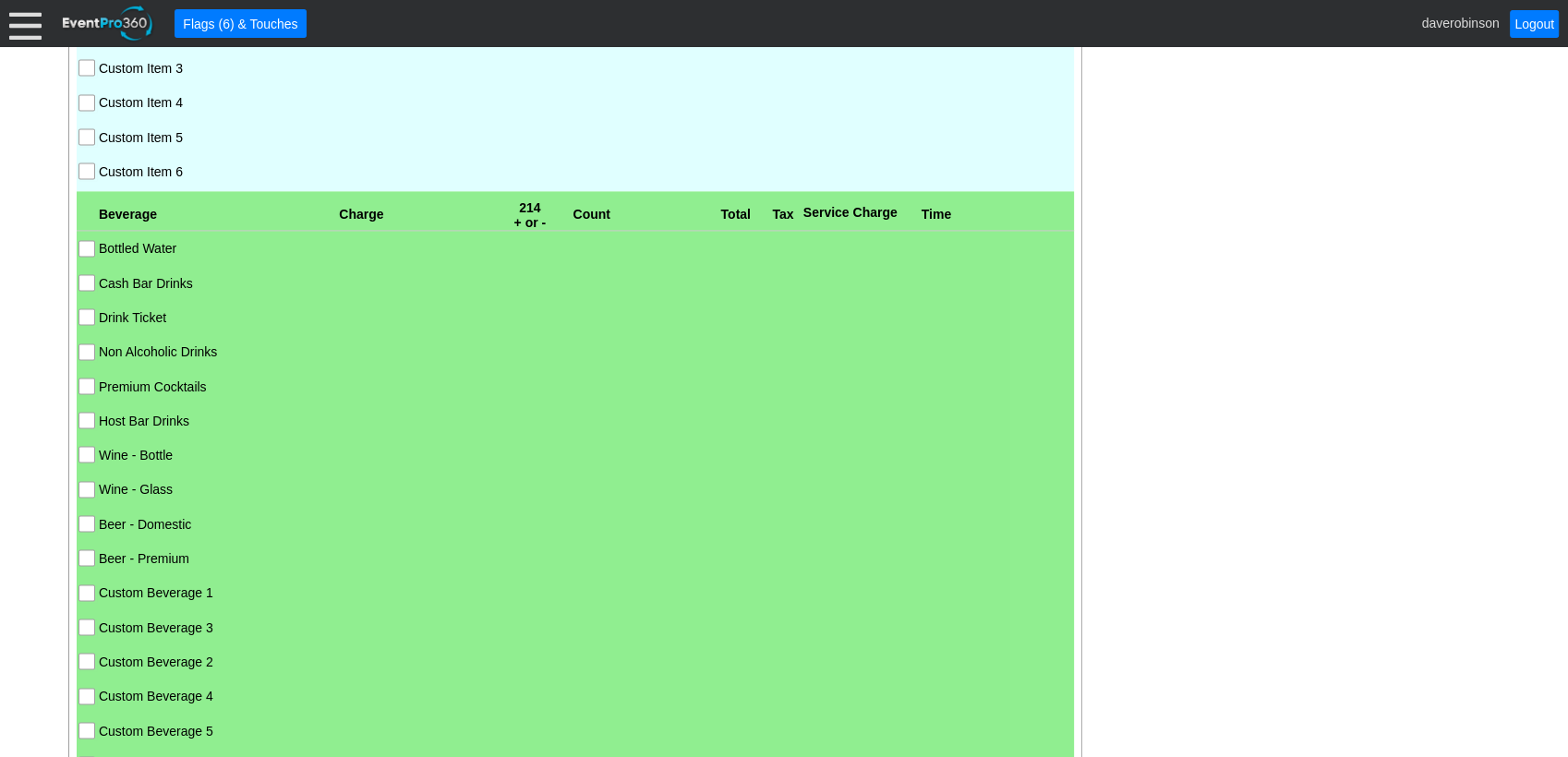 scroll, scrollTop: 2689, scrollLeft: 0, axis: vertical 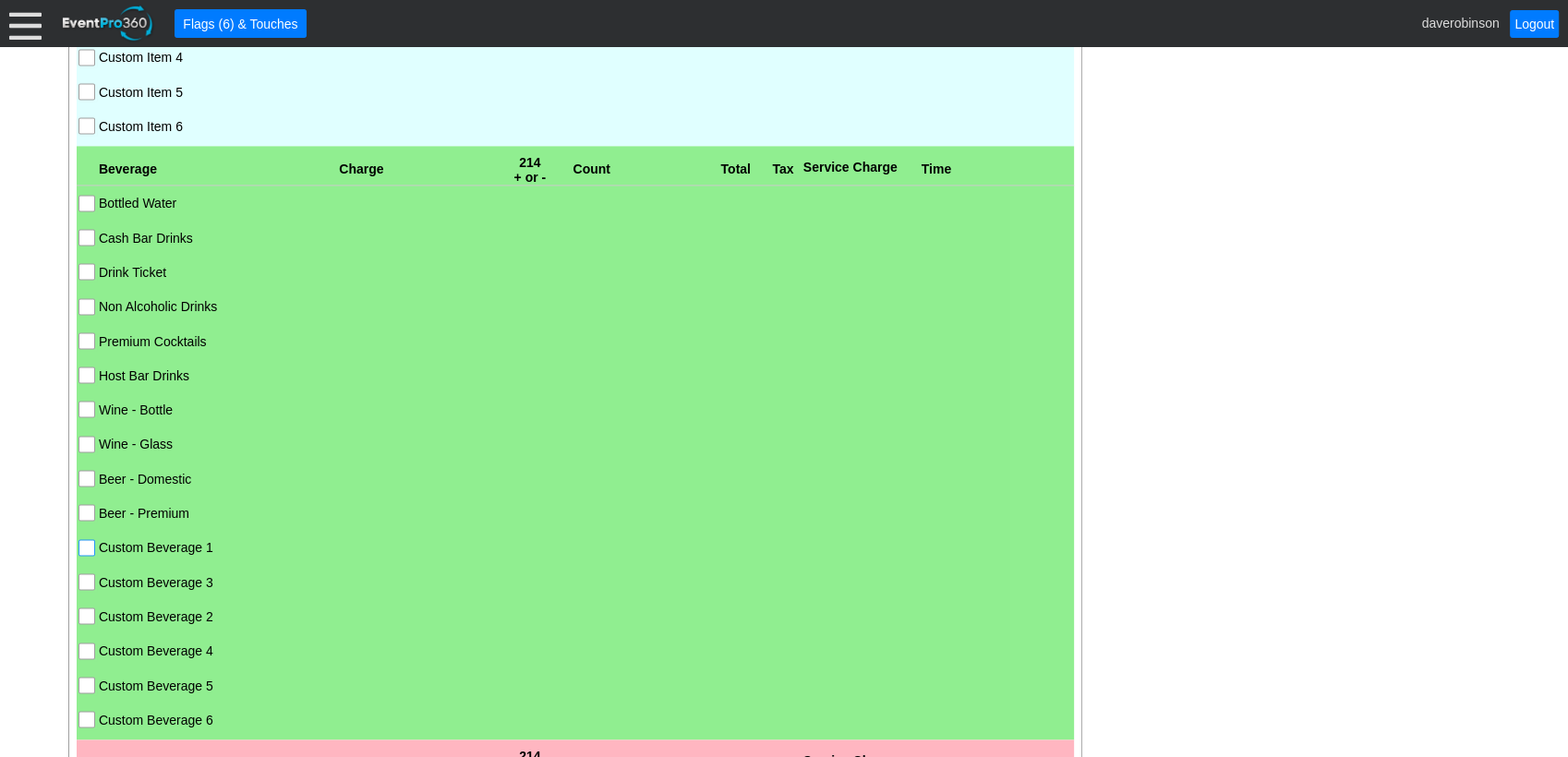 click on "Custom Beverage 1" at bounding box center (89, 549) 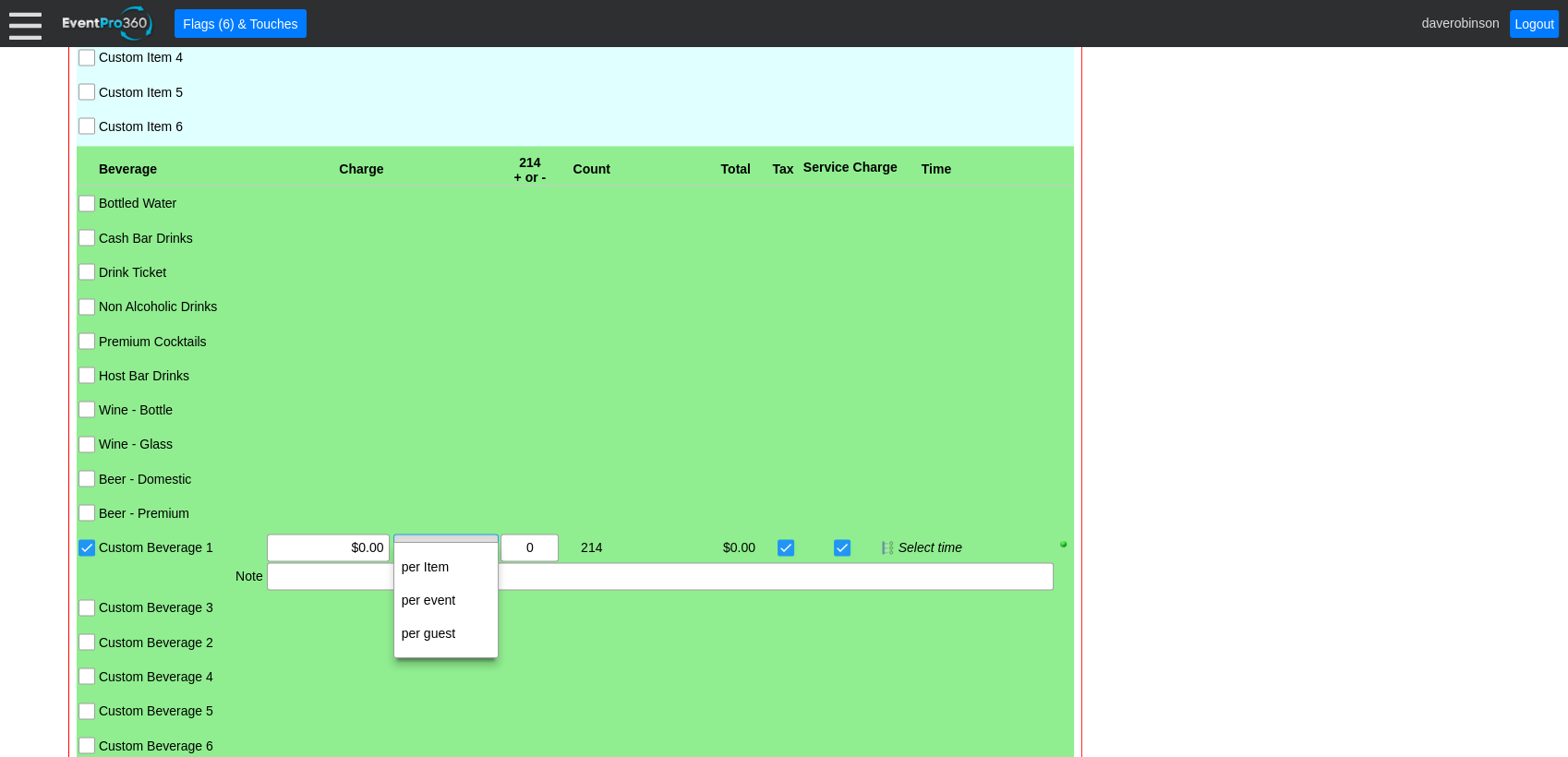 click on "▼" at bounding box center (485, 547) 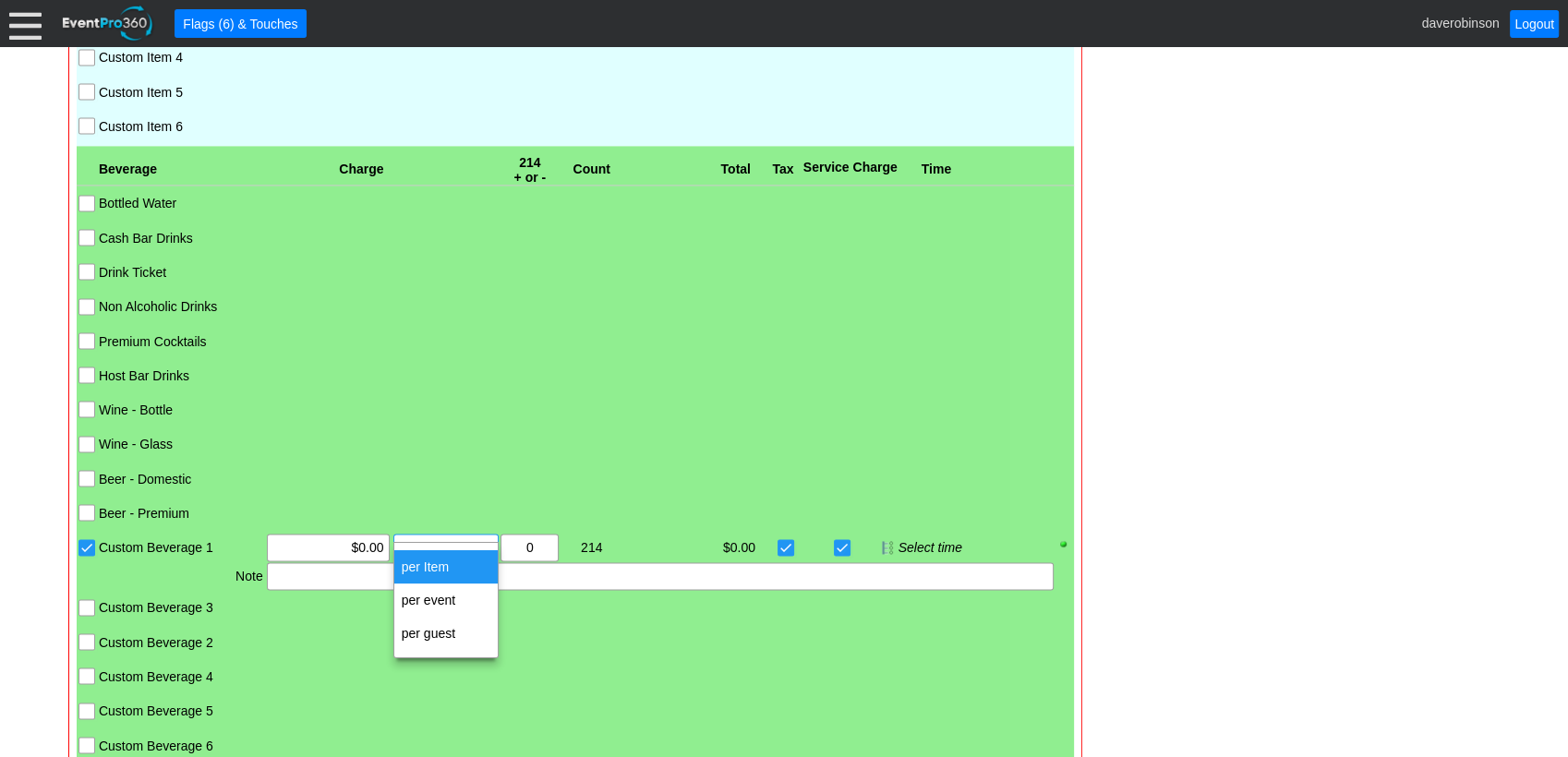 click on "per Item" at bounding box center [446, 567] 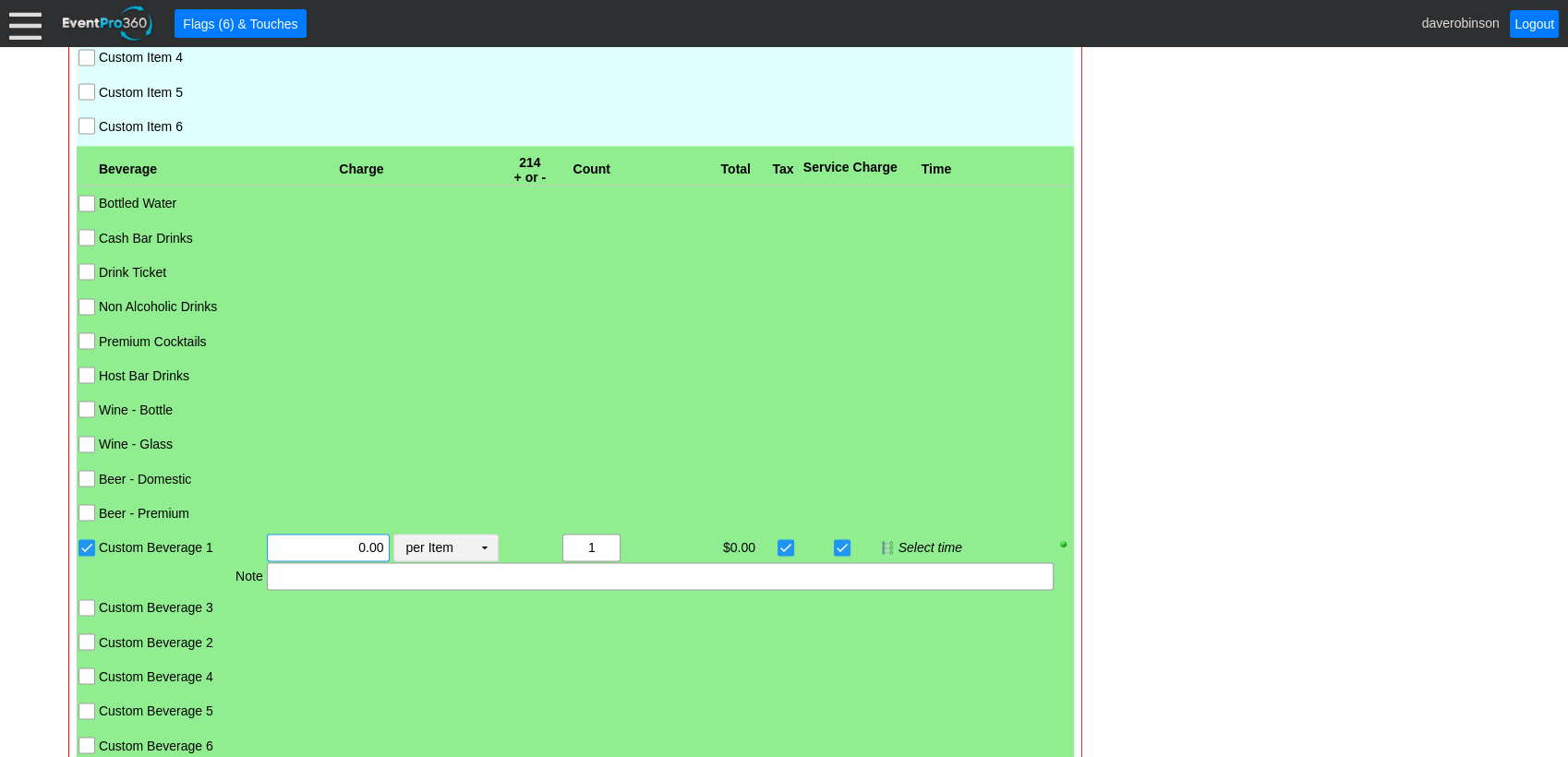 drag, startPoint x: 320, startPoint y: 525, endPoint x: 436, endPoint y: 522, distance: 116.03879 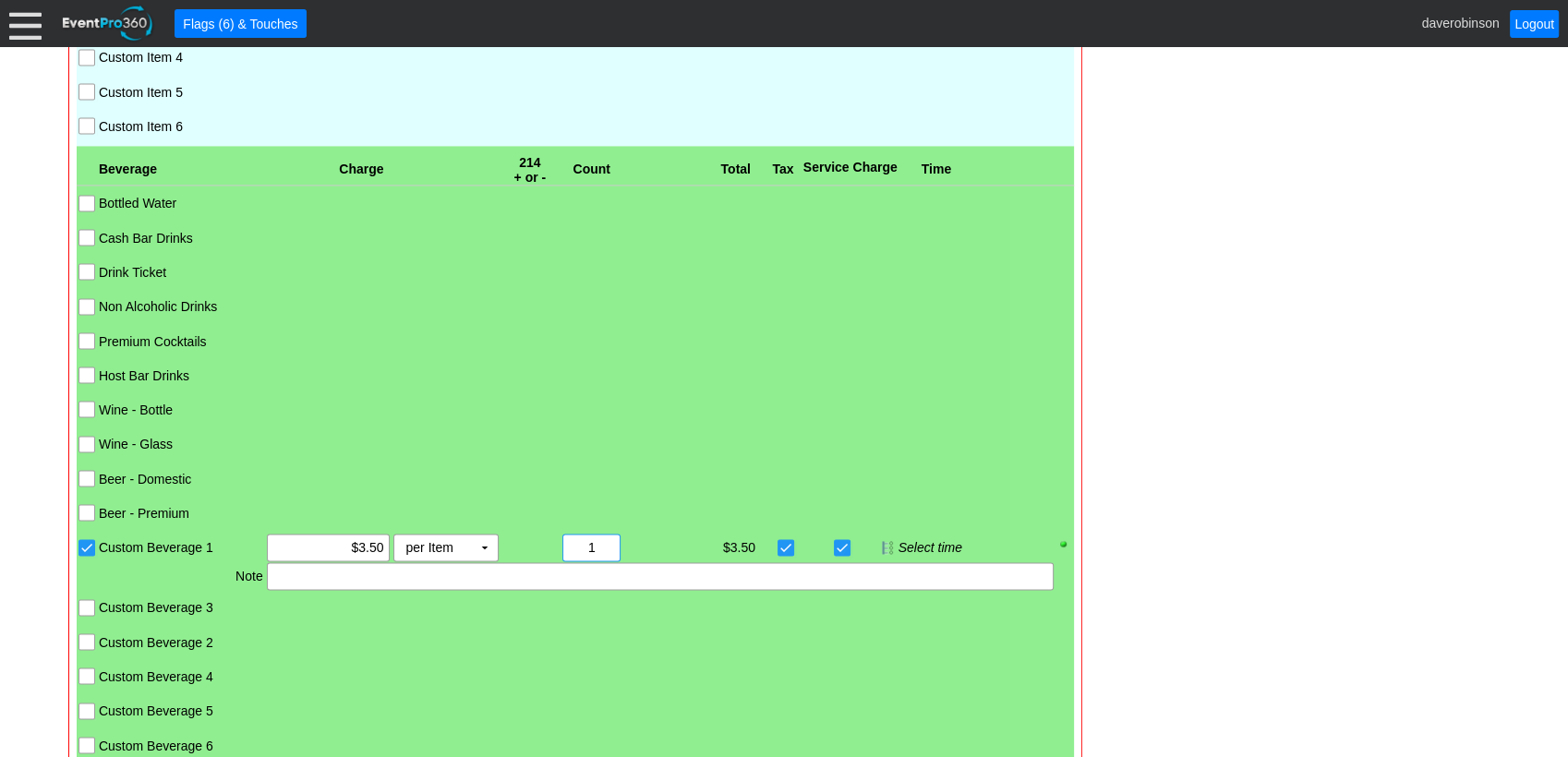 drag, startPoint x: 593, startPoint y: 528, endPoint x: 560, endPoint y: 528, distance: 33 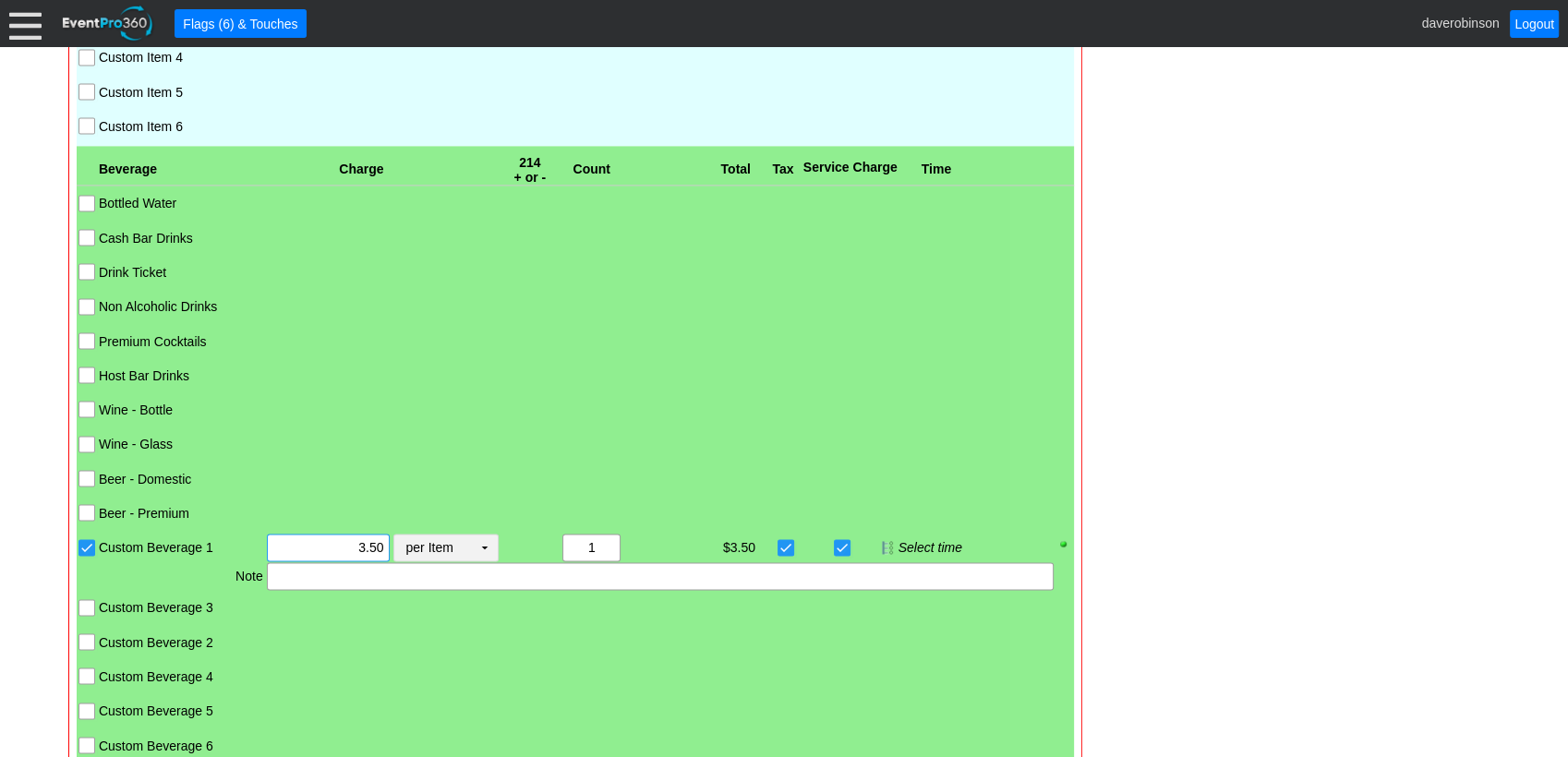 drag, startPoint x: 338, startPoint y: 526, endPoint x: 398, endPoint y: 527, distance: 60.00833 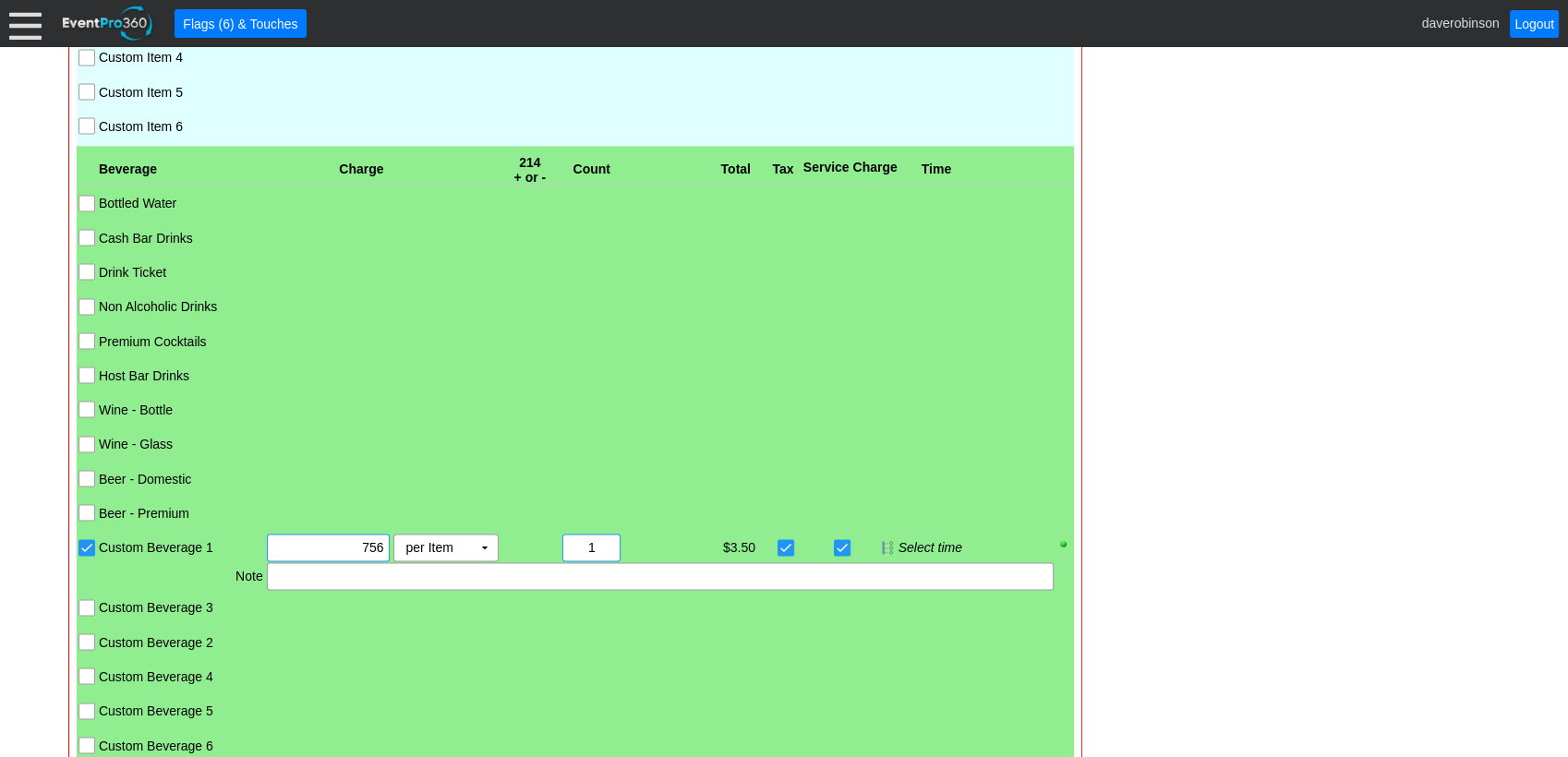 type on "$756.00" 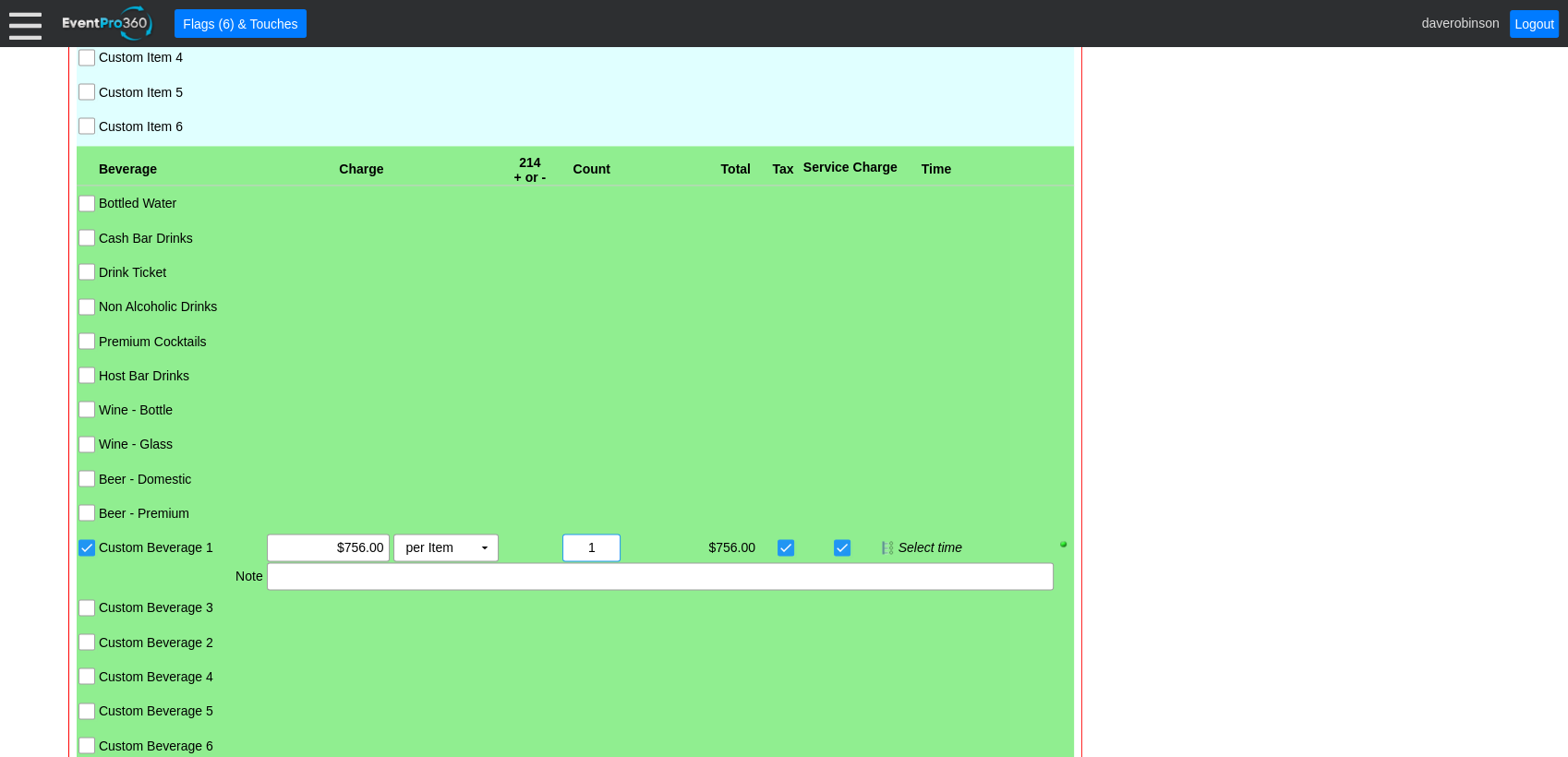 drag, startPoint x: 601, startPoint y: 528, endPoint x: 547, endPoint y: 526, distance: 54.03702 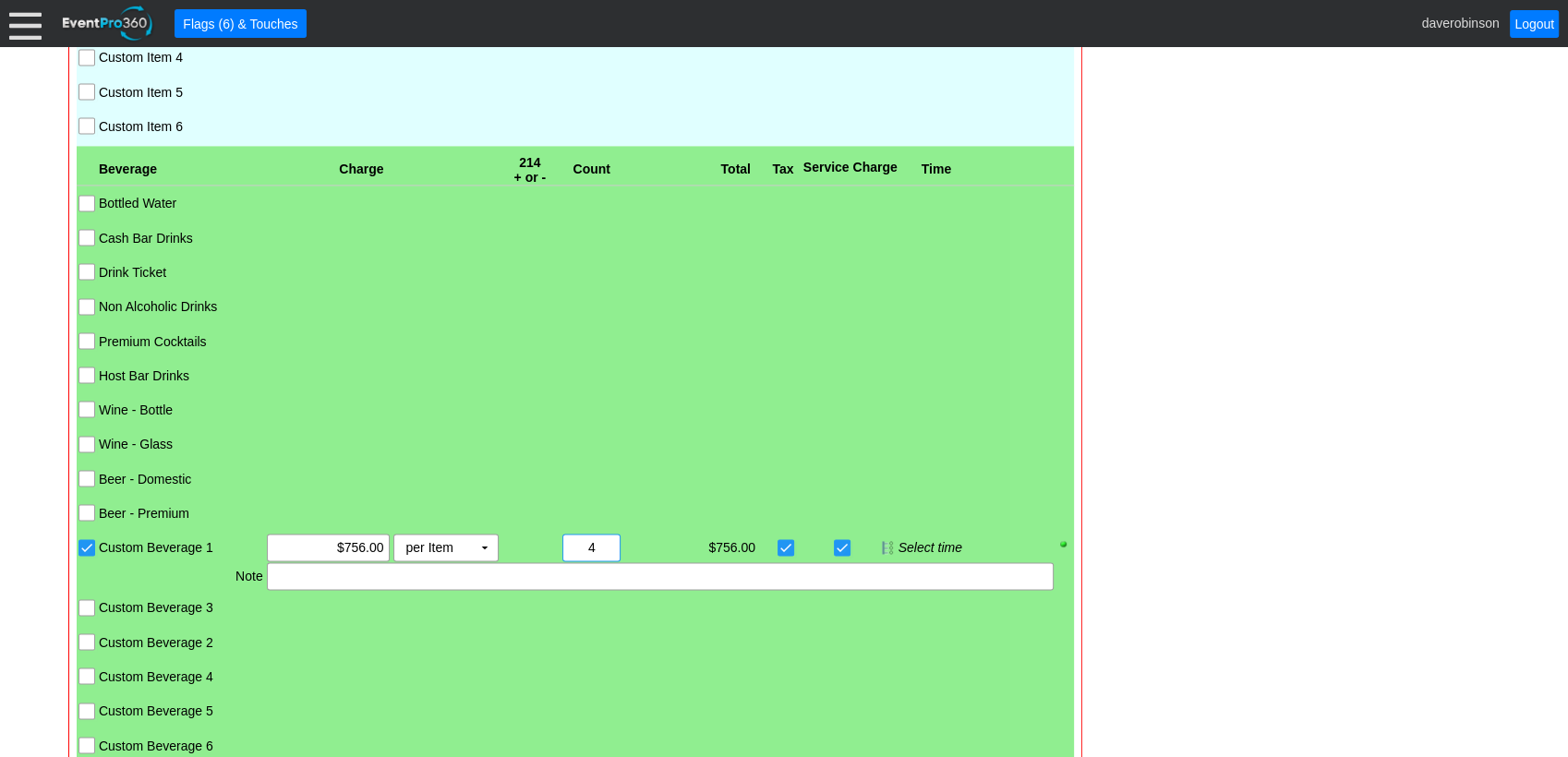 type on "4" 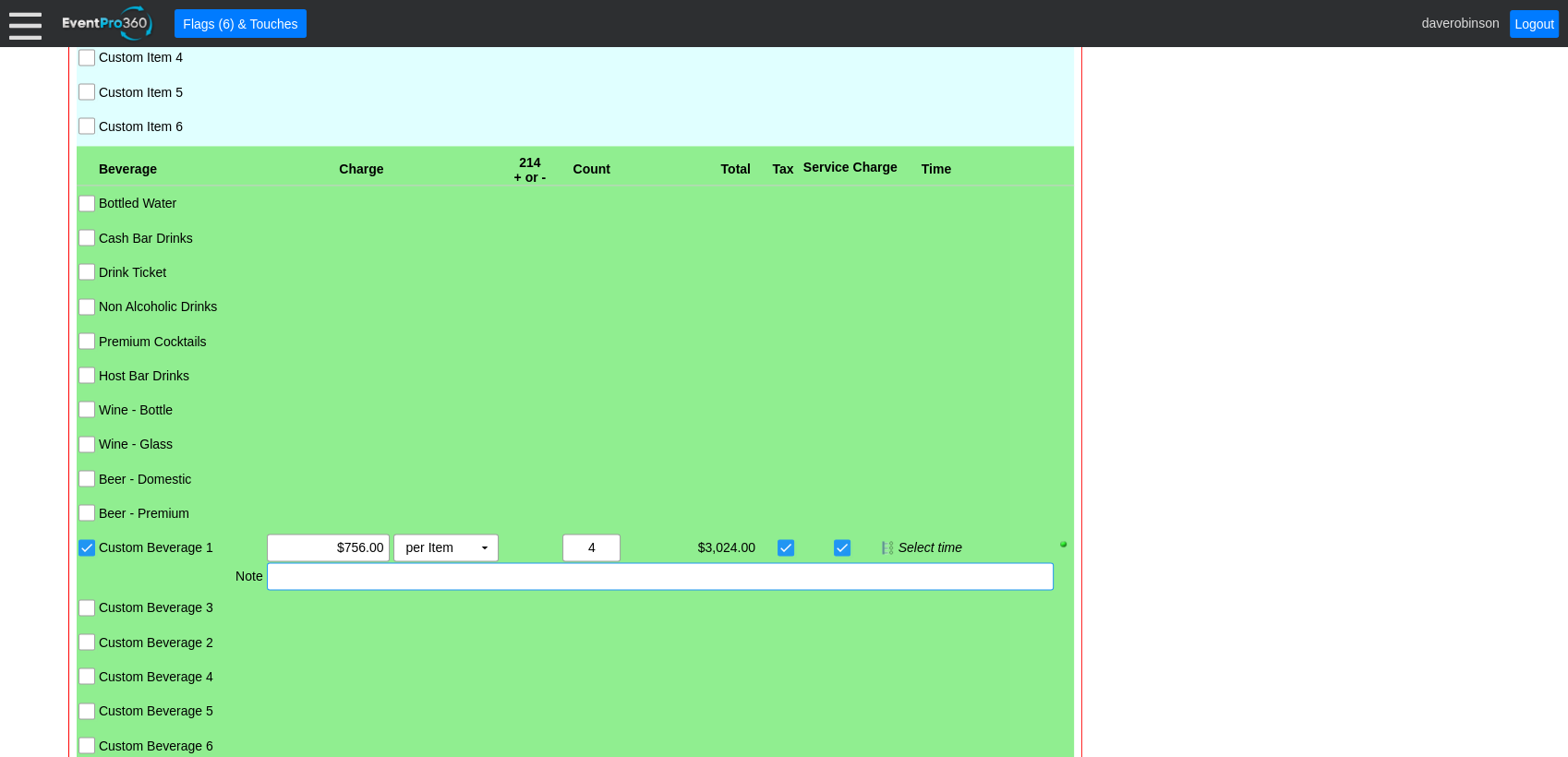 click at bounding box center (660, 576) 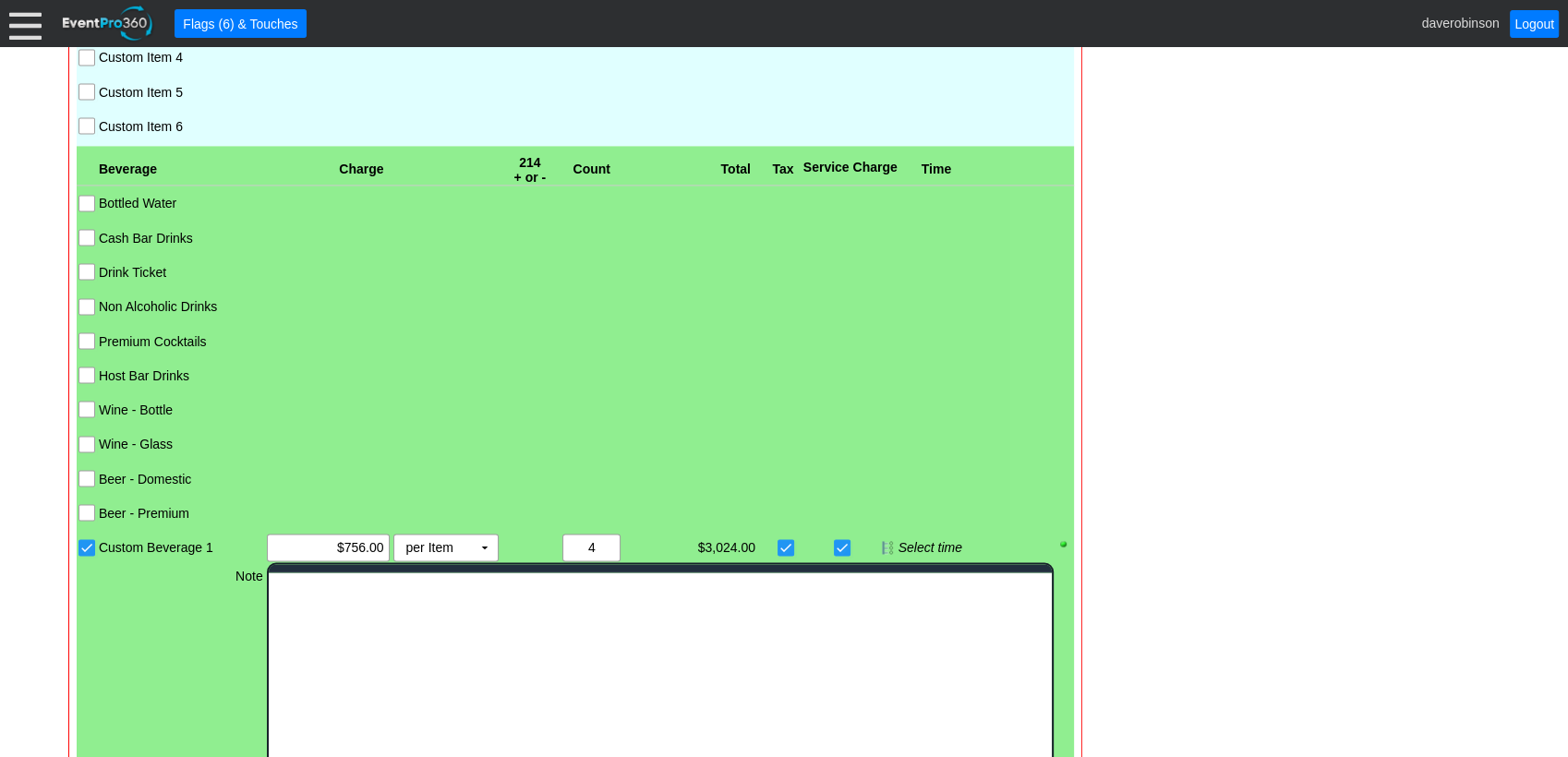 scroll, scrollTop: 0, scrollLeft: 0, axis: both 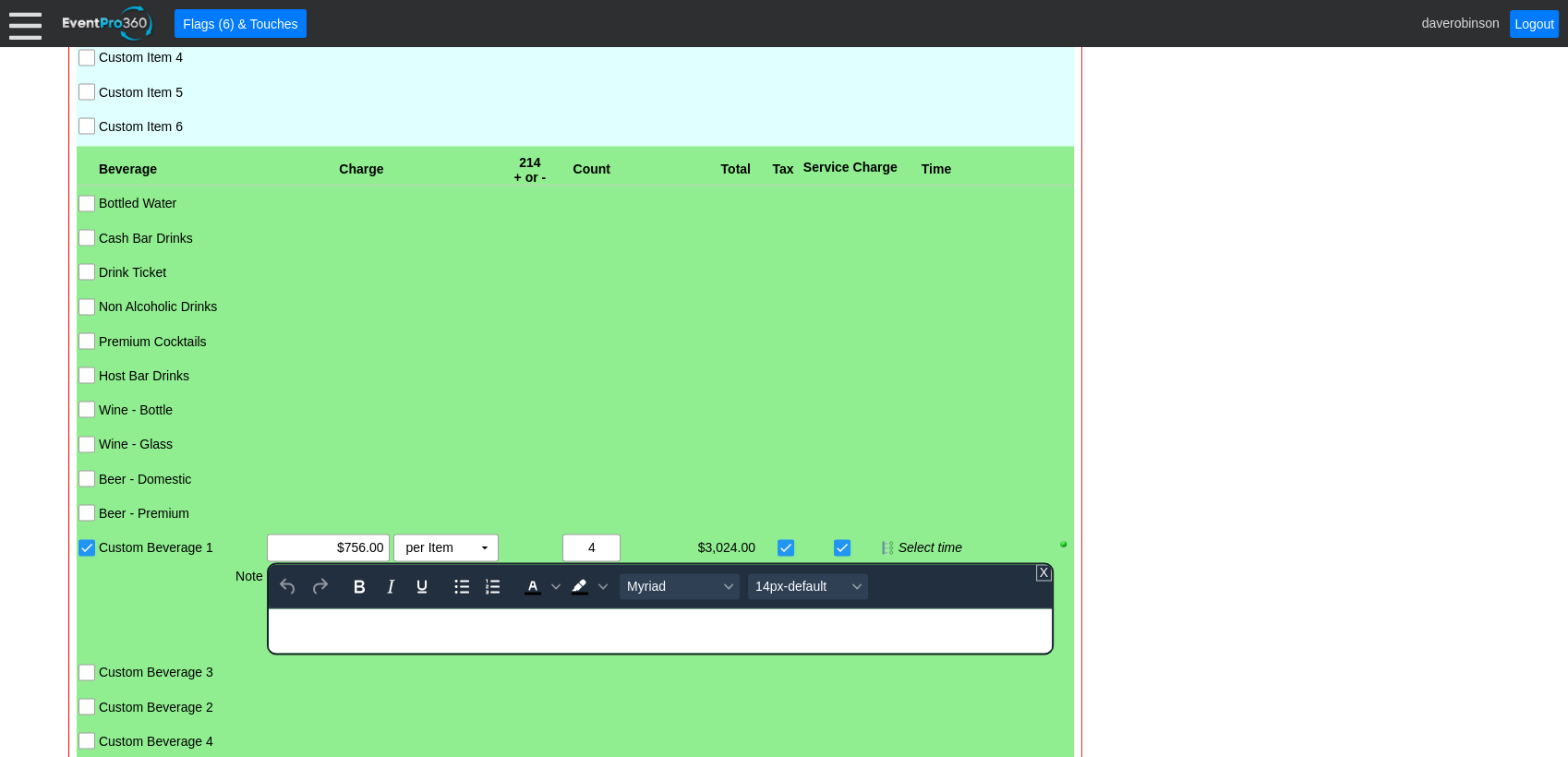 type 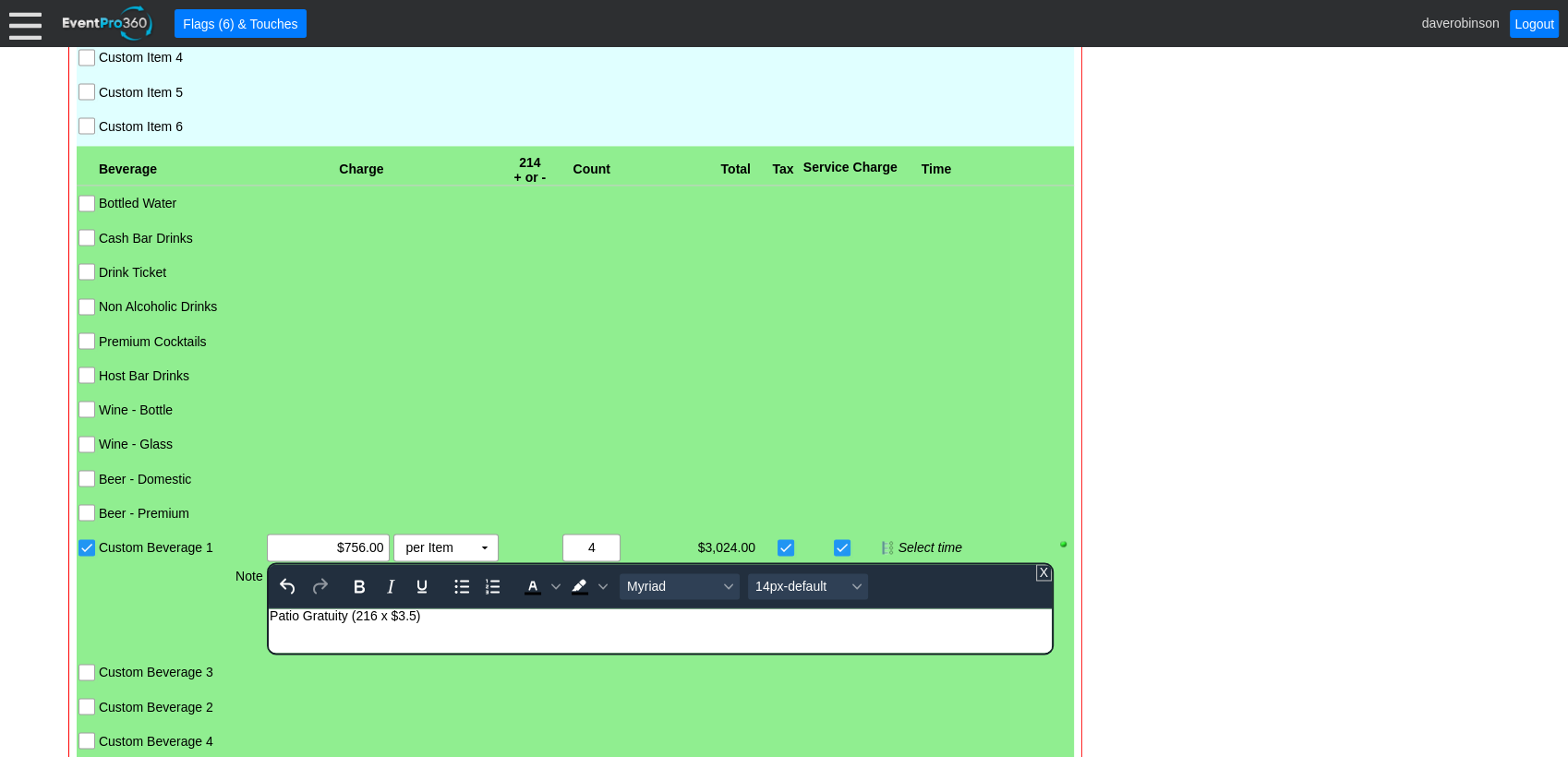 click on "- General Information
▼
Loading....
Remove all highlights
Facility:
▼ Χ Heritage Pointe Golf Club
Event Type:
▼ Χ Corporate Tournament
Course:
▼ Χ 27 Holes
2:00pm-8:00pm
Select time" at bounding box center [784, -136] 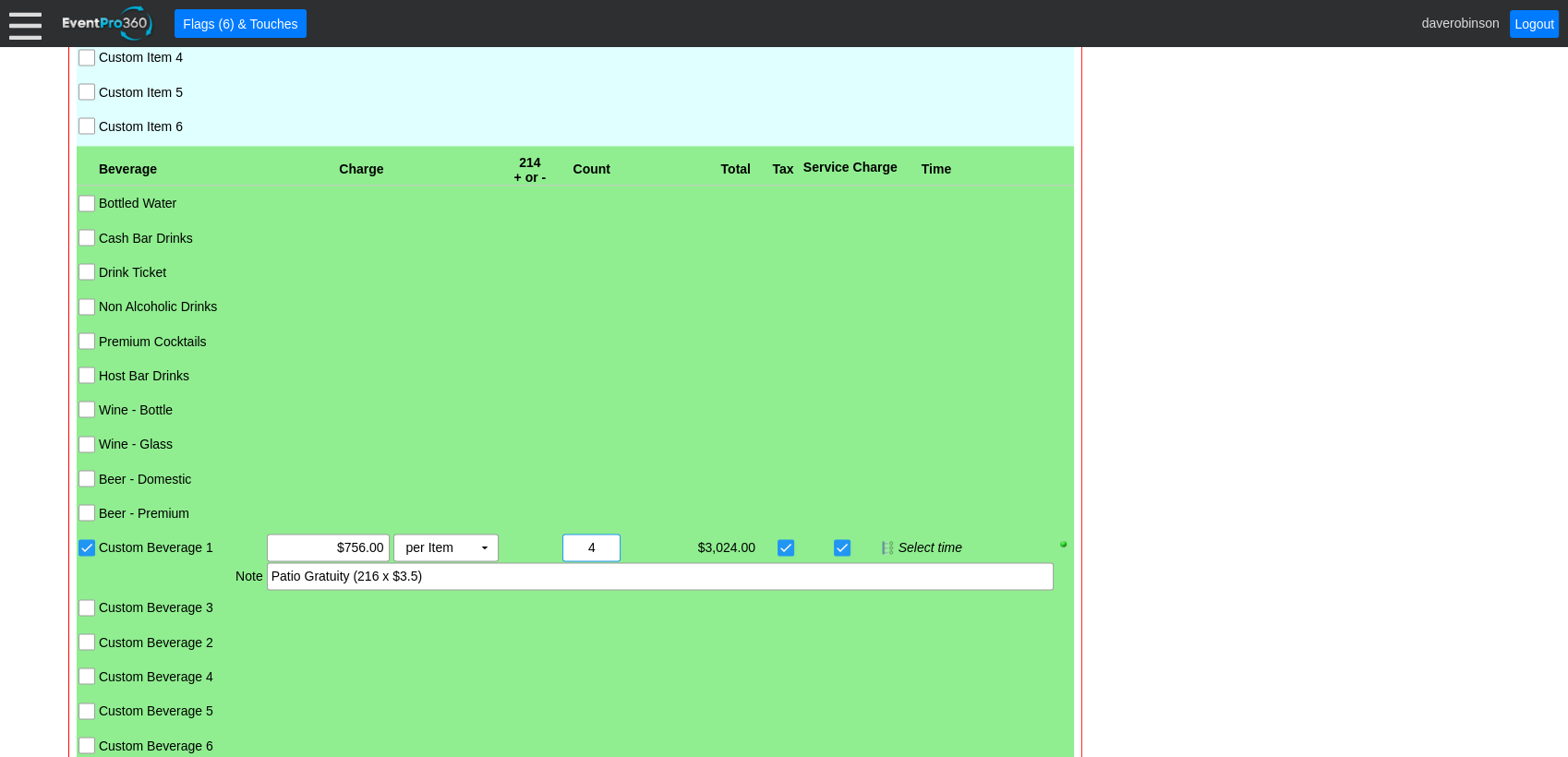 drag, startPoint x: 581, startPoint y: 523, endPoint x: 618, endPoint y: 521, distance: 37.05401 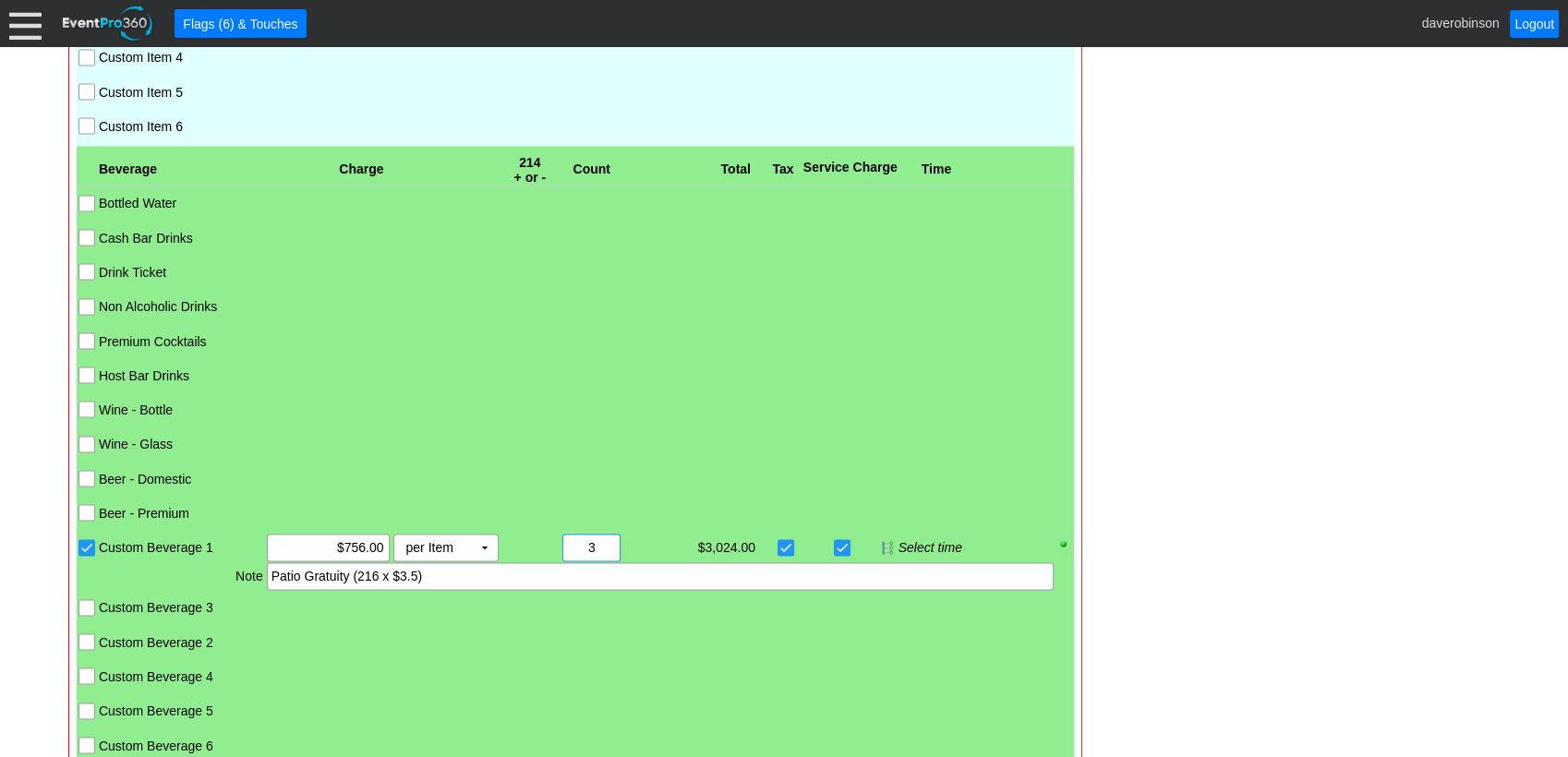 type on "3" 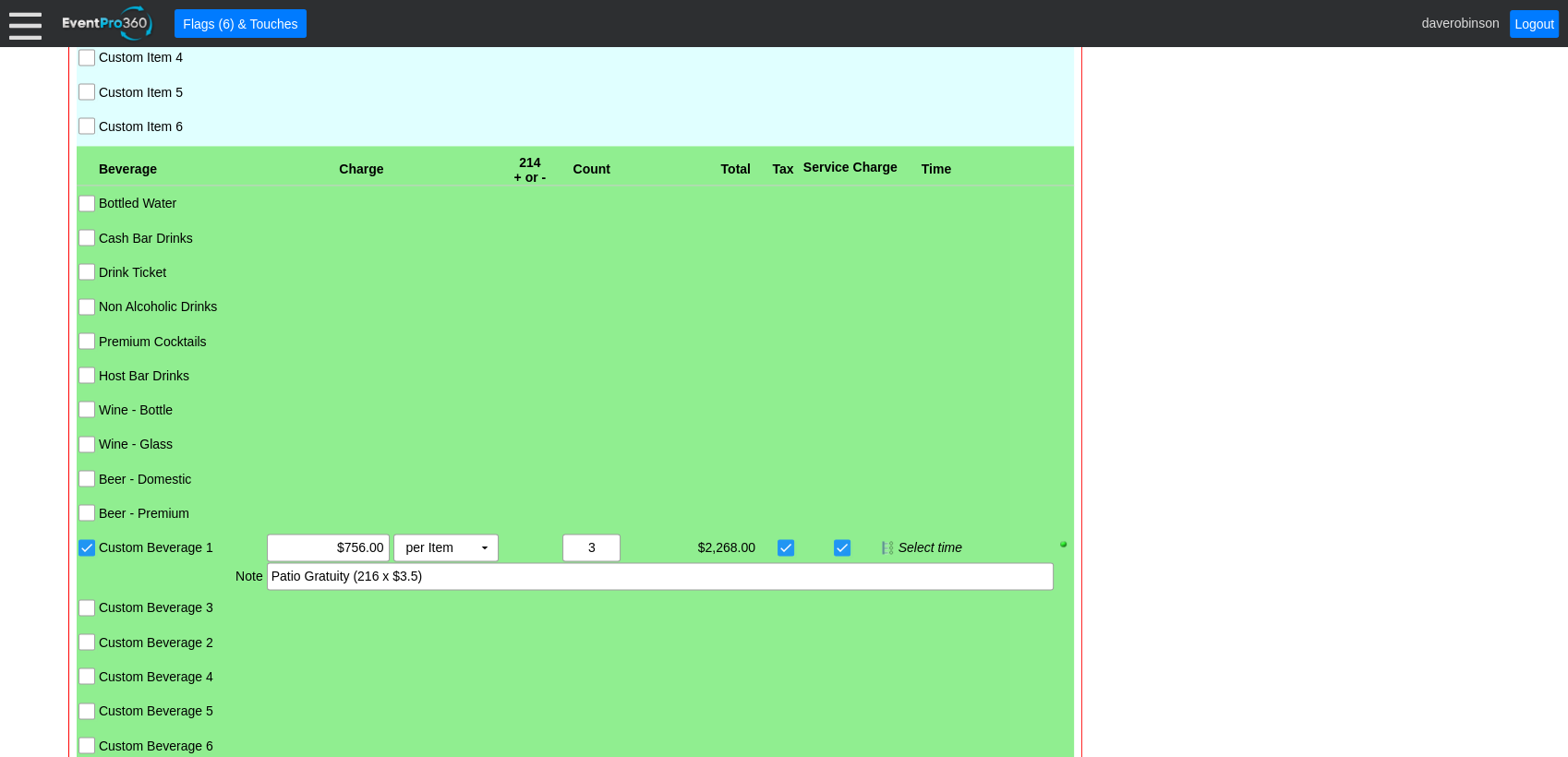 click on "- General Information
▼
Loading....
Remove all highlights
Facility:
▼ Χ Heritage Pointe Golf Club
Event Type:
▼ Χ Corporate Tournament
Course:
▼ Χ 27 Holes
2:00pm-8:00pm
Select time" at bounding box center (784, -168) 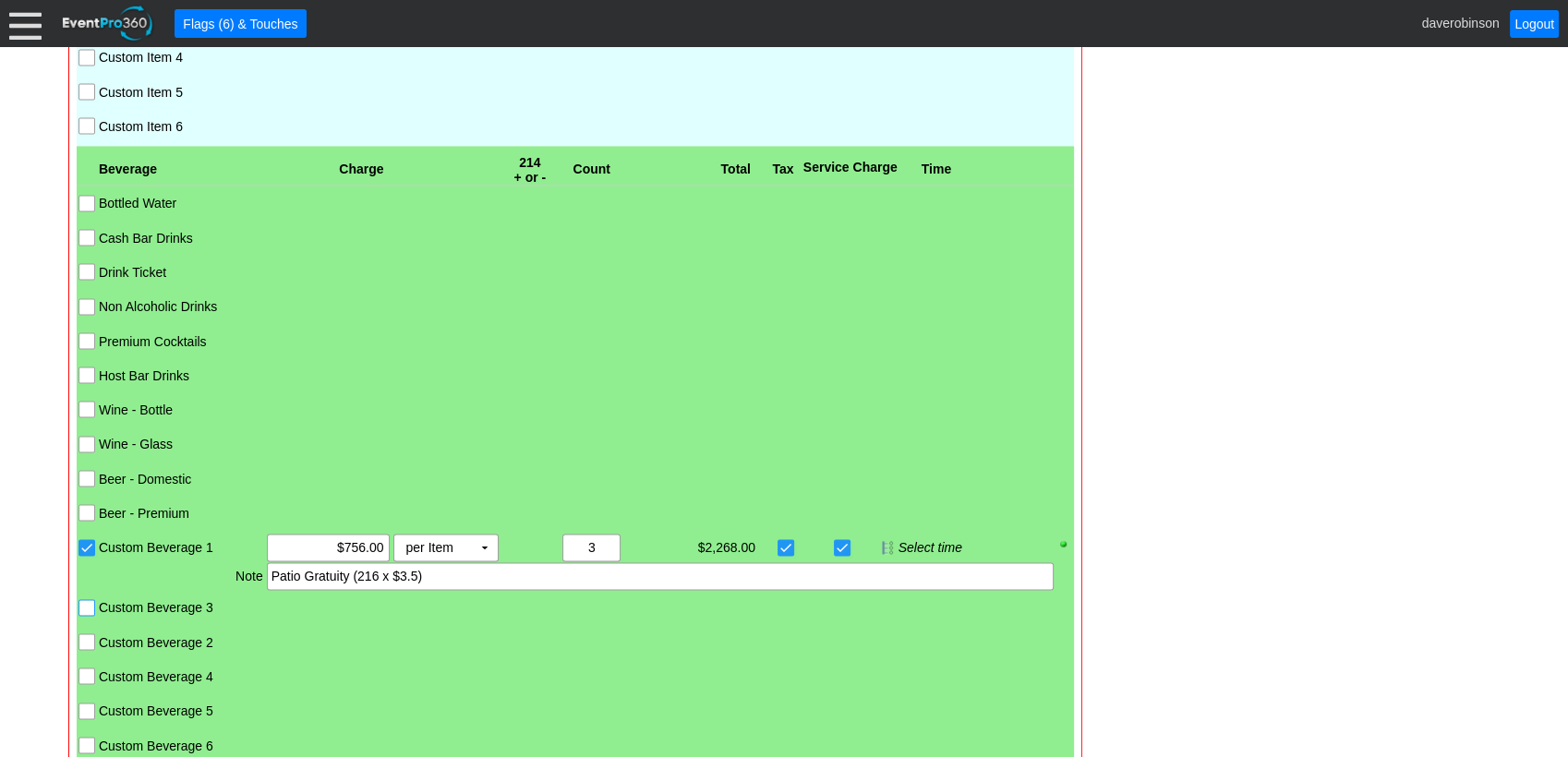 click on "Custom Beverage 3" at bounding box center [89, 609] 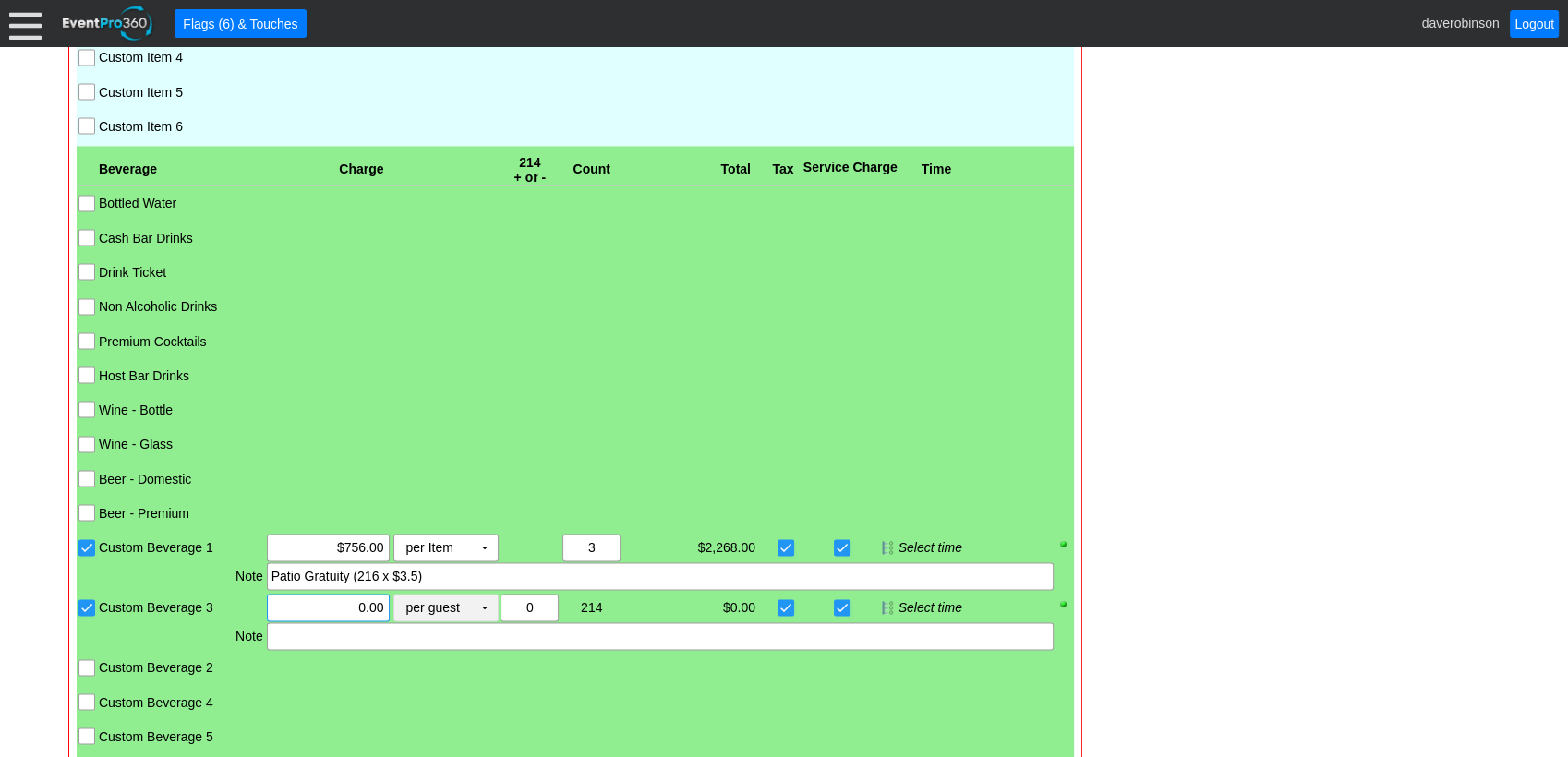 drag, startPoint x: 332, startPoint y: 595, endPoint x: 393, endPoint y: 595, distance: 61 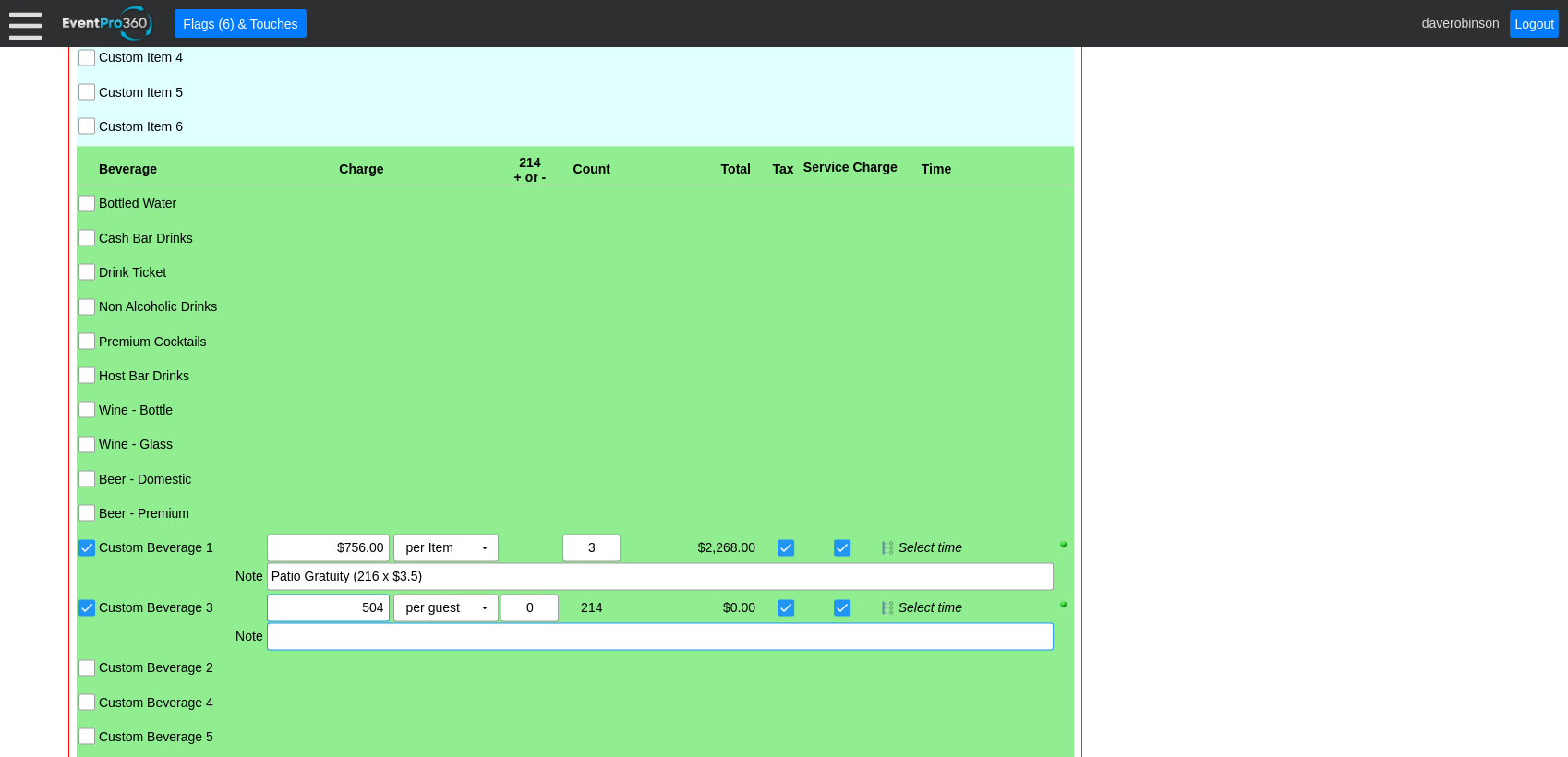 type on "$504.00" 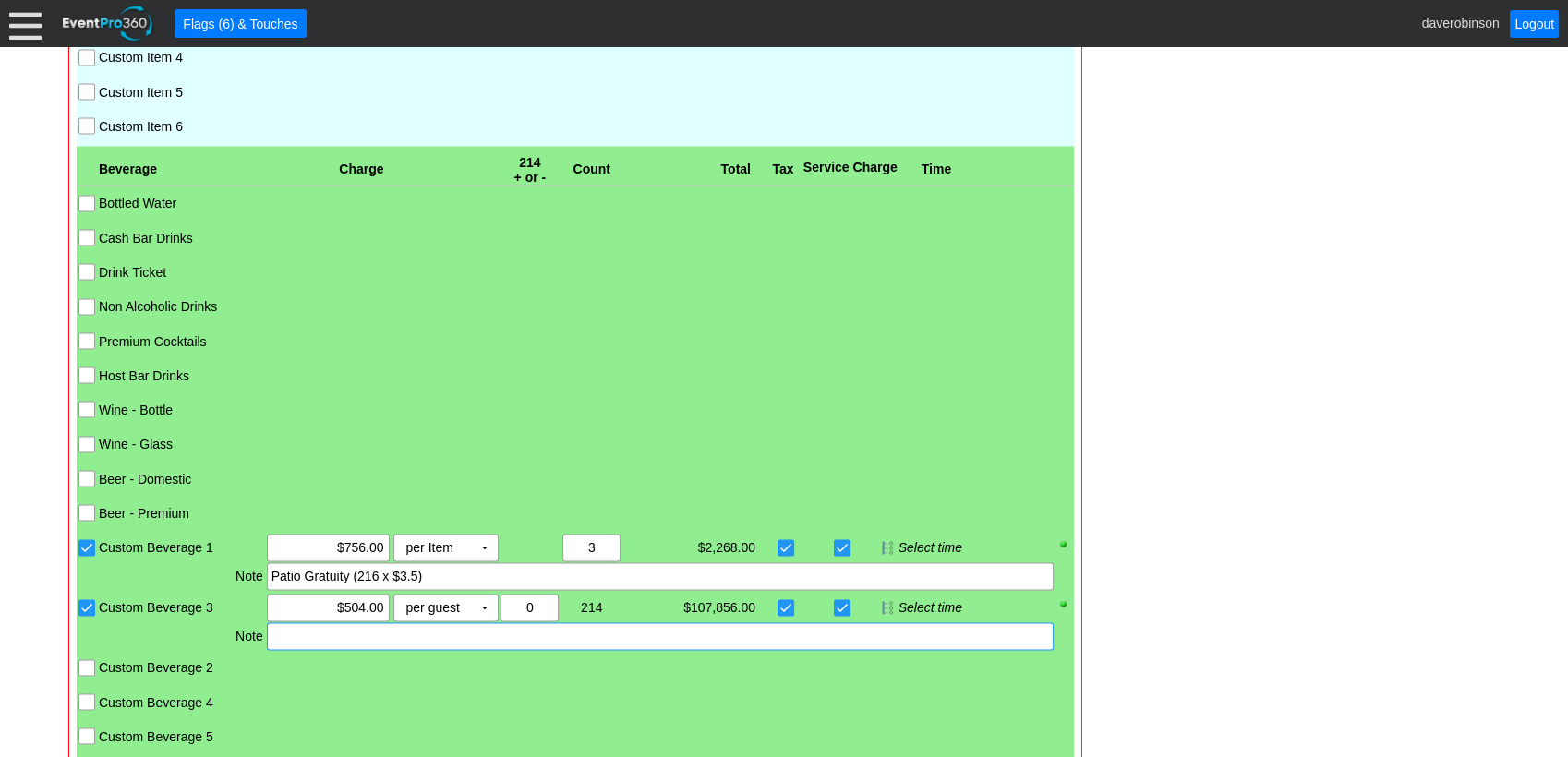 click at bounding box center (660, 636) 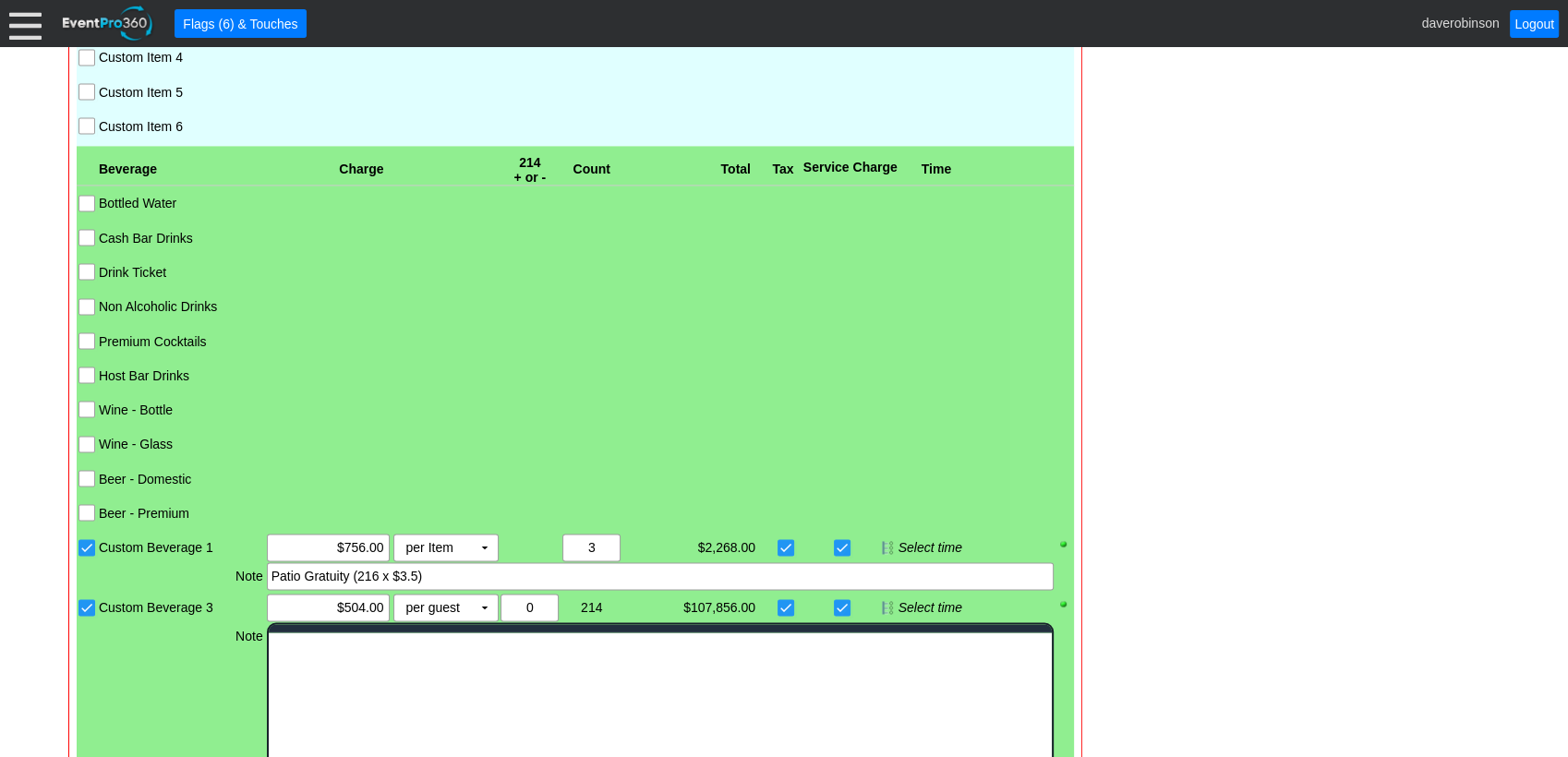 scroll, scrollTop: 0, scrollLeft: 0, axis: both 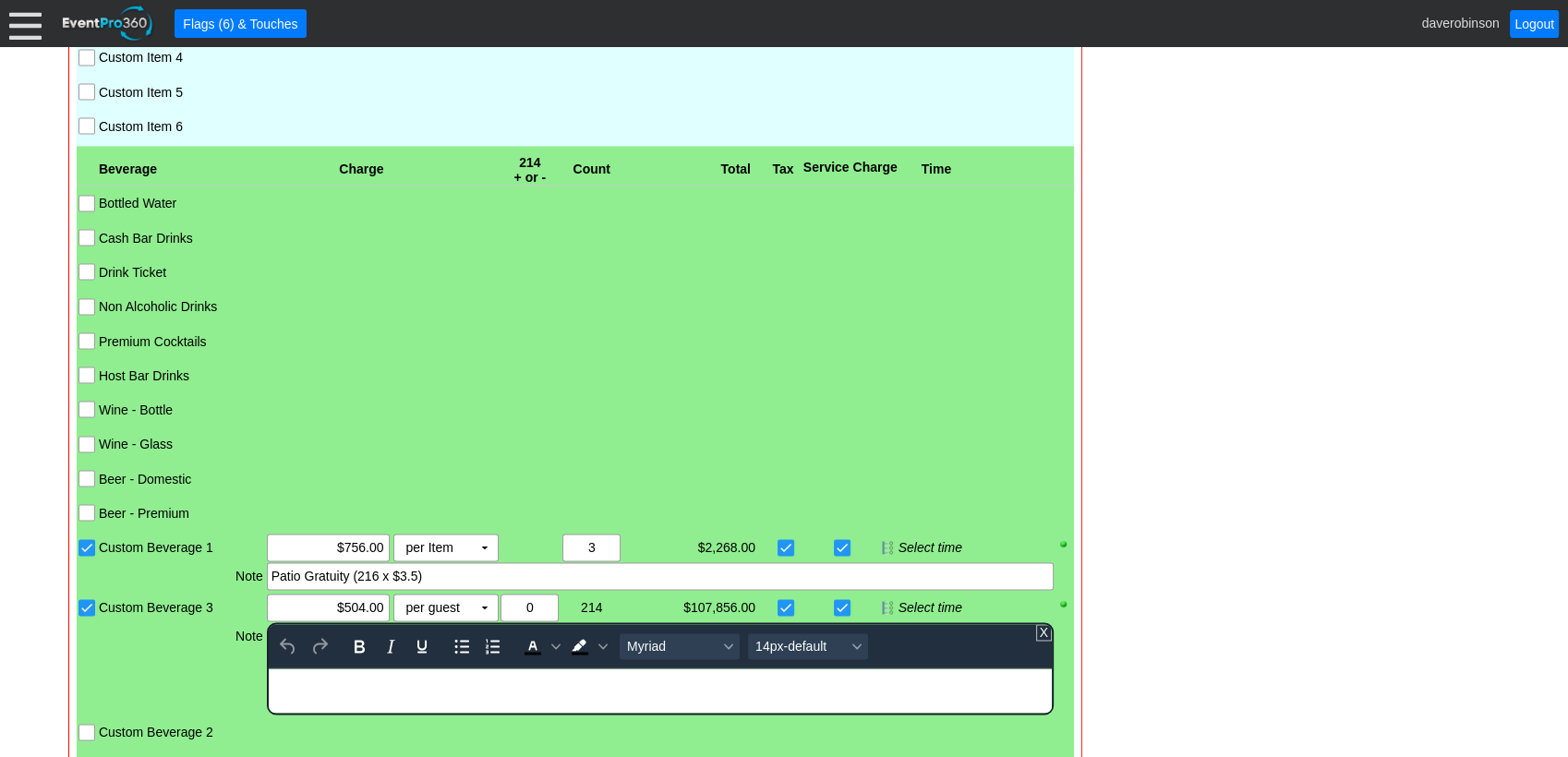 type 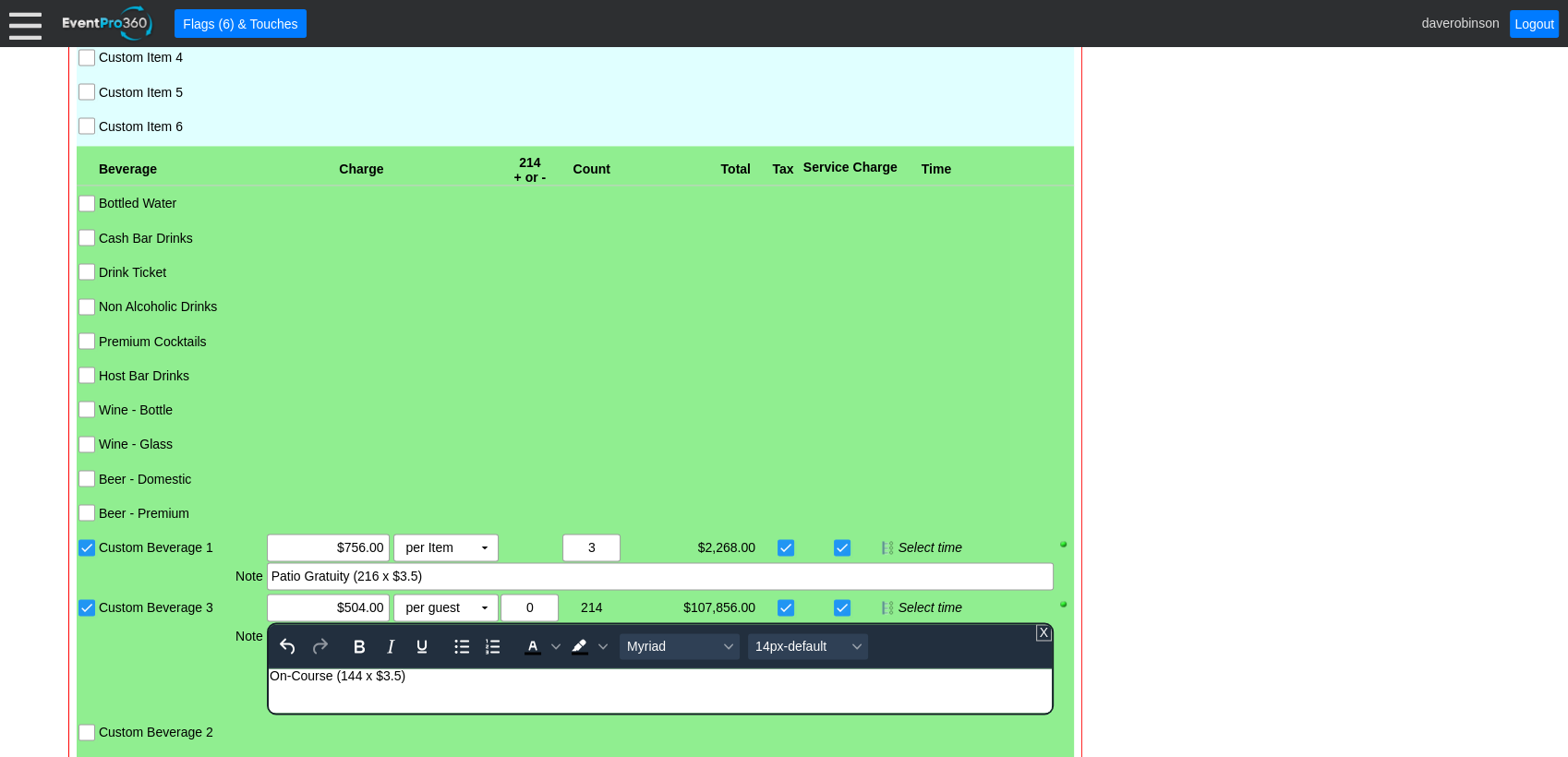 click on "- General Information
▼
Loading....
Remove all highlights
Facility:
▼ Χ Heritage Pointe Golf Club
Event Type:
▼ Χ Corporate Tournament
Course:
▼ Χ 27 Holes
2:00pm-8:00pm
Select time" at bounding box center [784, -123] 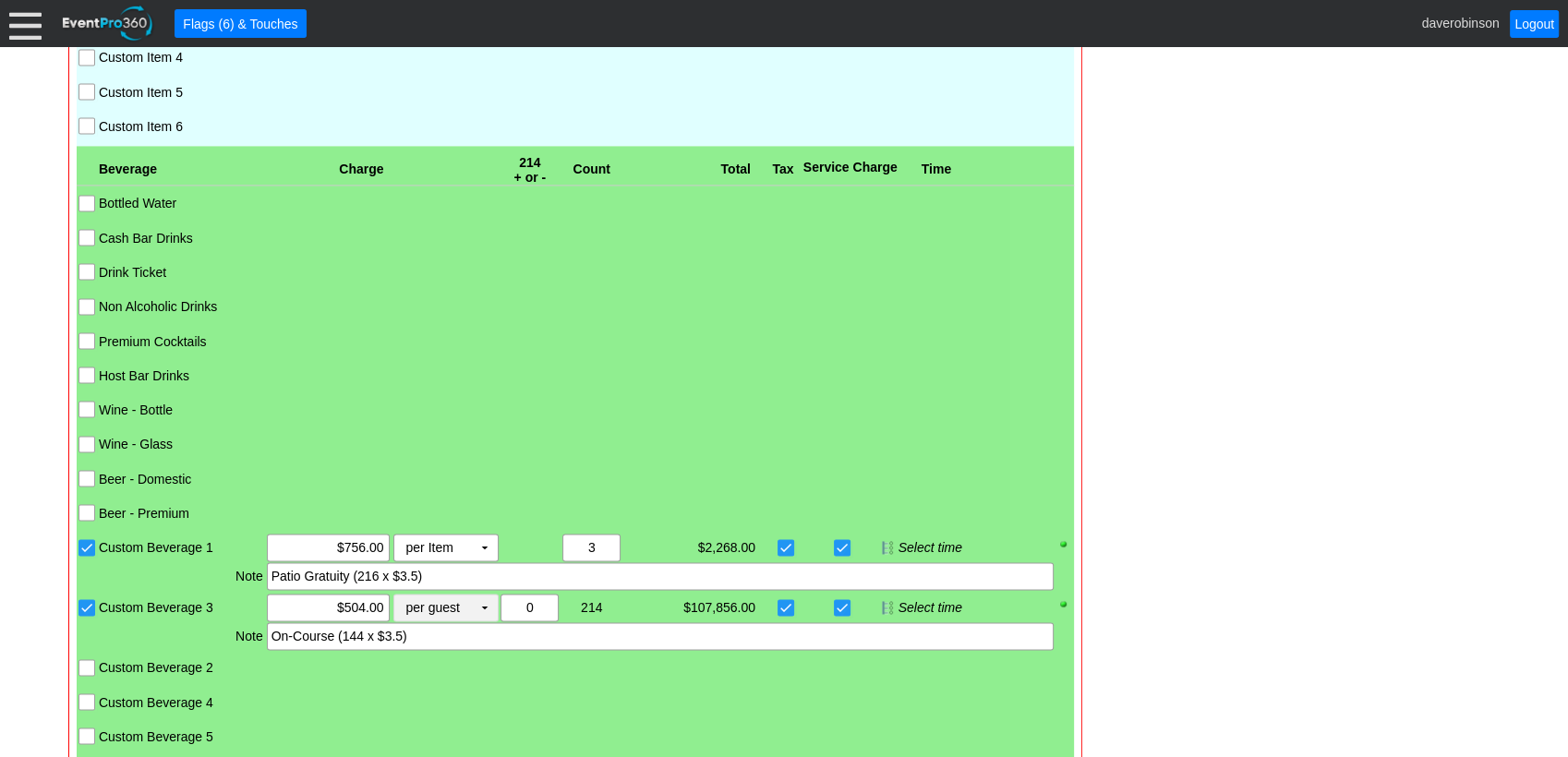 click on "▼" at bounding box center (485, 607) 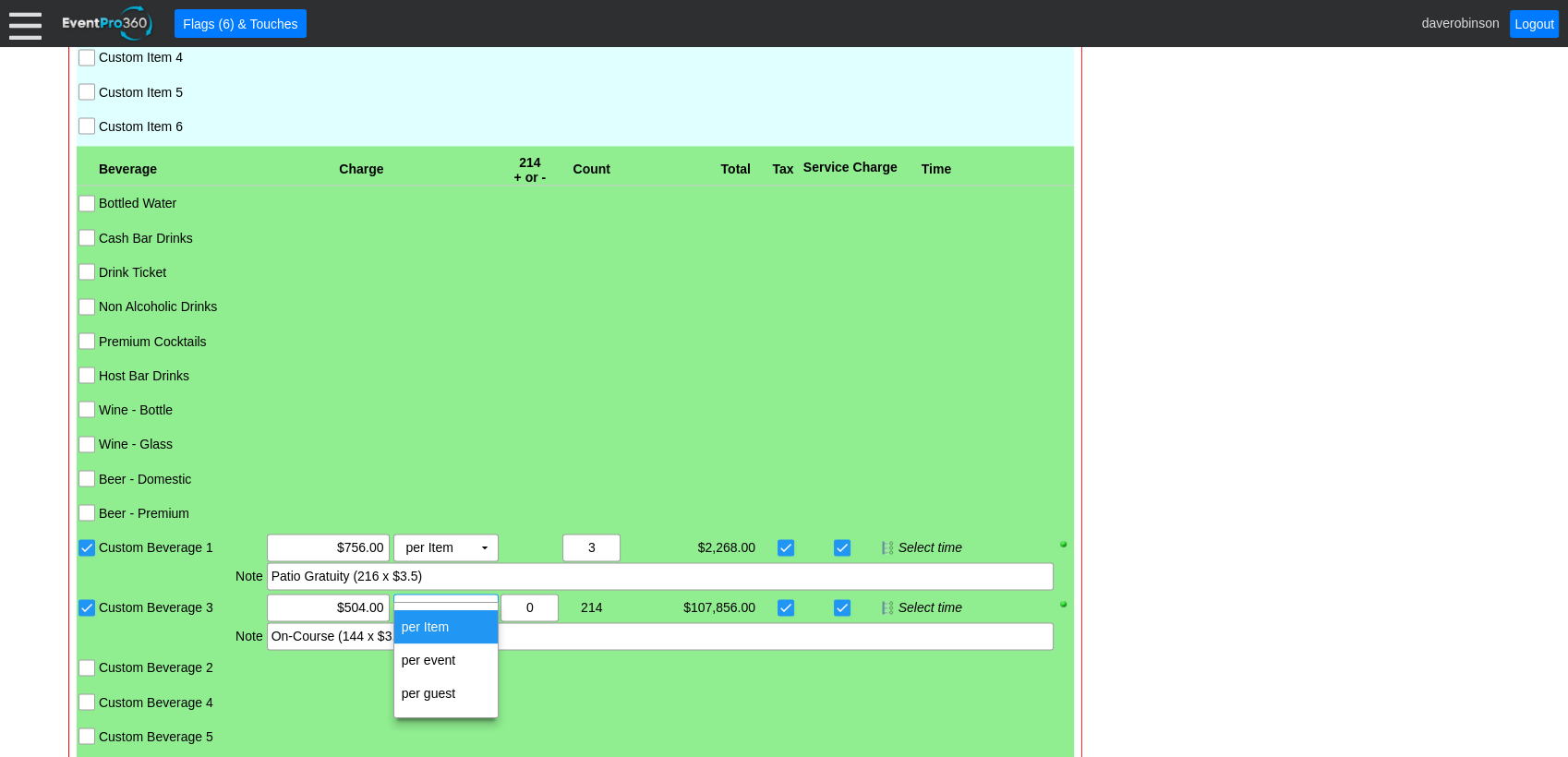 click on "per Item" at bounding box center [446, 627] 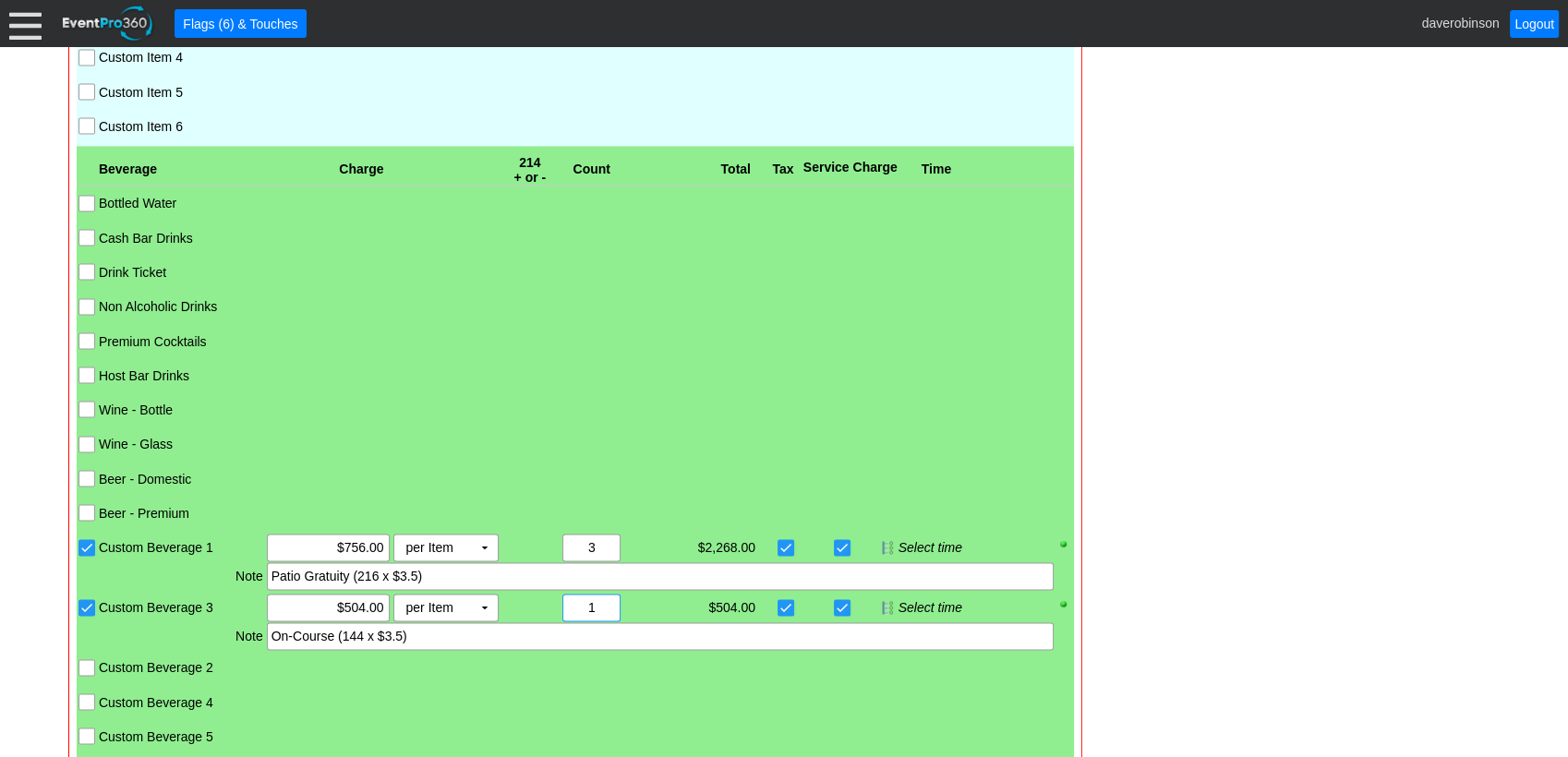drag, startPoint x: 605, startPoint y: 581, endPoint x: 556, endPoint y: 579, distance: 49.040799 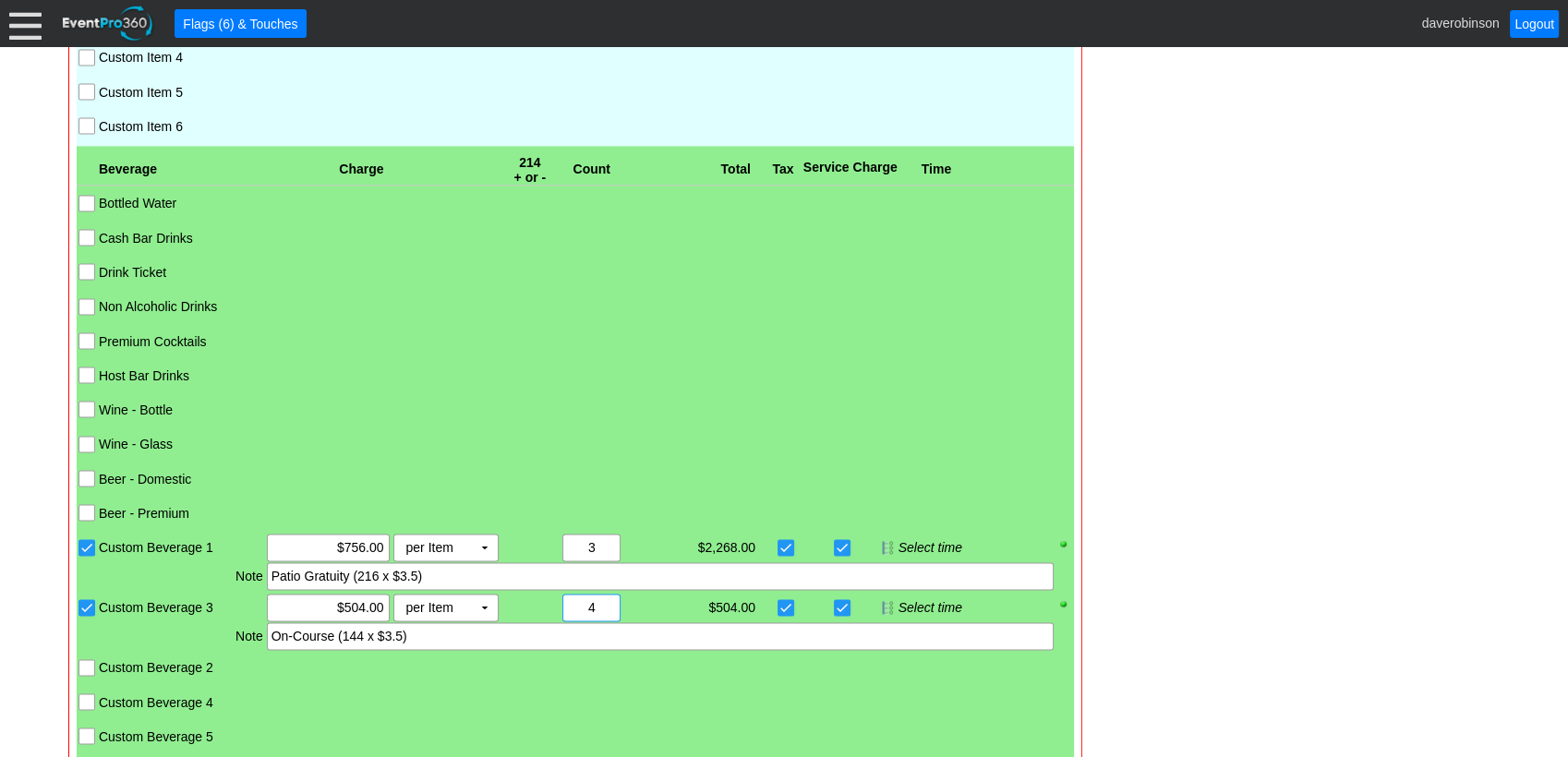 type on "4" 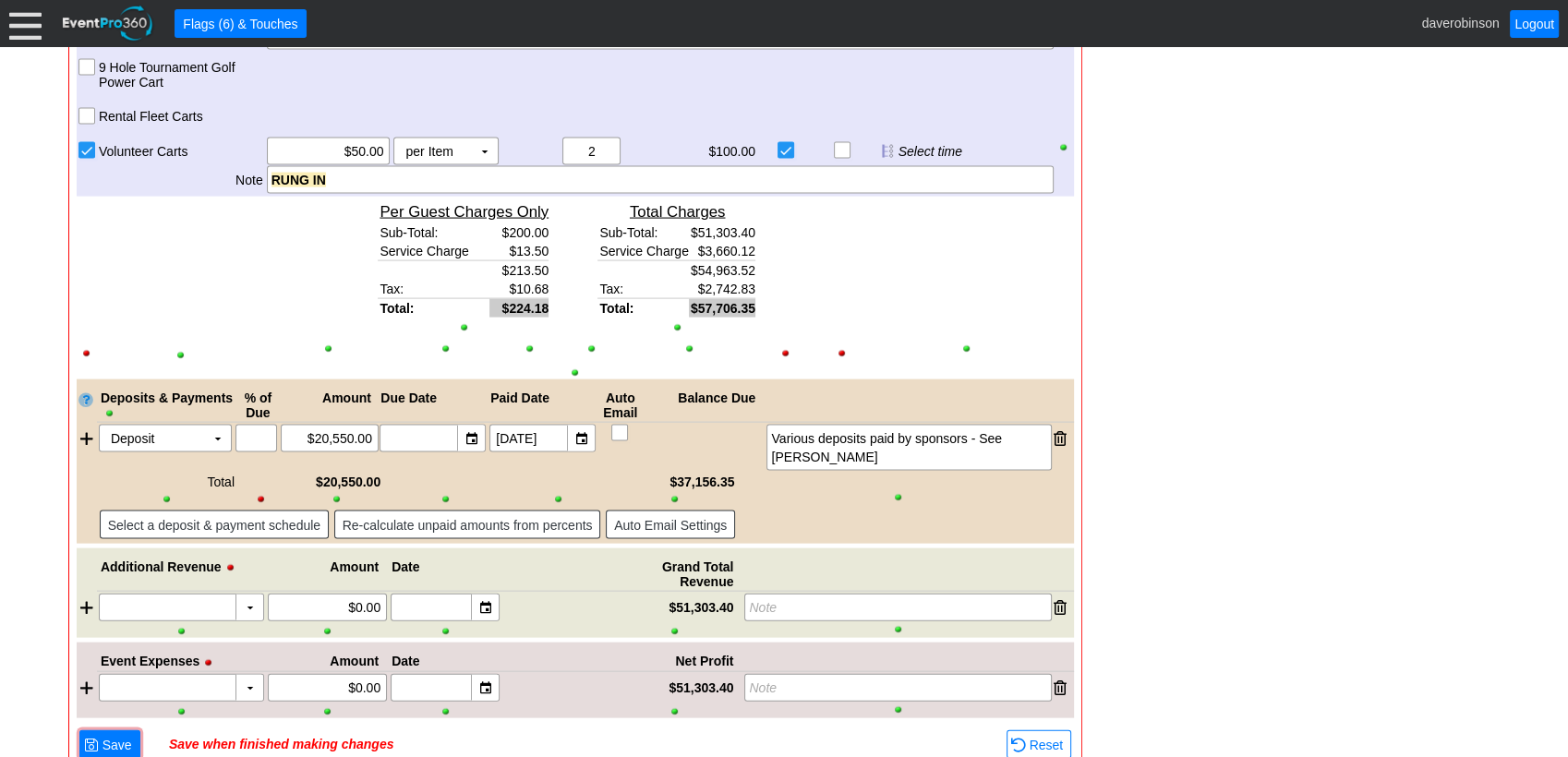 scroll, scrollTop: 3908, scrollLeft: 0, axis: vertical 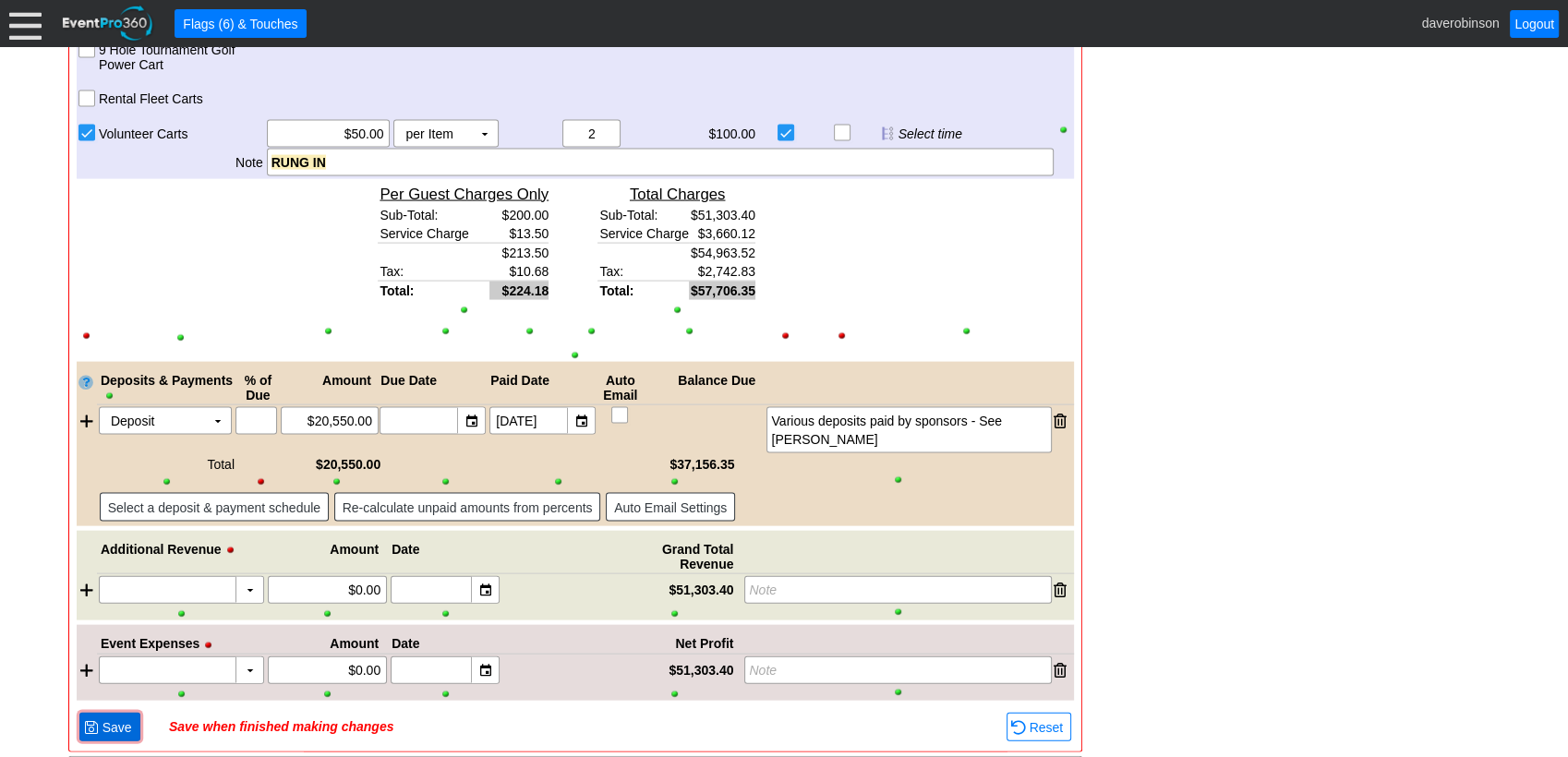 click on "Save" at bounding box center (117, 727) 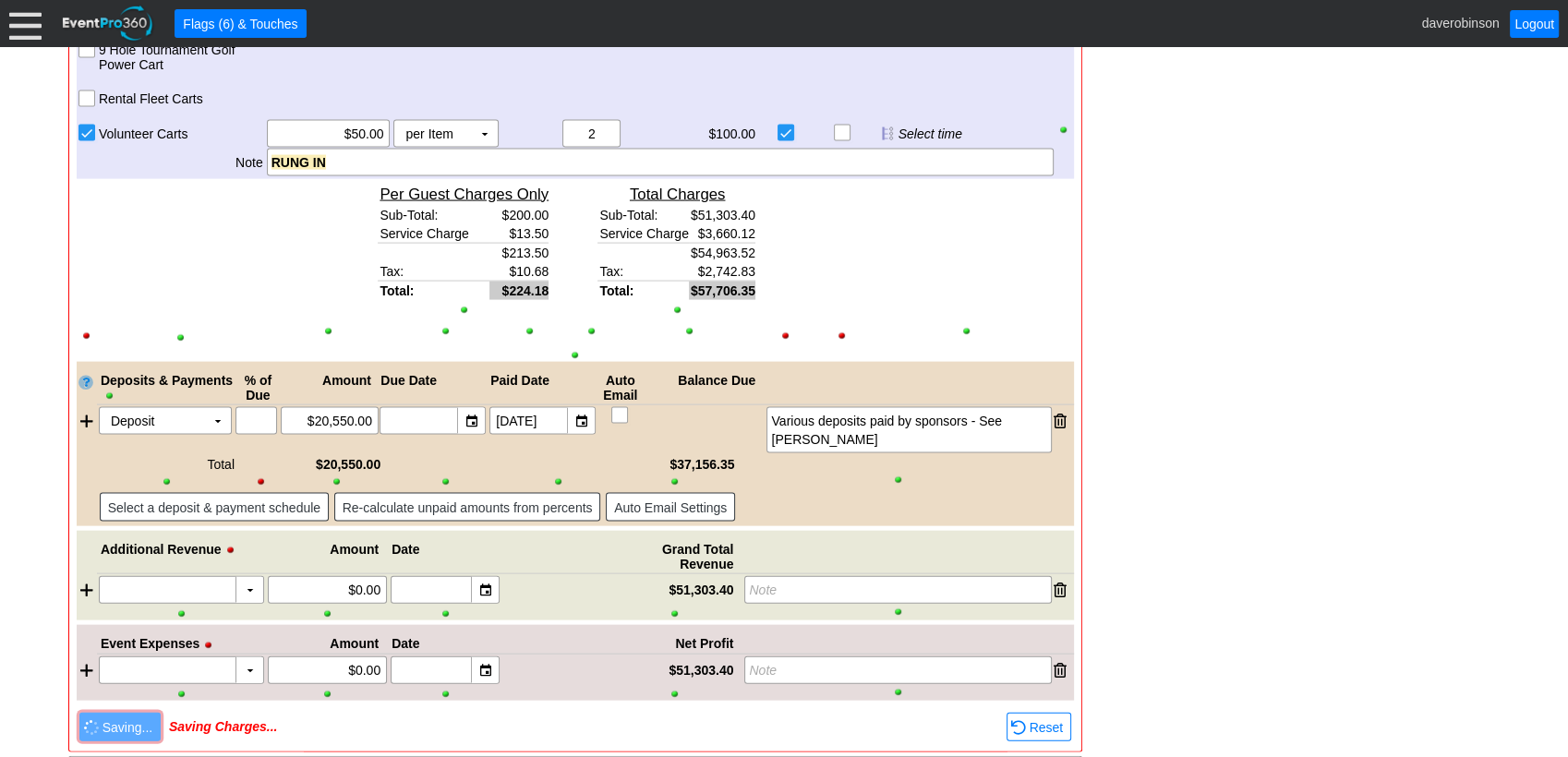 scroll, scrollTop: 2656, scrollLeft: 0, axis: vertical 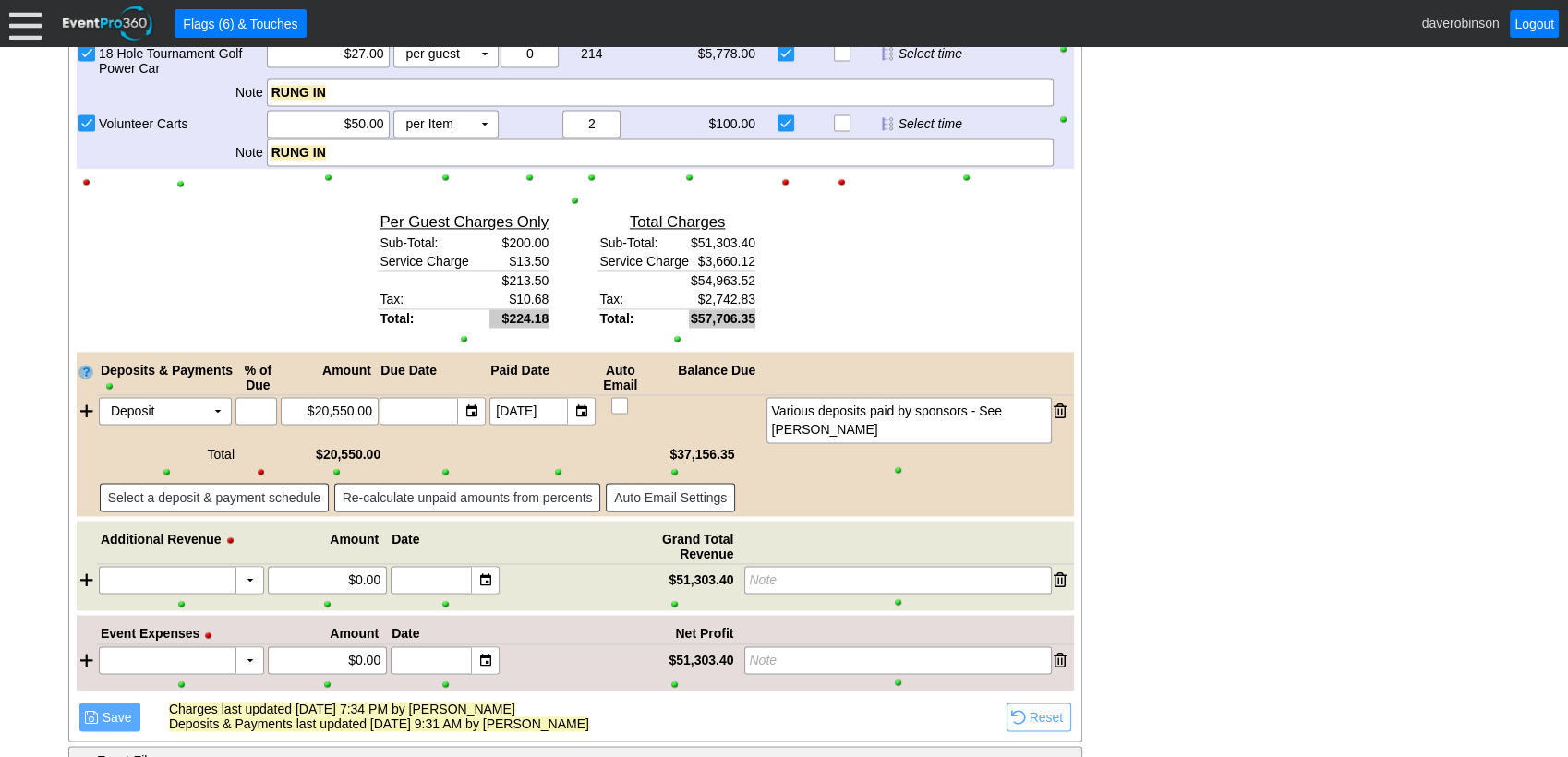 click on "- General Information
▼
Loading....
Remove all highlights
Facility:
▼ Χ Heritage Pointe Golf Club
Event Type:
▼ Χ Corporate Tournament
Course:
▼ Χ 27 Holes
2:00pm-8:00pm
Select time" at bounding box center [784, -753] 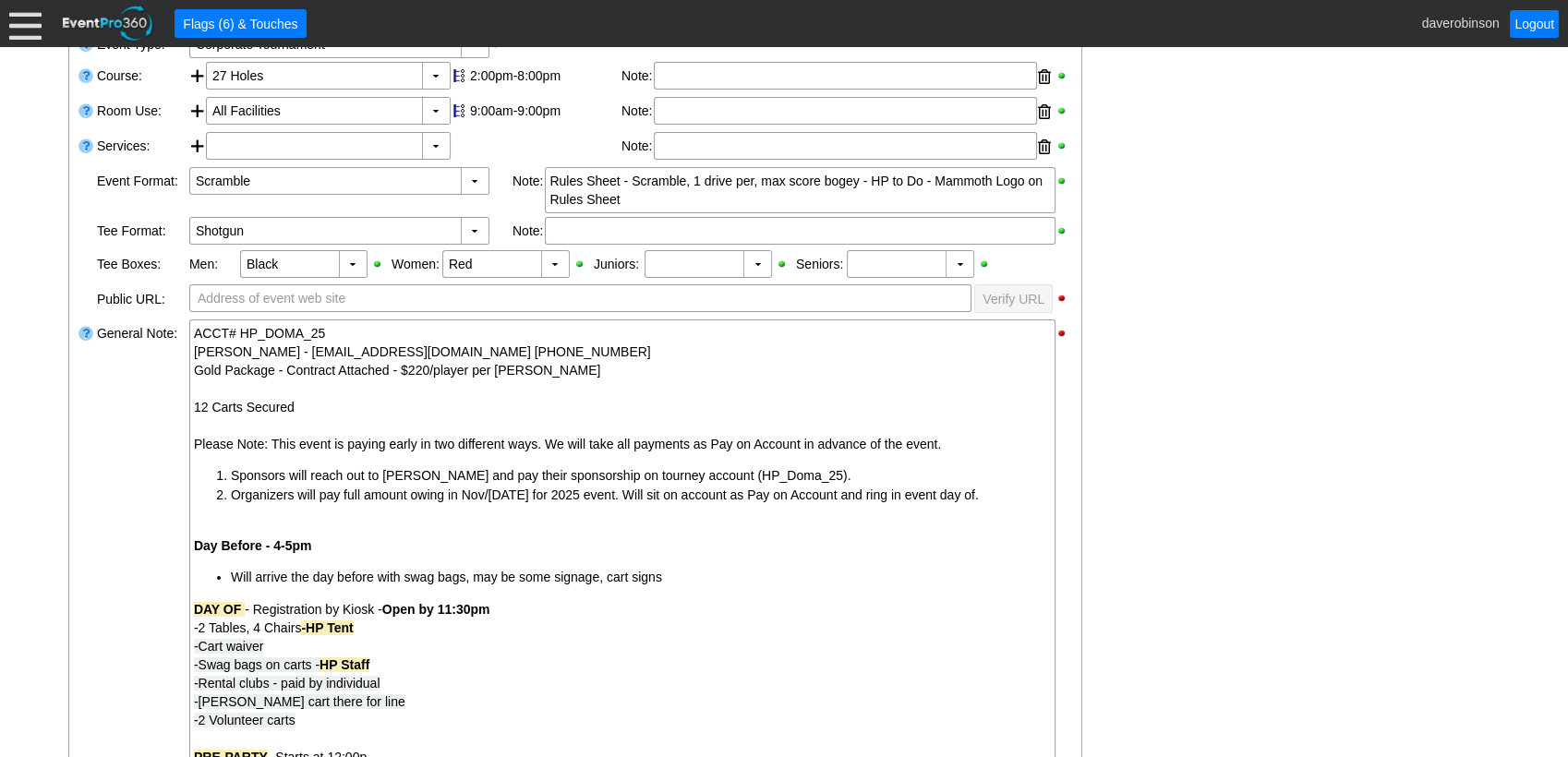 scroll, scrollTop: 0, scrollLeft: 0, axis: both 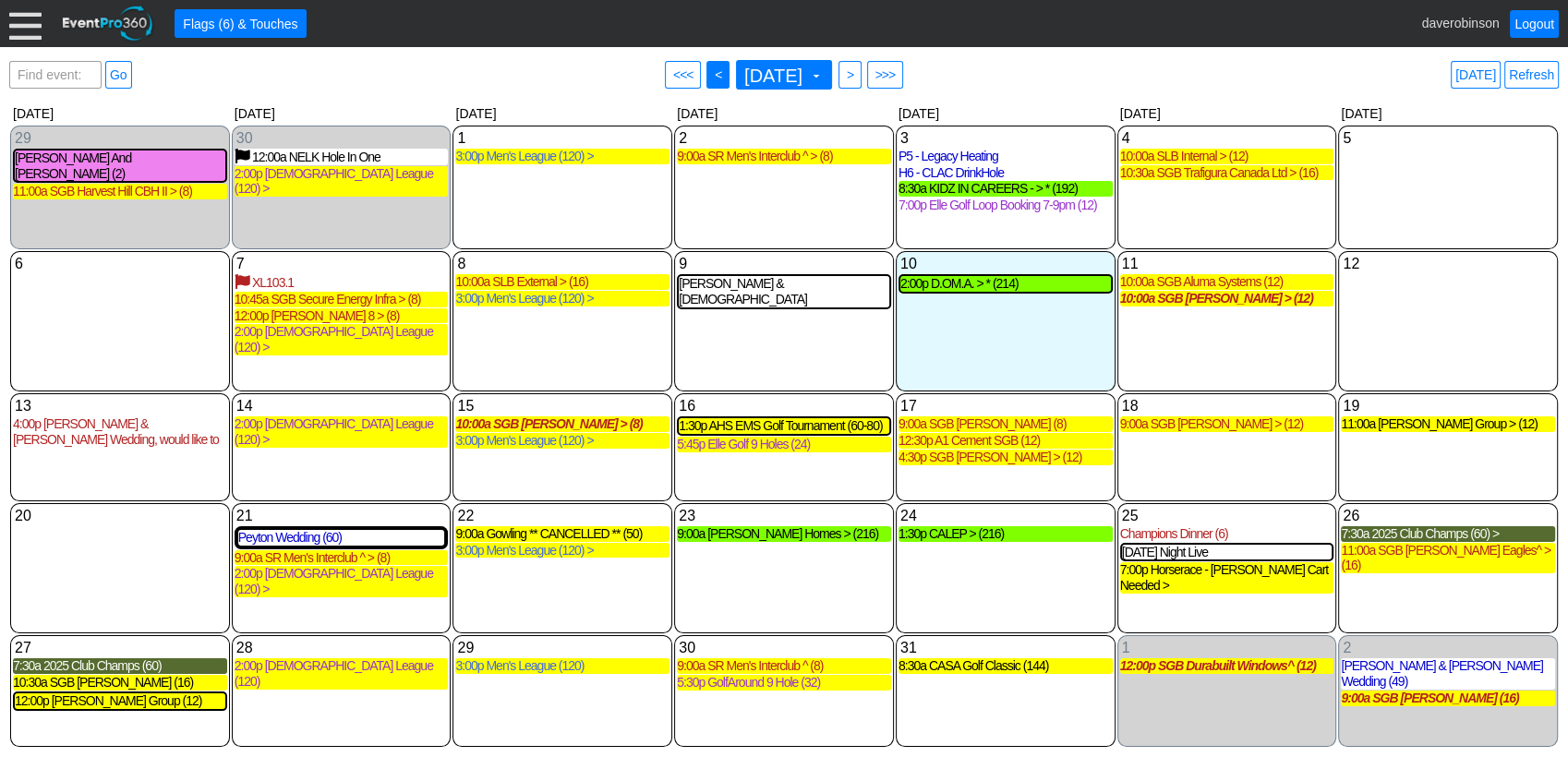 click on "● <" at bounding box center [718, 75] 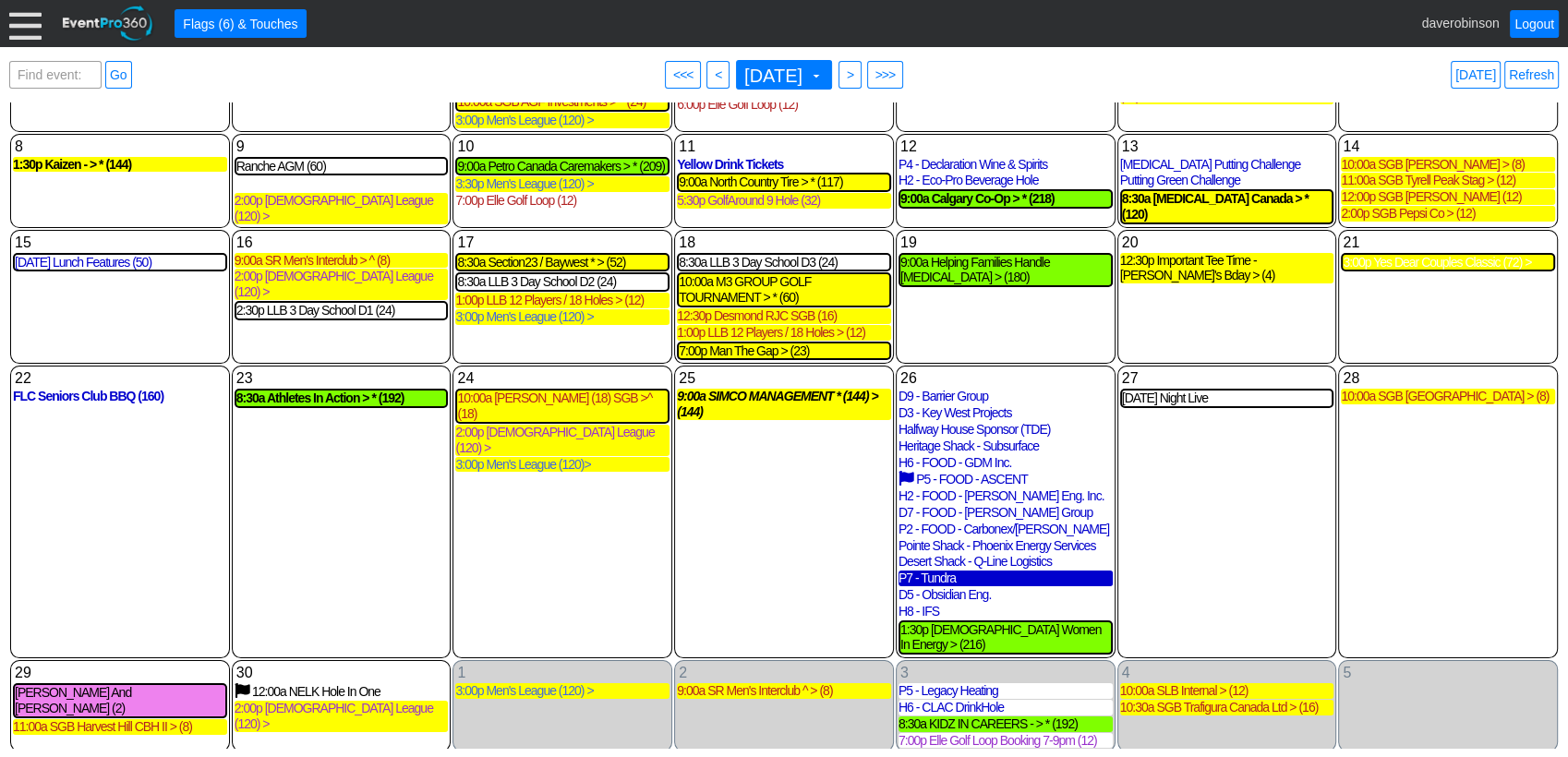 scroll, scrollTop: 126, scrollLeft: 0, axis: vertical 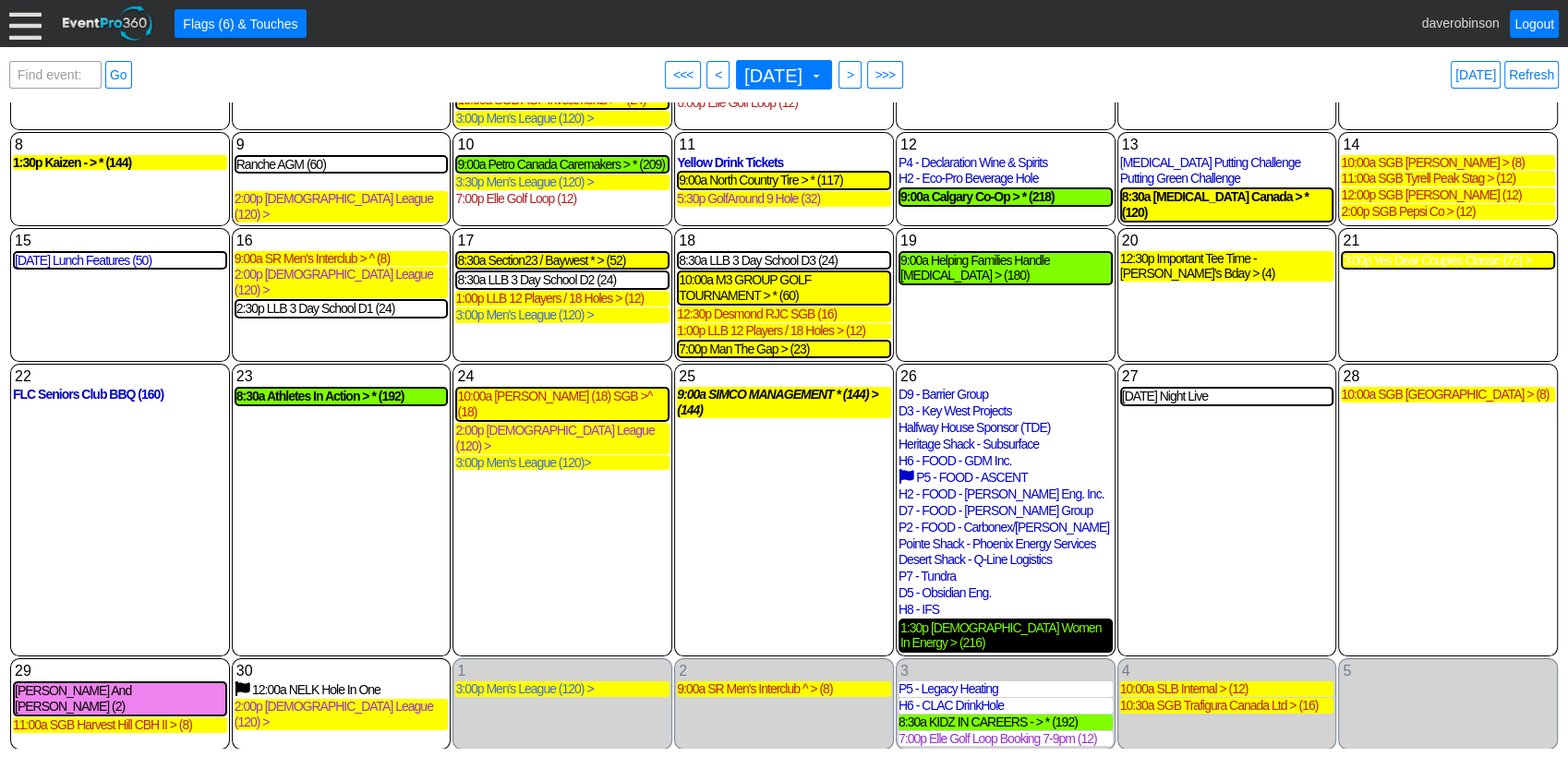 click on "1:30p Canadian Women In Energy > (216)" at bounding box center [1006, 636] 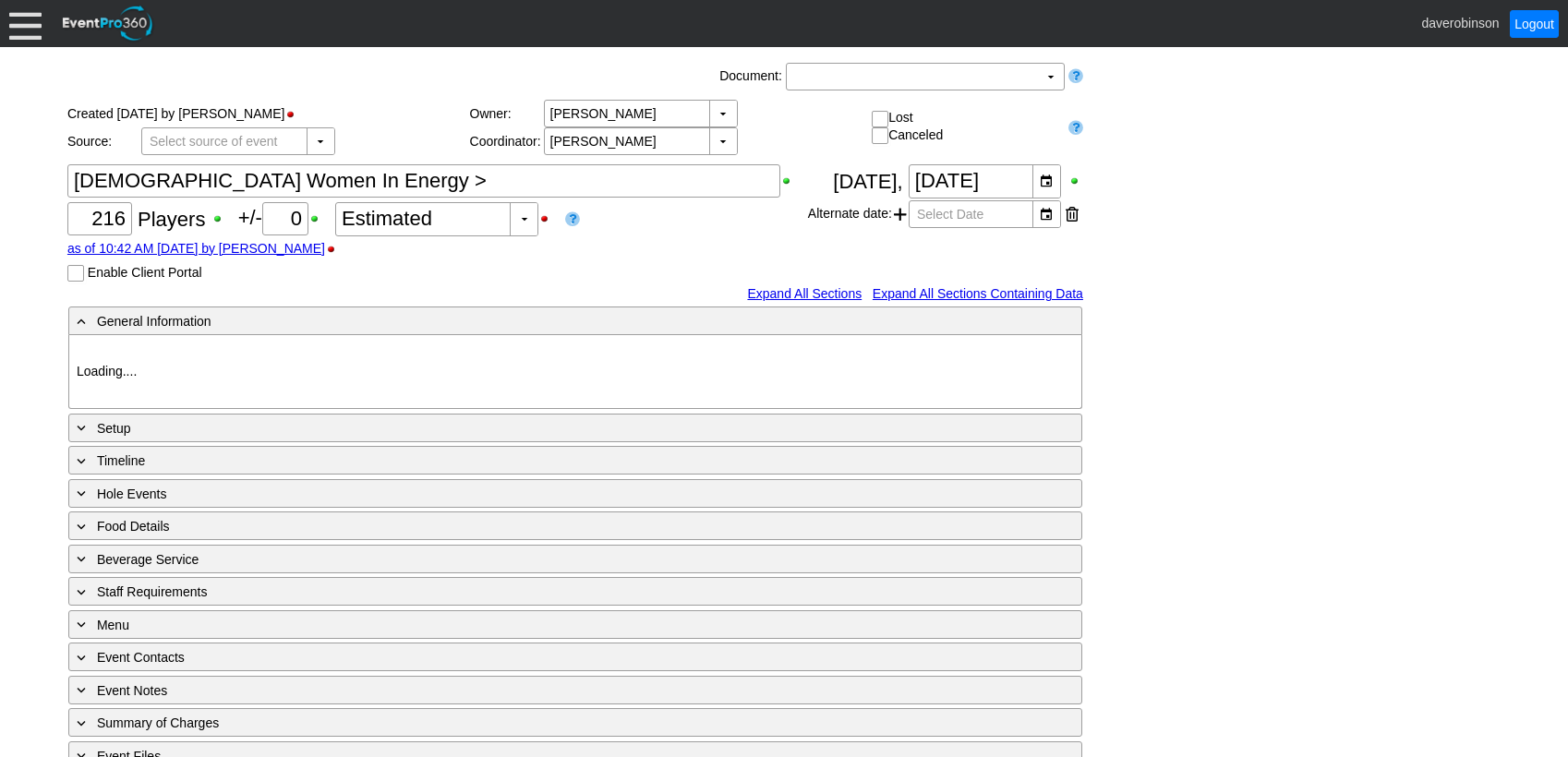 scroll, scrollTop: 0, scrollLeft: 0, axis: both 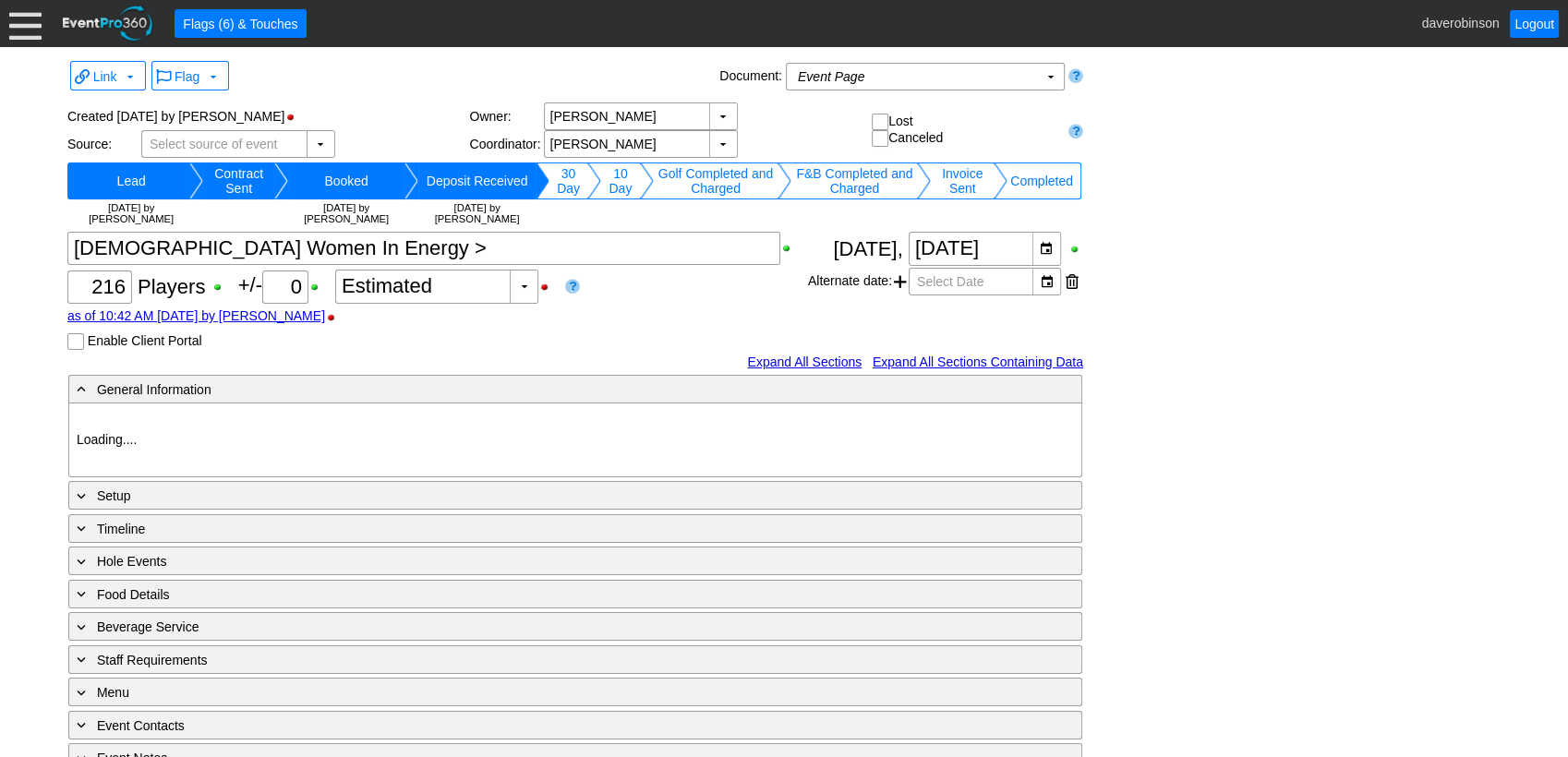 type on "Heritage Pointe Golf Club" 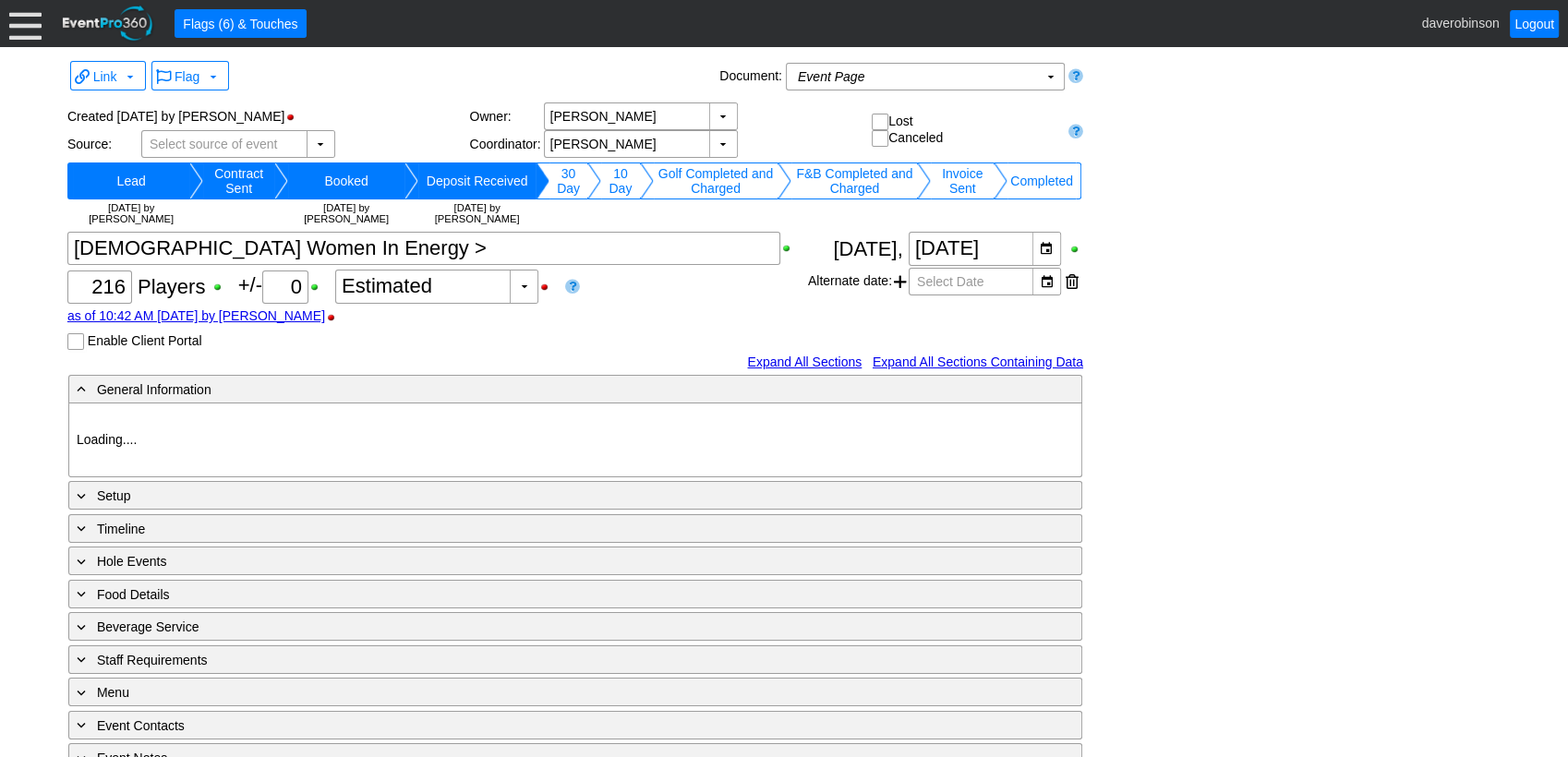 type on "Corporate Tournament" 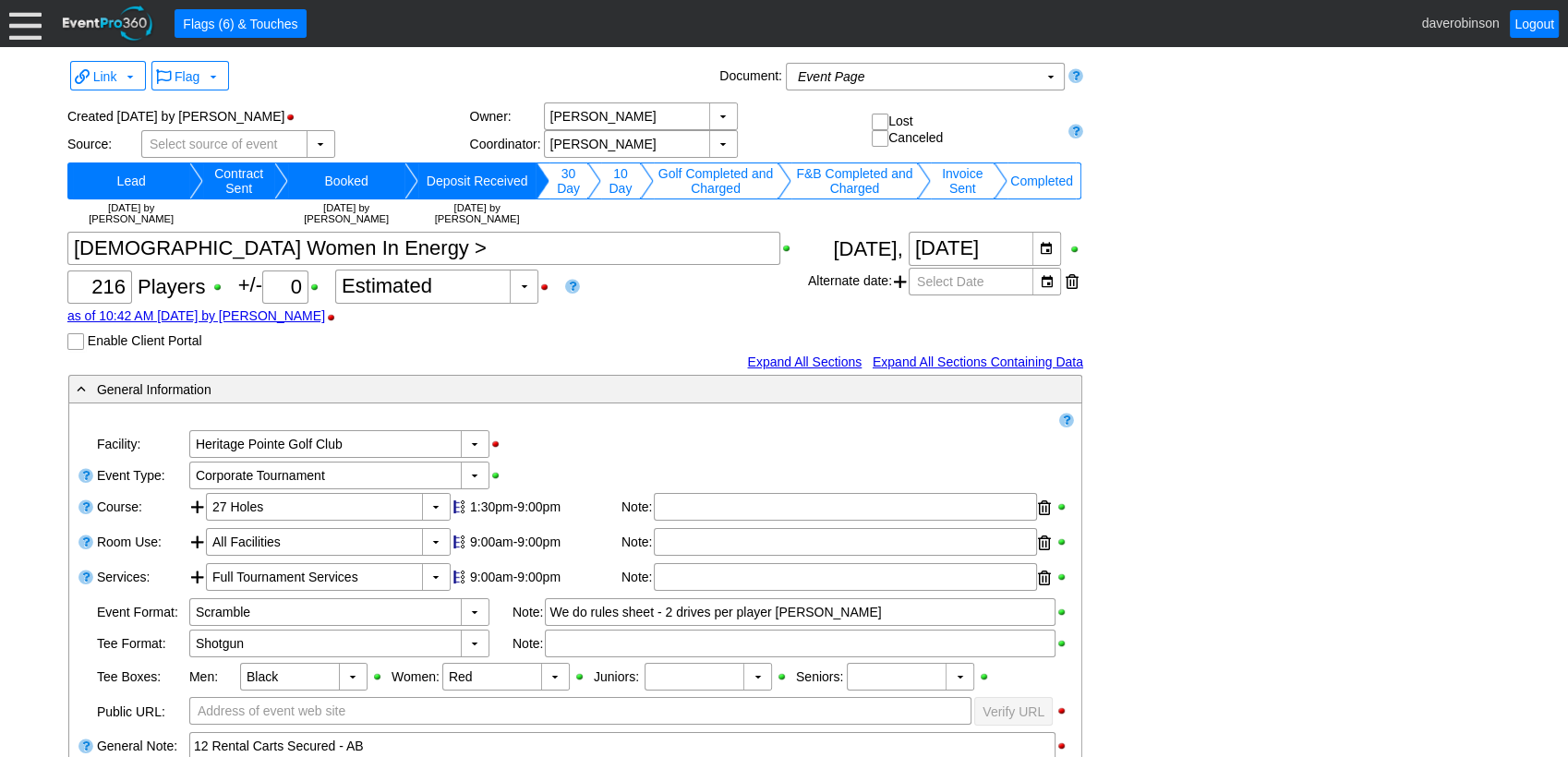 click on "Invoice Sent" at bounding box center (962, 181) 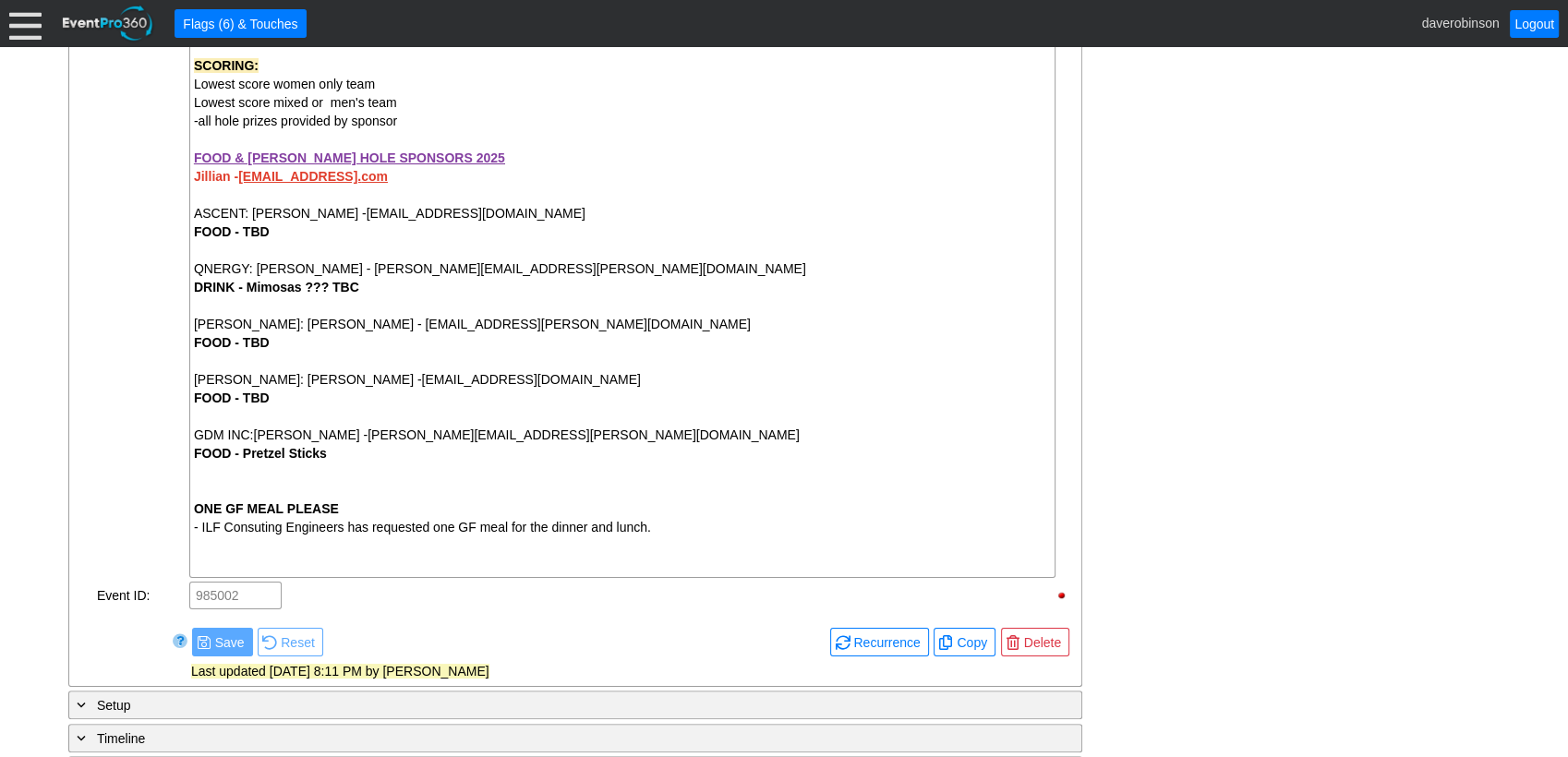 scroll, scrollTop: 1937, scrollLeft: 0, axis: vertical 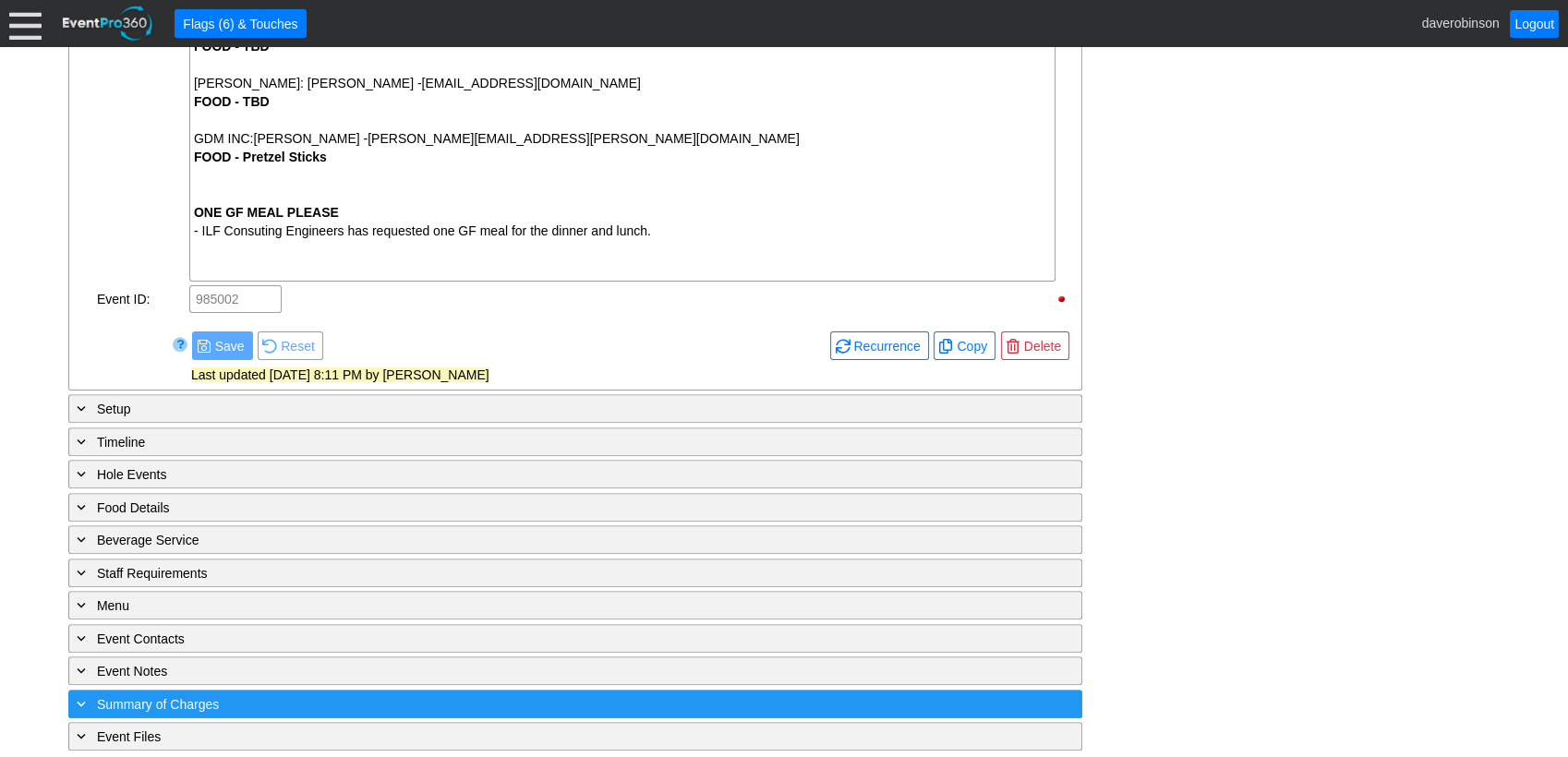 click at bounding box center [81, 703] 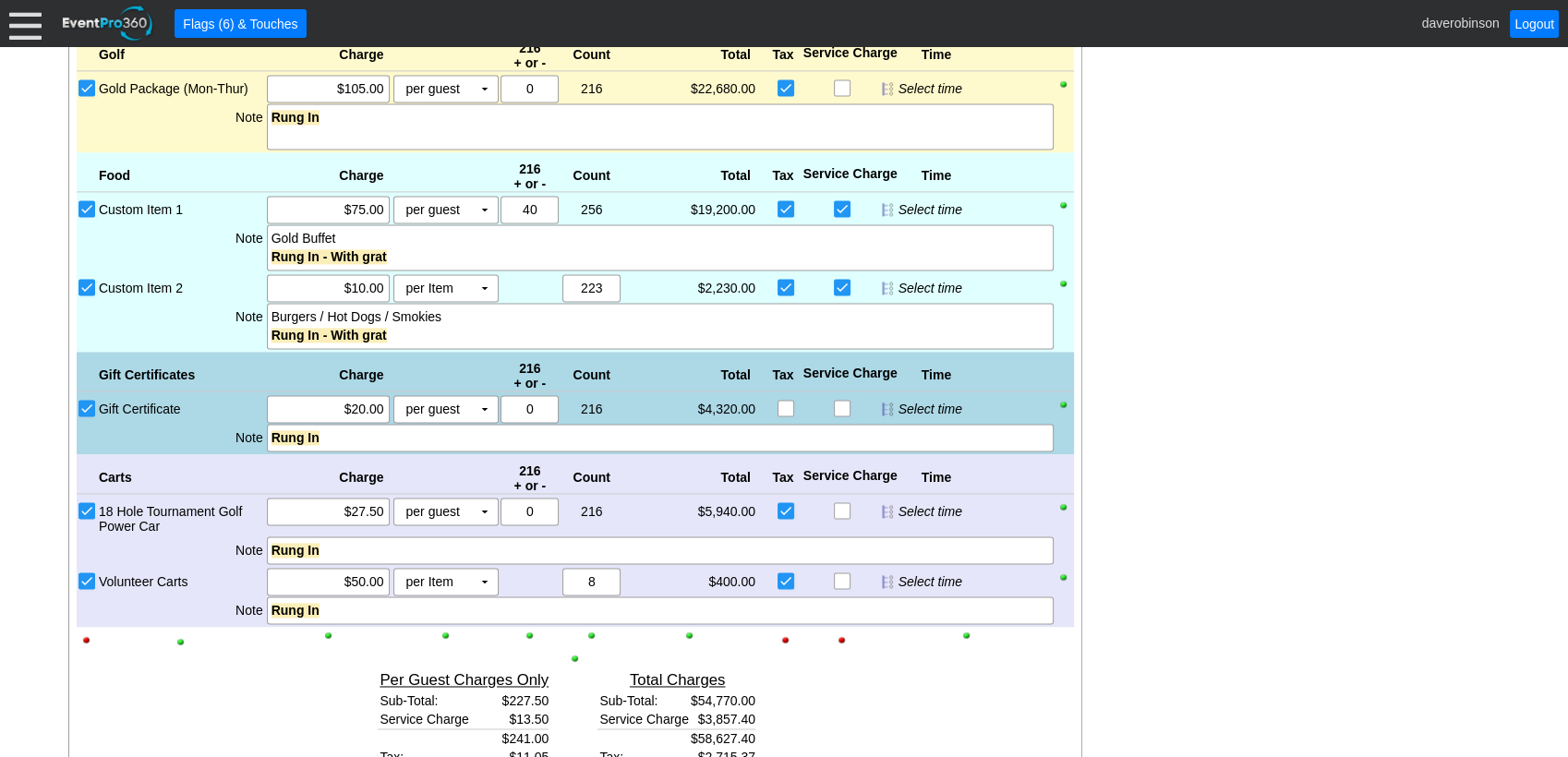 scroll, scrollTop: 2593, scrollLeft: 0, axis: vertical 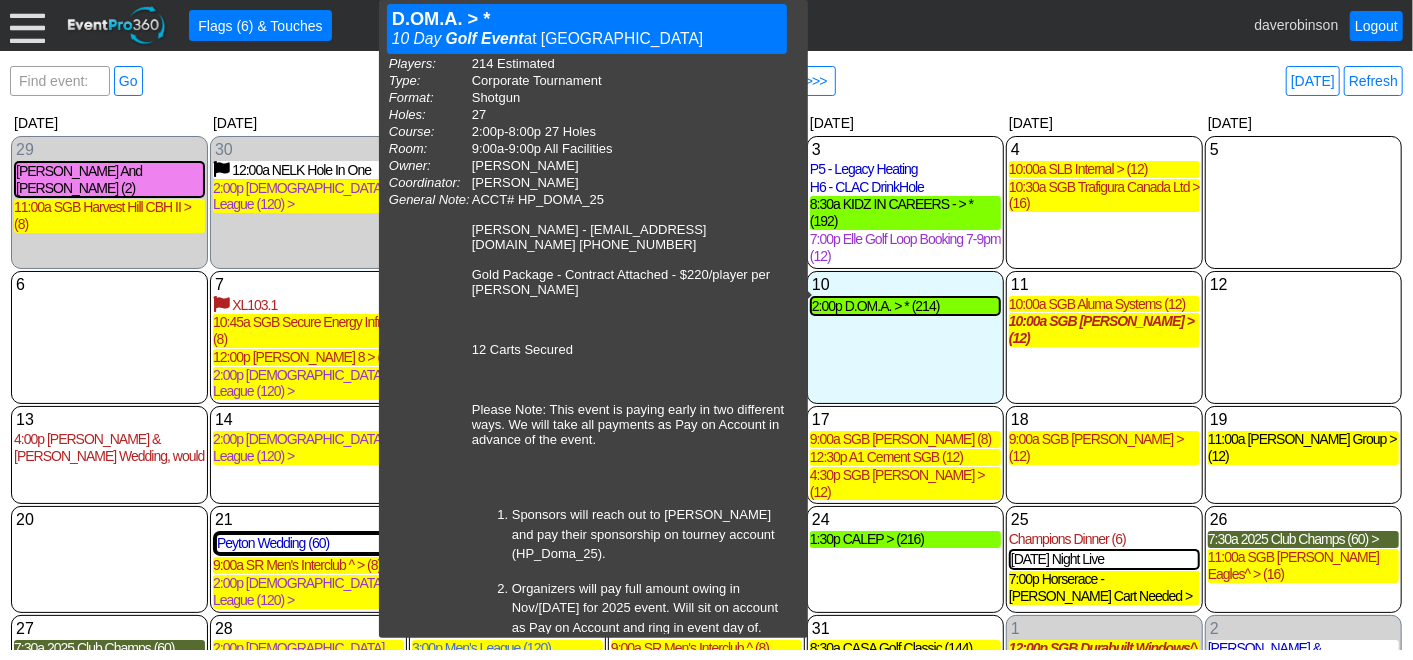 click on "Find event: enter title
Go
● <<< ● <
July 2025 ▼
● > ● >>>
Today
Refresh
▼
◀
▶
Today
<
Week 1
Week 2
Week 3
Week 4
Week 5
Week 6
>
Today
Today
<
1
2 3 4 5 6 7 8" at bounding box center [706, 355] 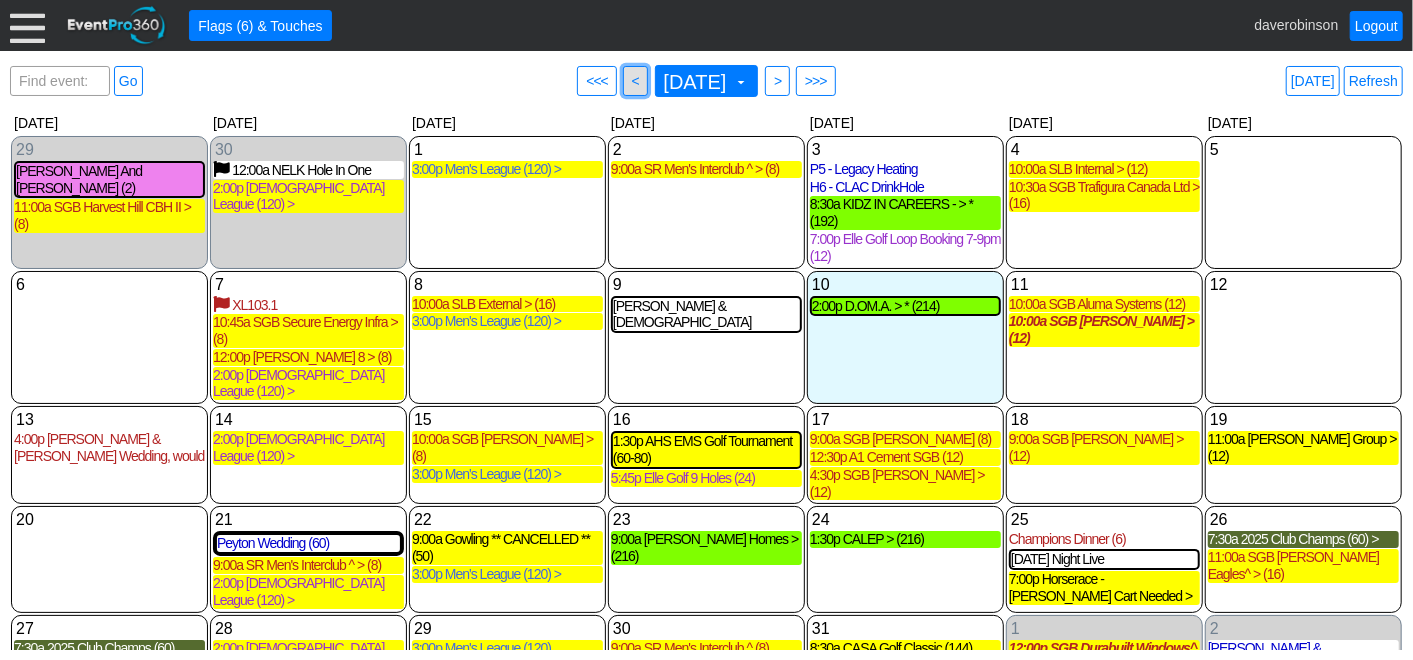 click on "<" at bounding box center [635, 81] 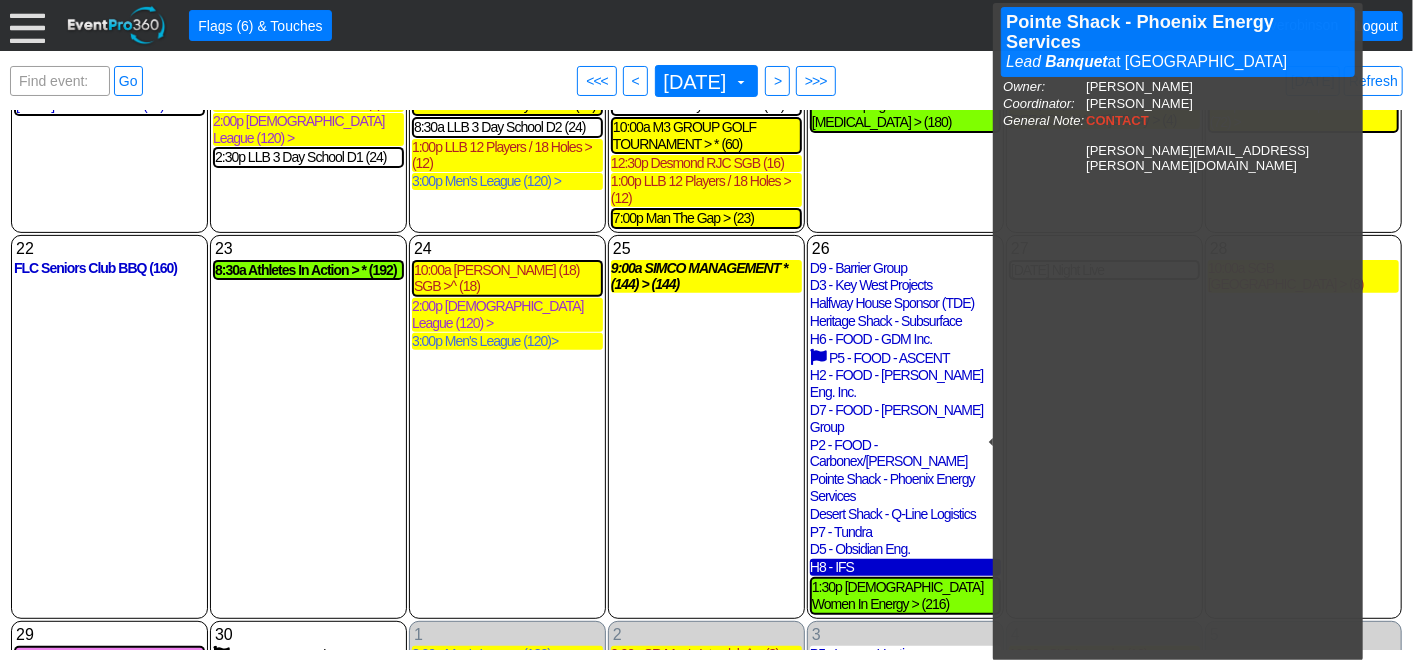 scroll, scrollTop: 377, scrollLeft: 0, axis: vertical 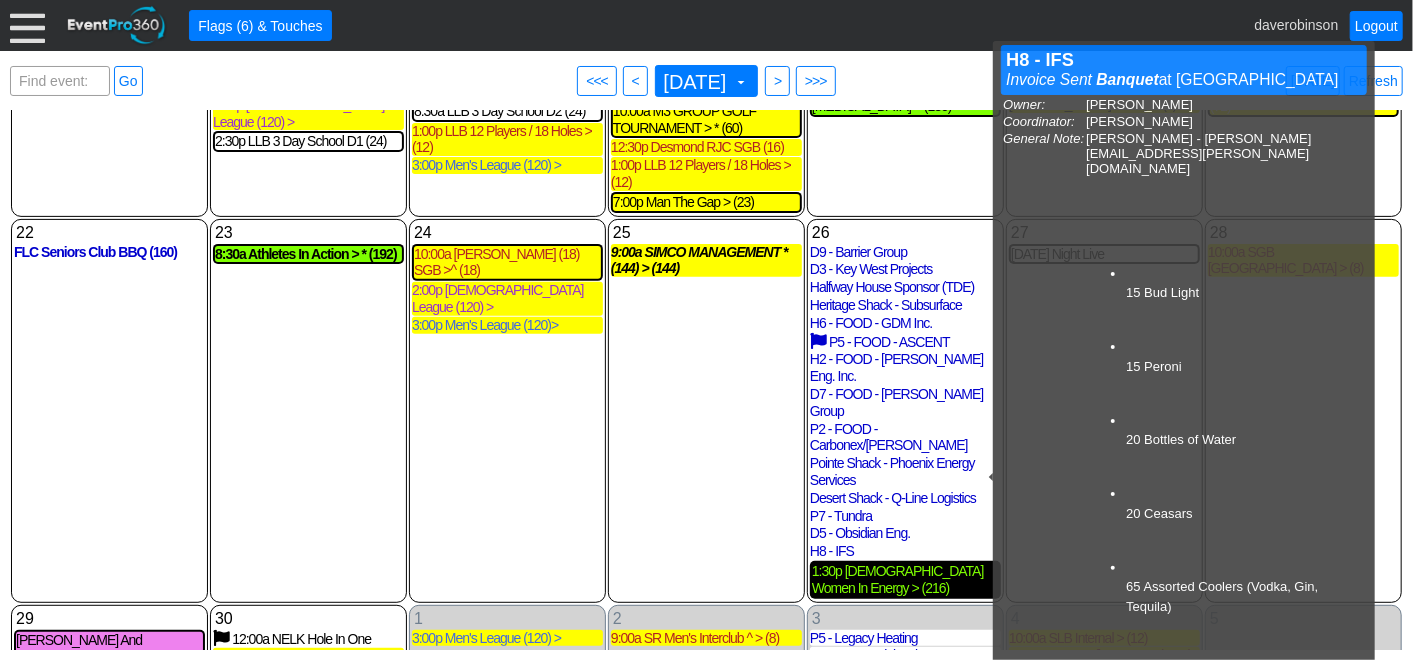 click on "1:30p Canadian Women In Energy > (216)" at bounding box center (905, 580) 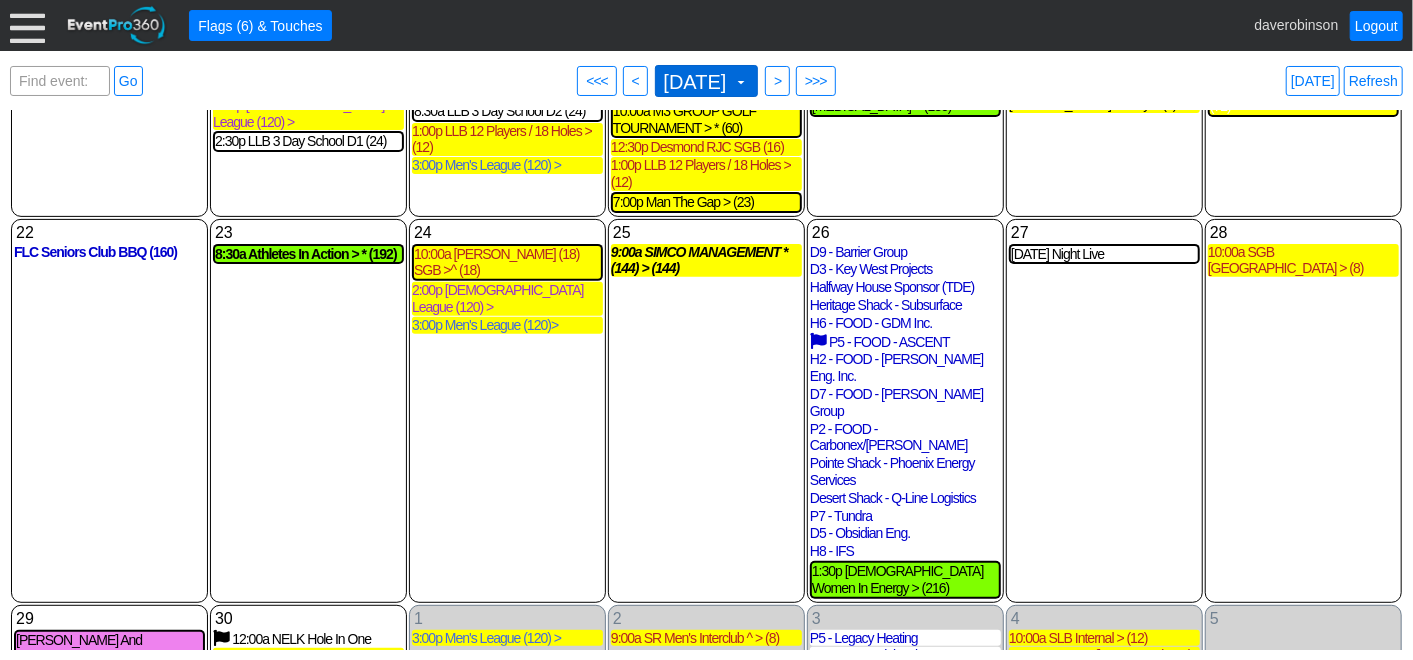 click on "June 2025 ▼" at bounding box center [707, 81] 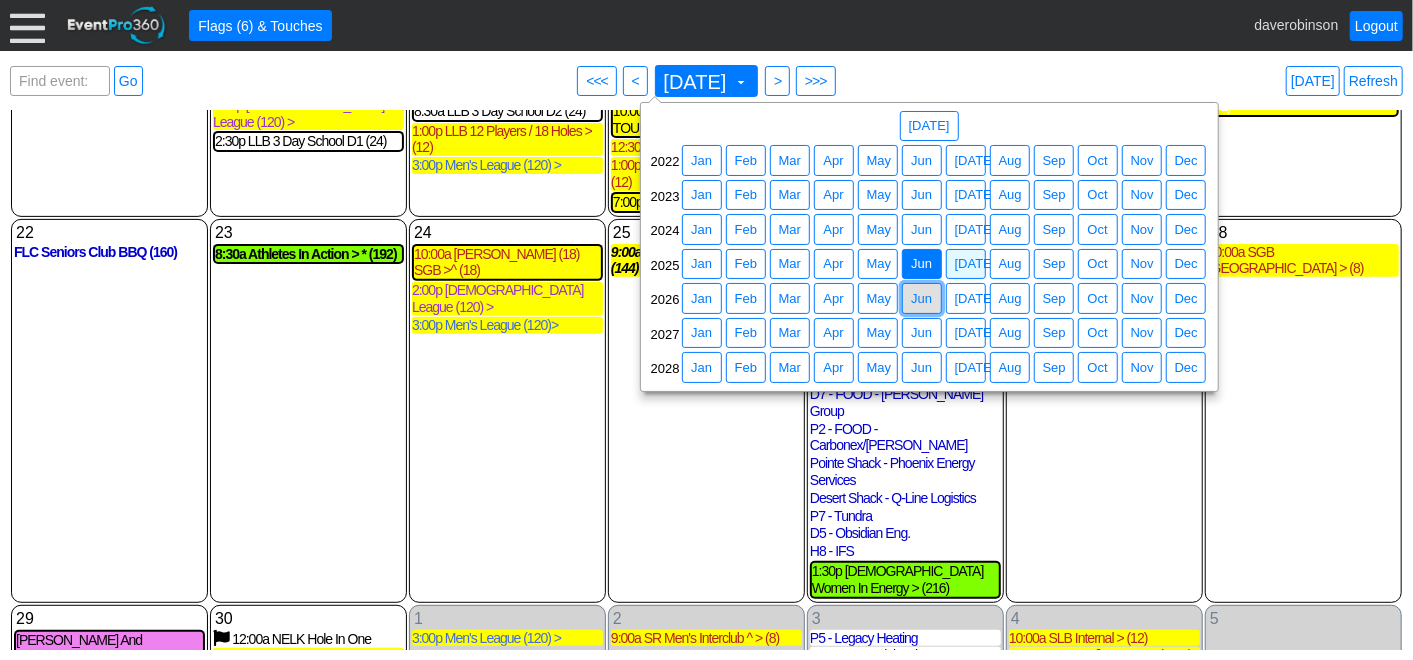 click on "Jun" at bounding box center [921, 299] 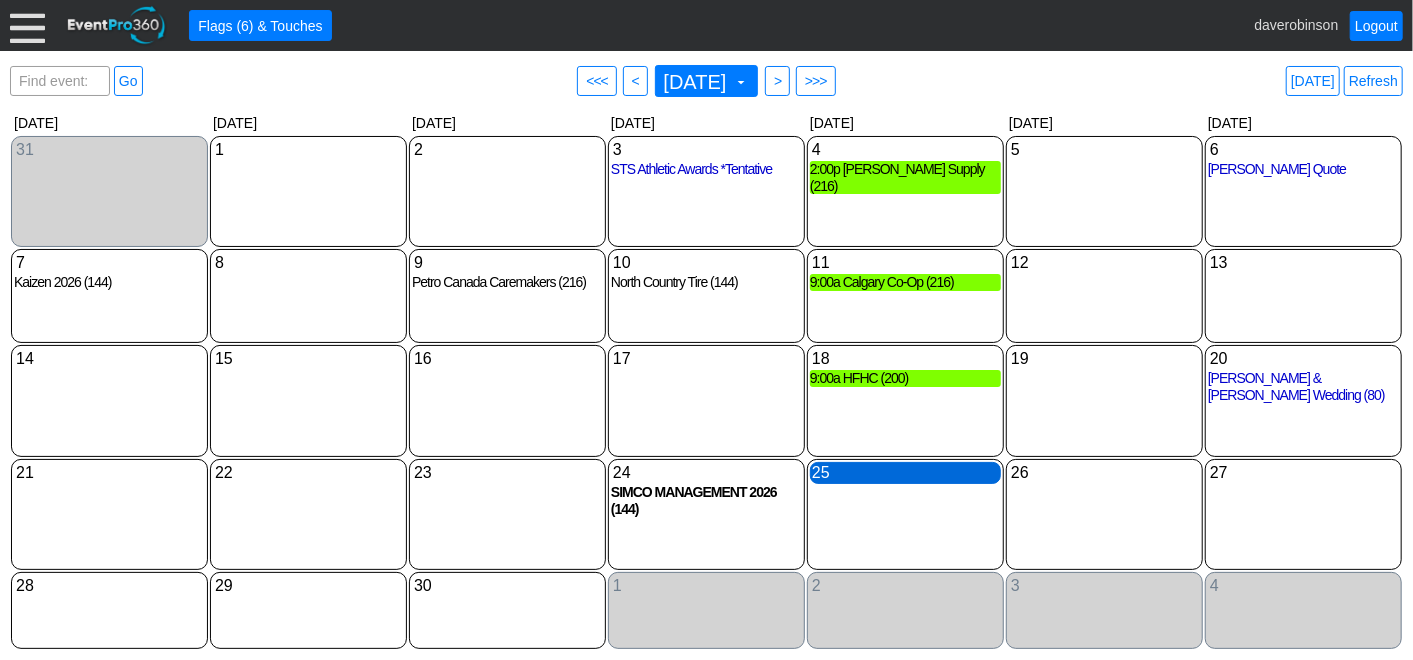 click on "25  Thursday" at bounding box center [905, 473] 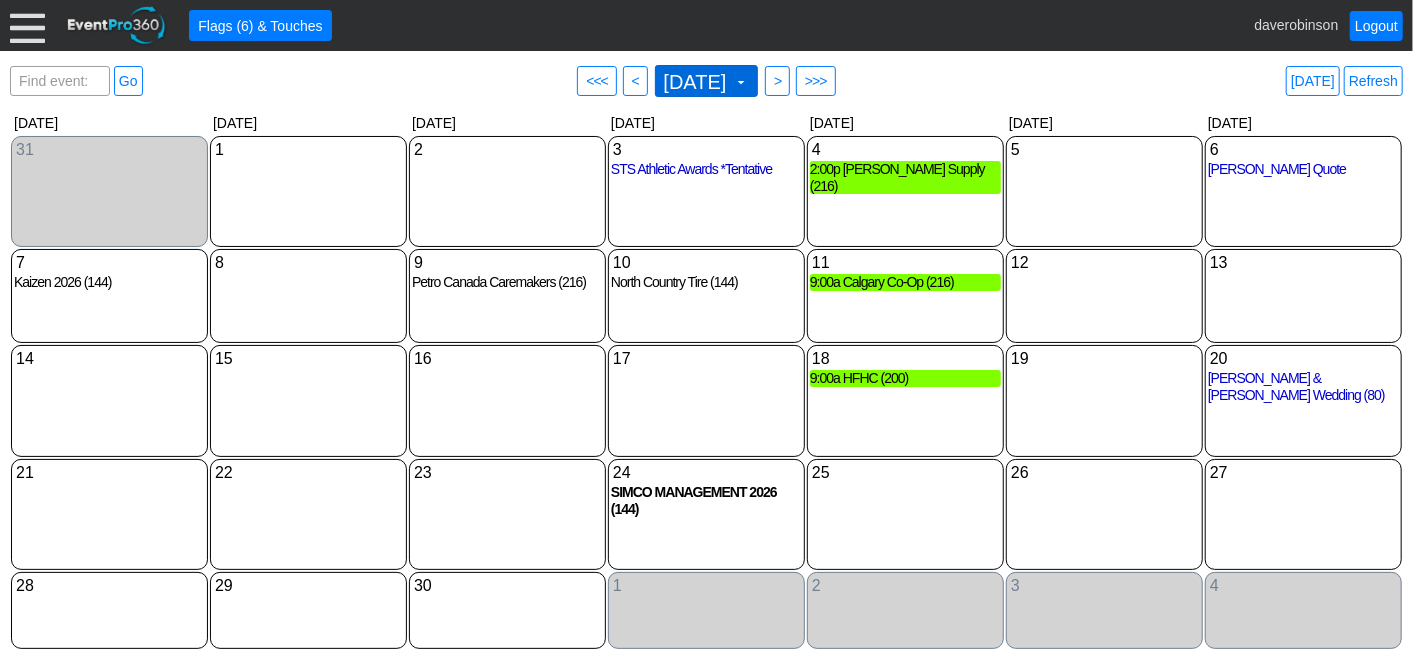 click at bounding box center (741, 82) 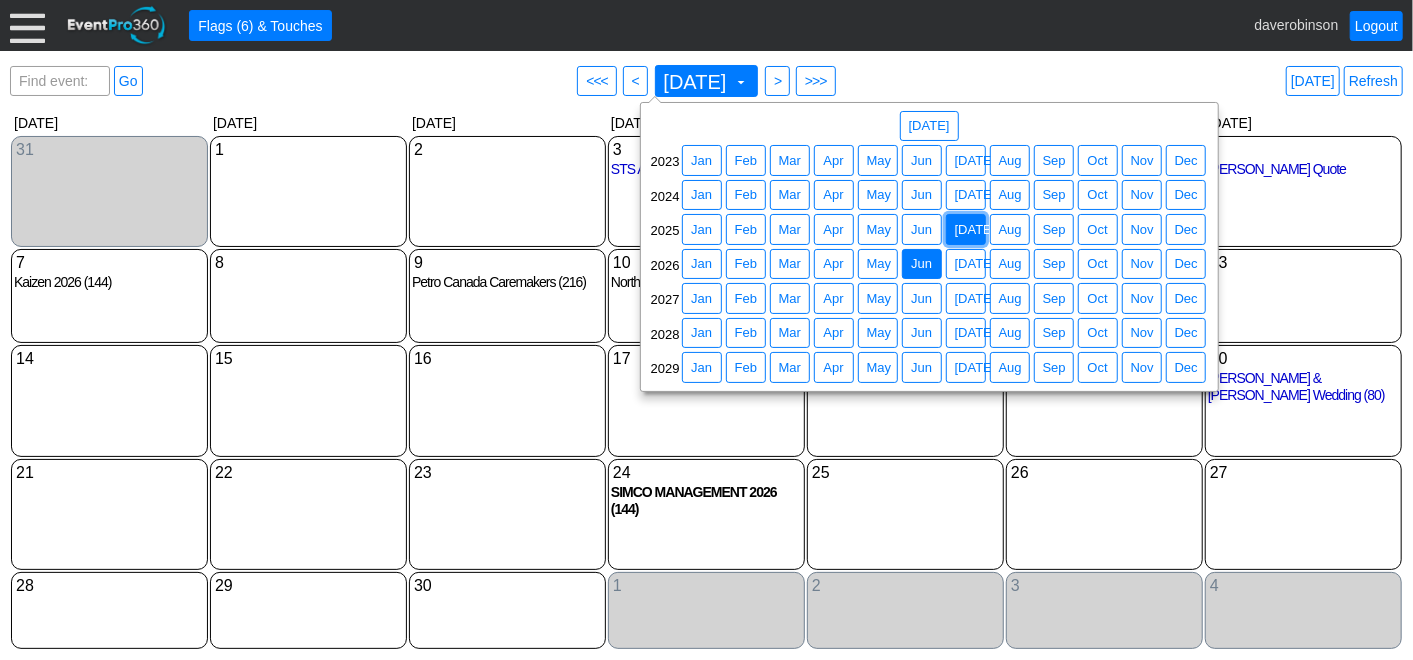 click on "Jul" at bounding box center (975, 230) 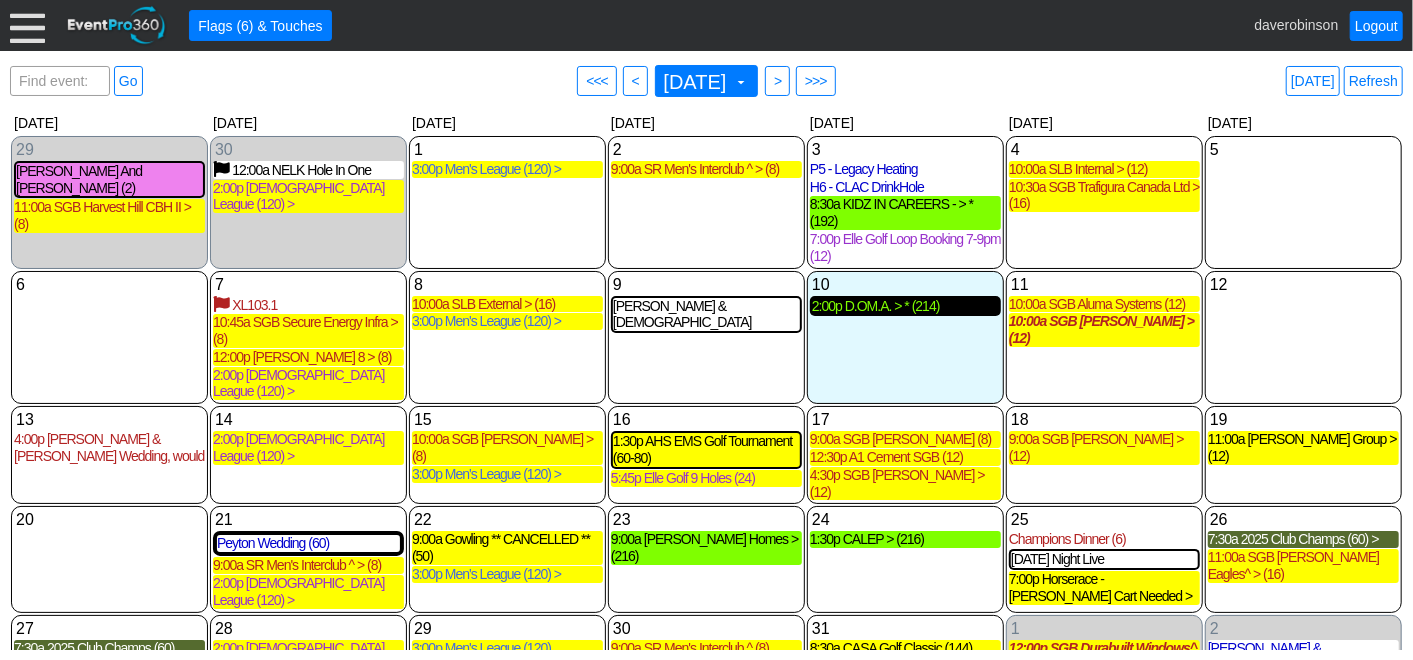 click on "2:00p D.OM.A. > * (214)" at bounding box center (905, 306) 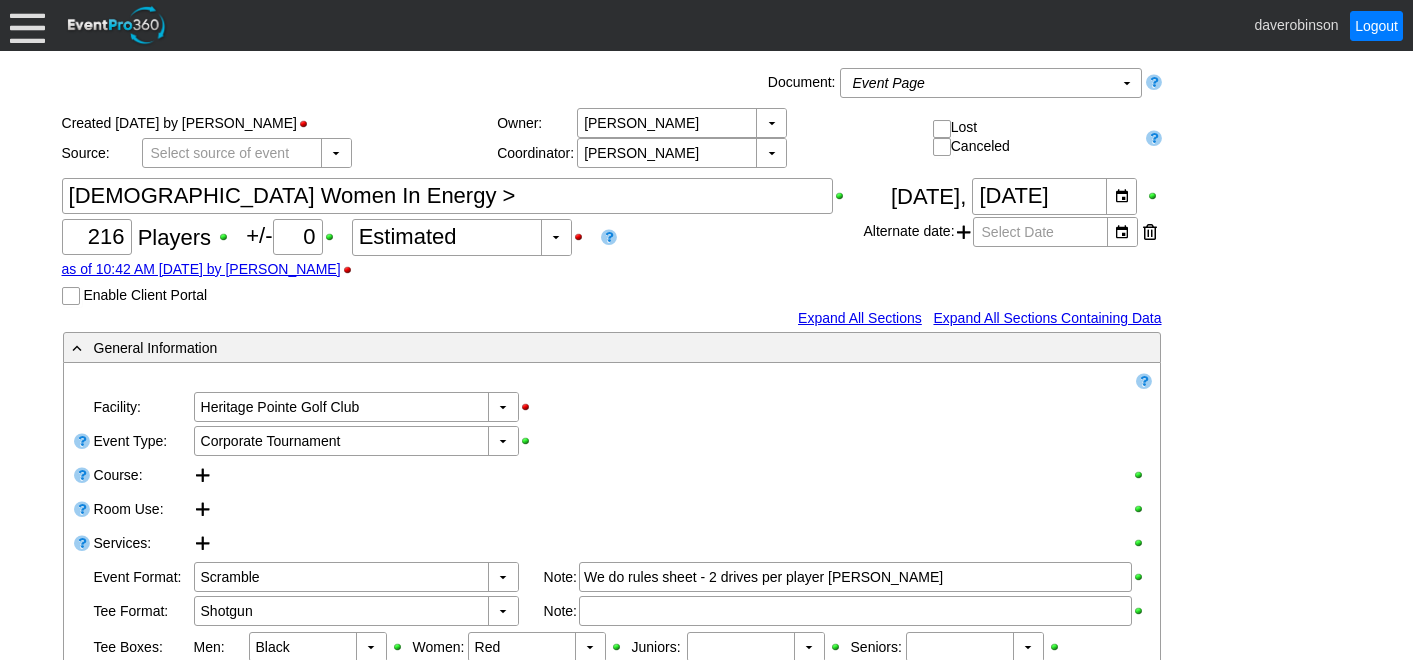 scroll, scrollTop: 0, scrollLeft: 0, axis: both 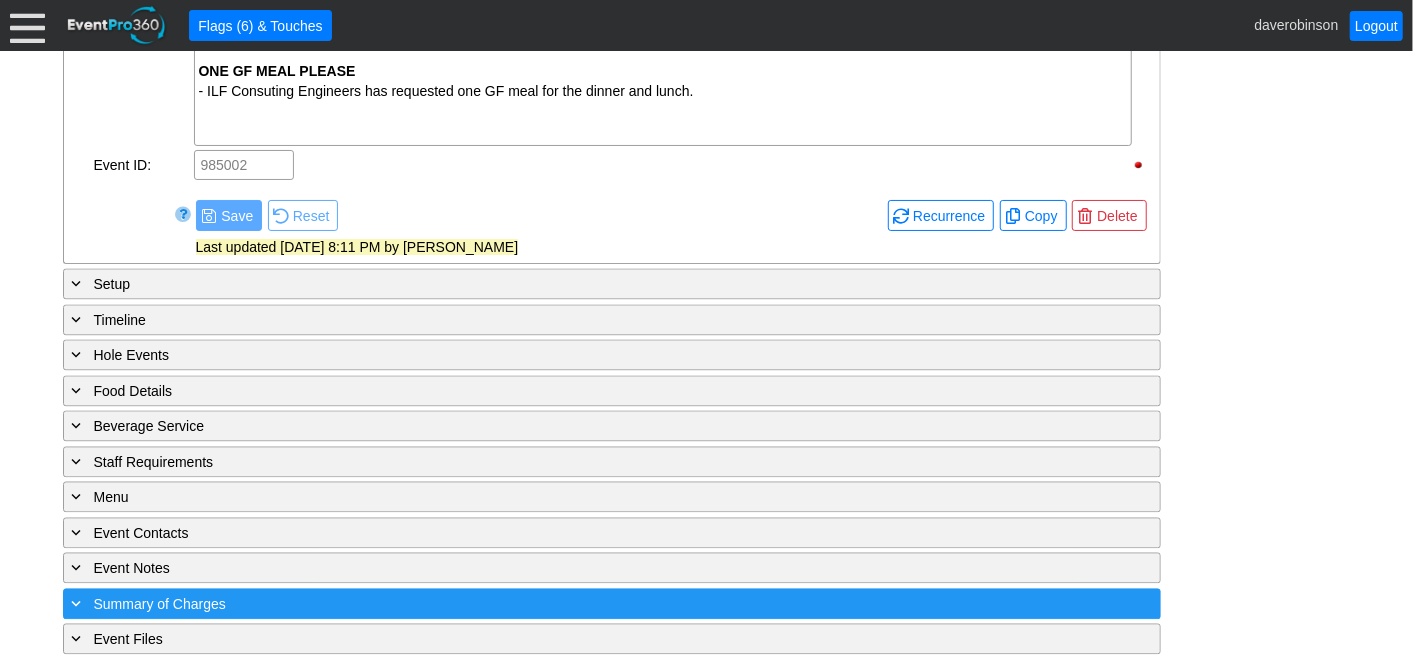 click on "+ Summary of Charges
▼" at bounding box center (612, 603) 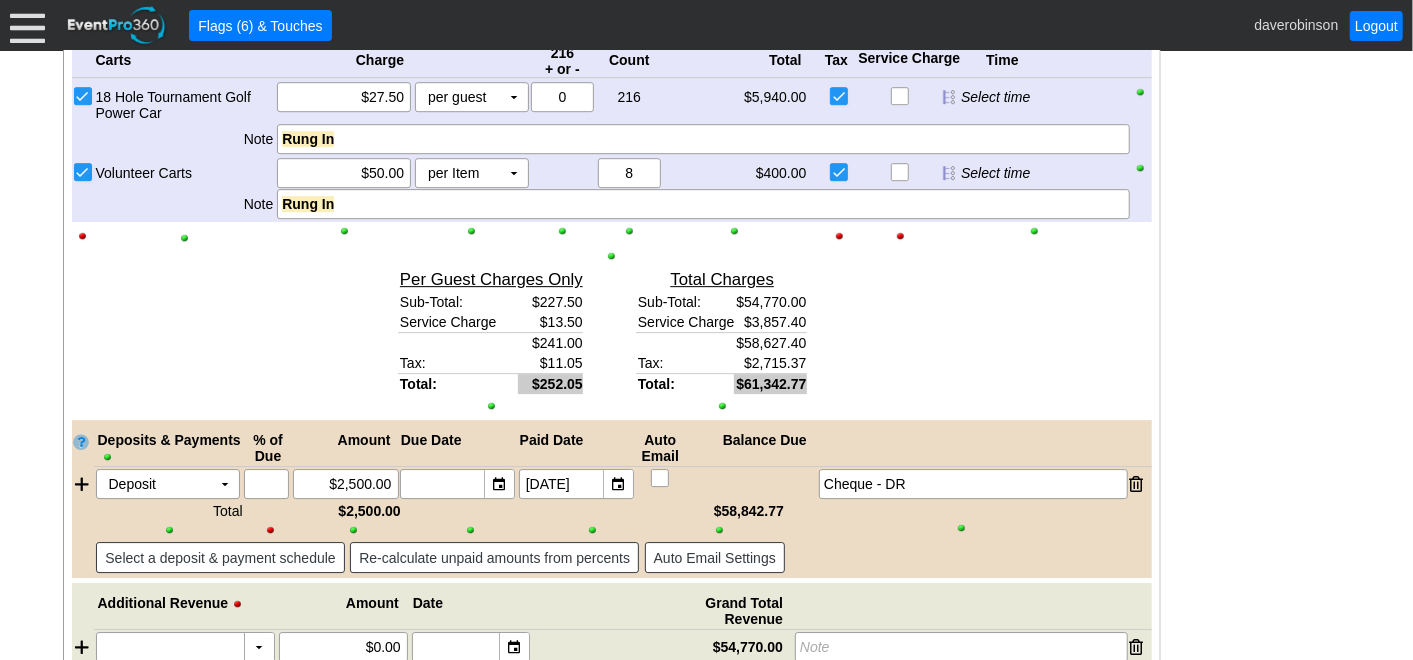 scroll, scrollTop: 3328, scrollLeft: 0, axis: vertical 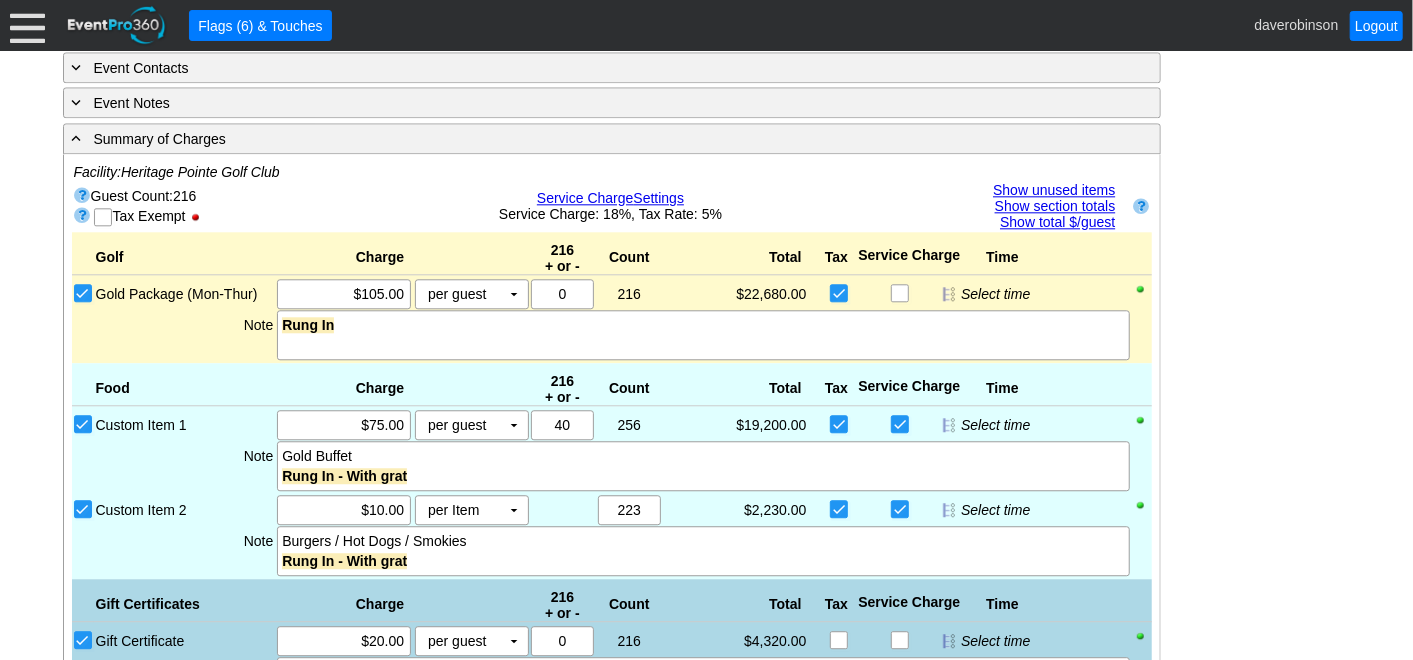 click on "Show unused items" at bounding box center [1054, 190] 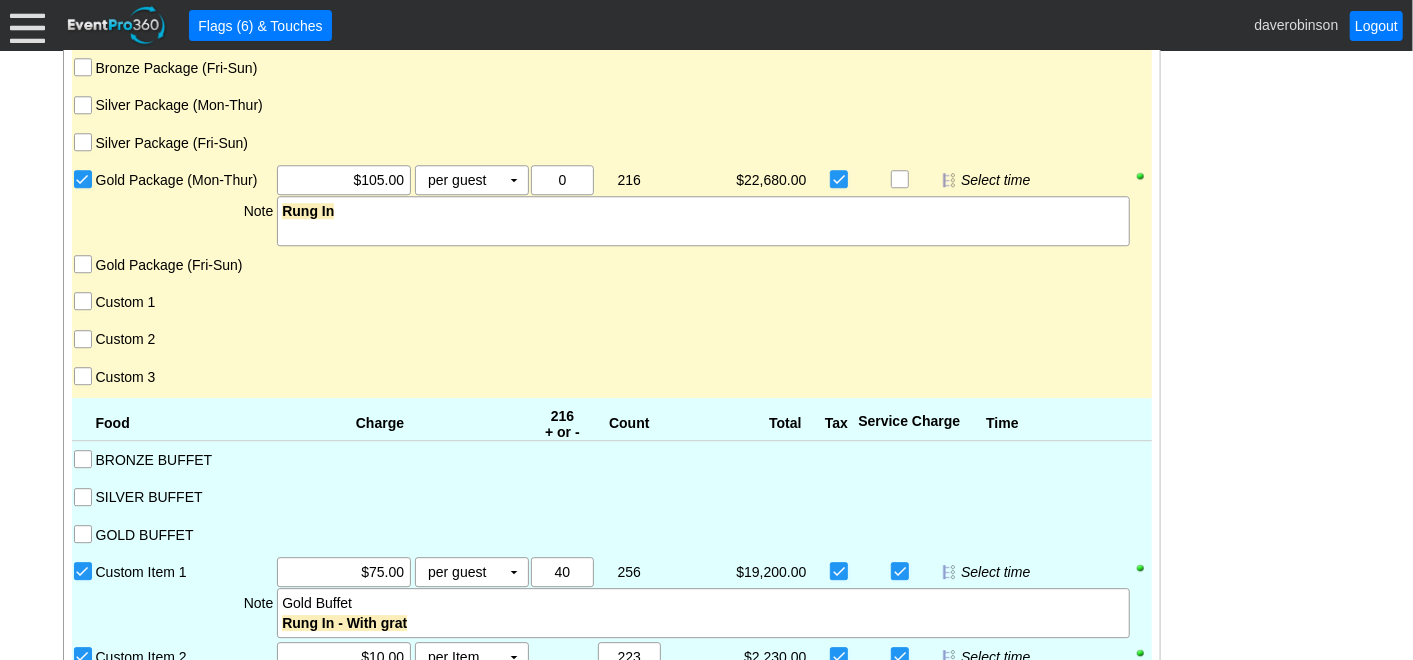 scroll, scrollTop: 3055, scrollLeft: 0, axis: vertical 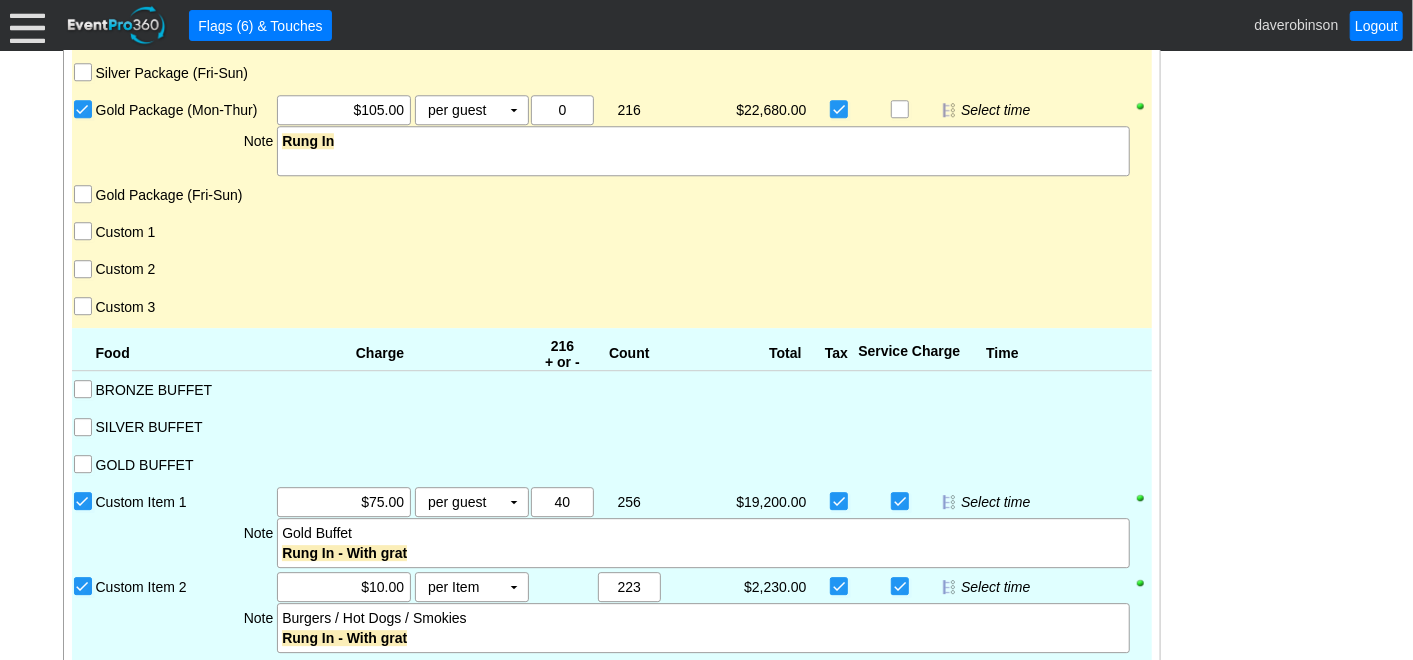 click on "Custom 1" at bounding box center (85, 233) 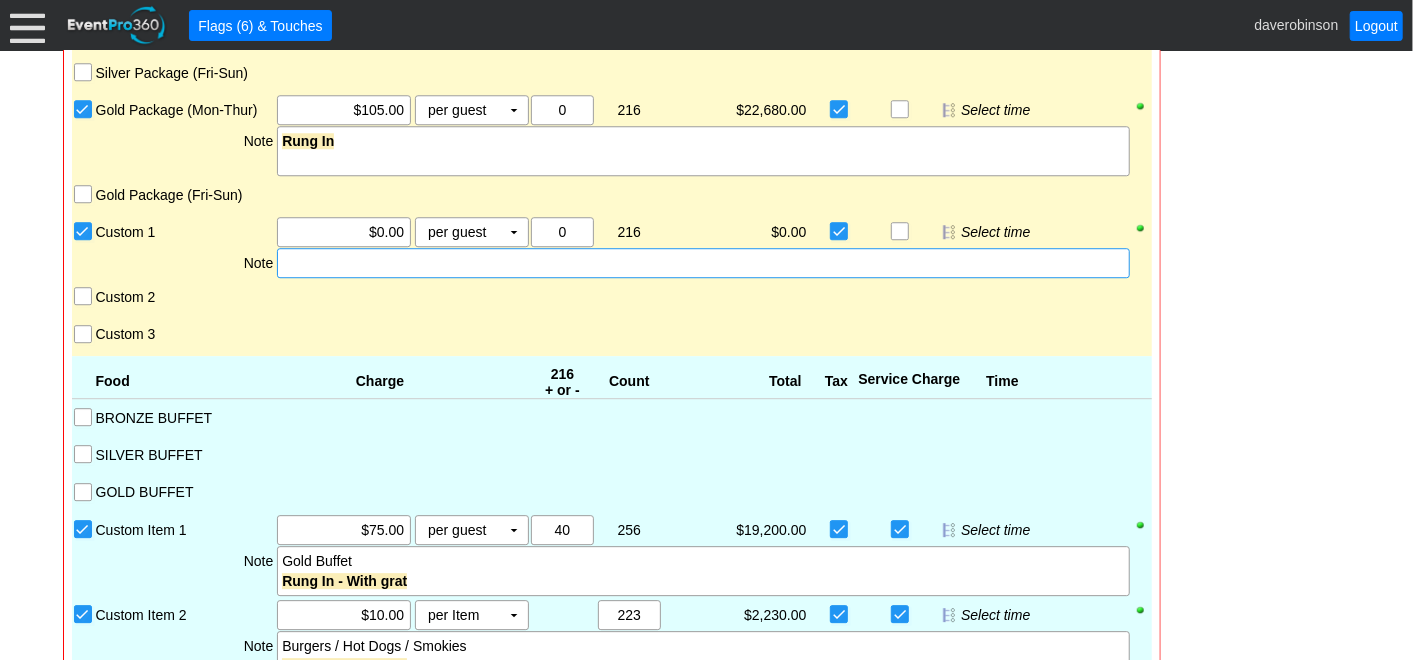 click at bounding box center [703, 263] 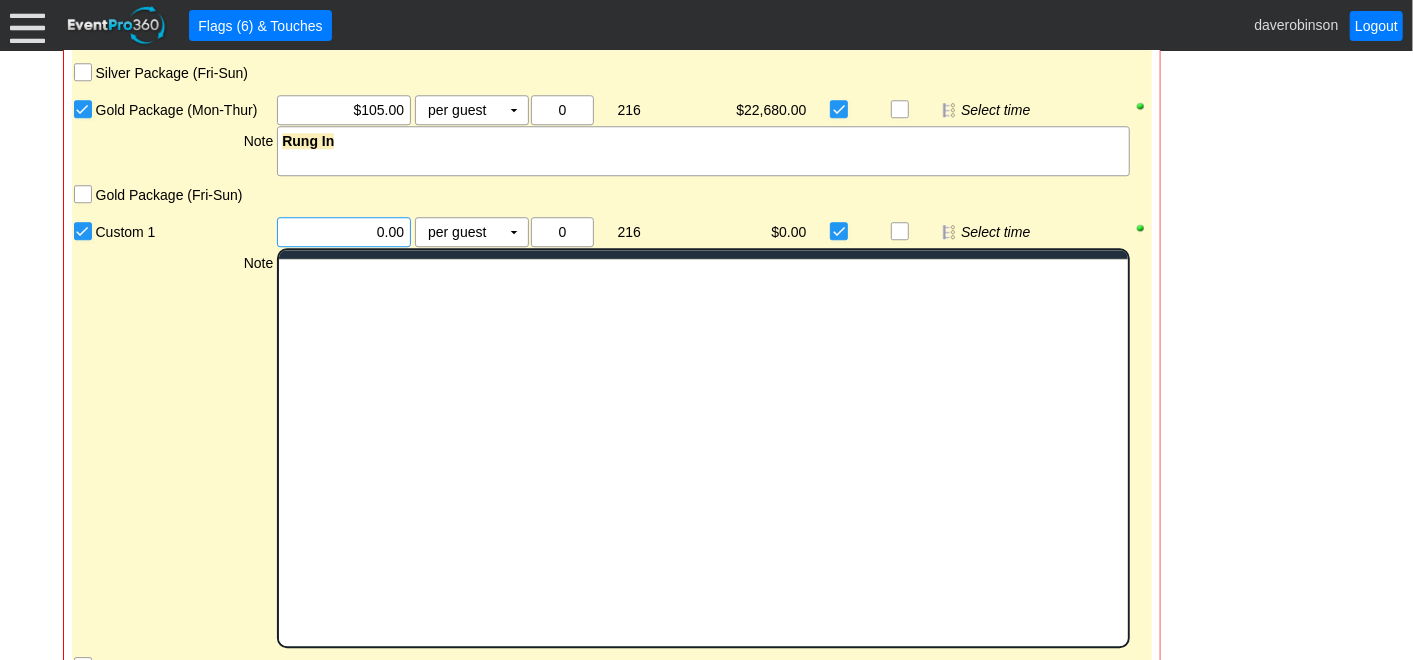 scroll, scrollTop: 0, scrollLeft: 0, axis: both 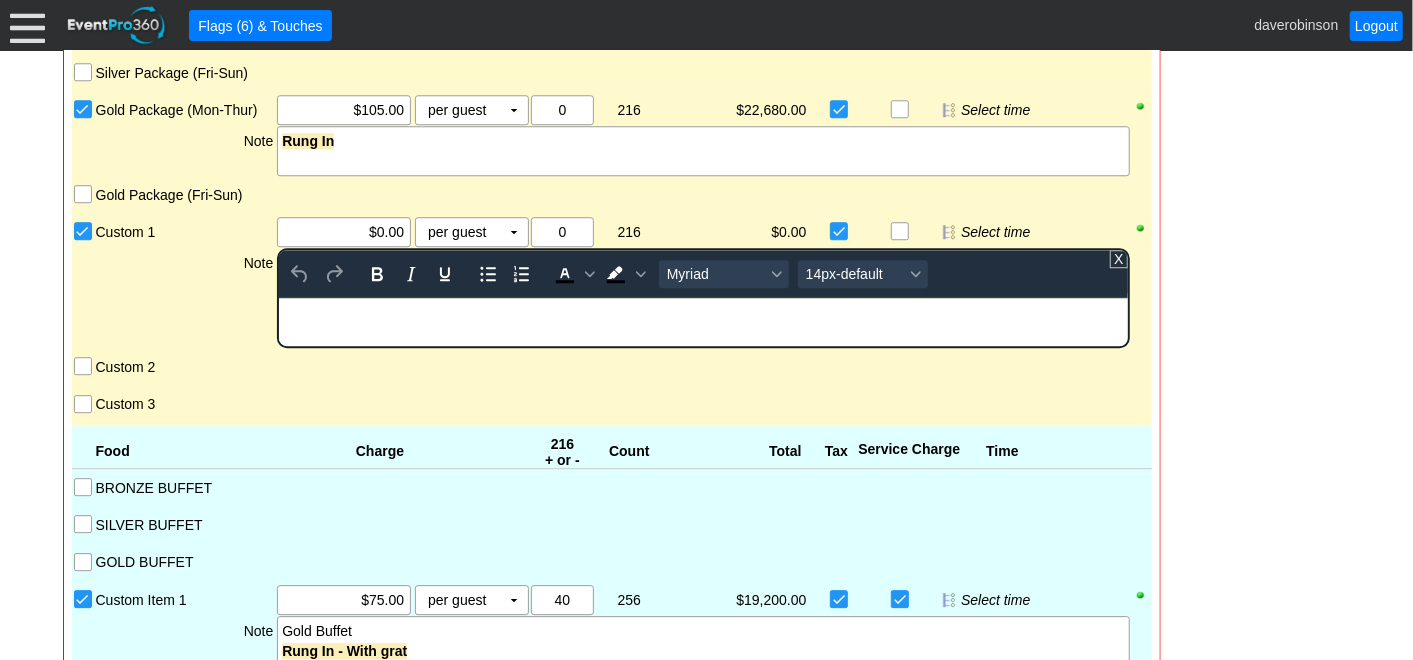 drag, startPoint x: 347, startPoint y: 220, endPoint x: 406, endPoint y: 216, distance: 59.135437 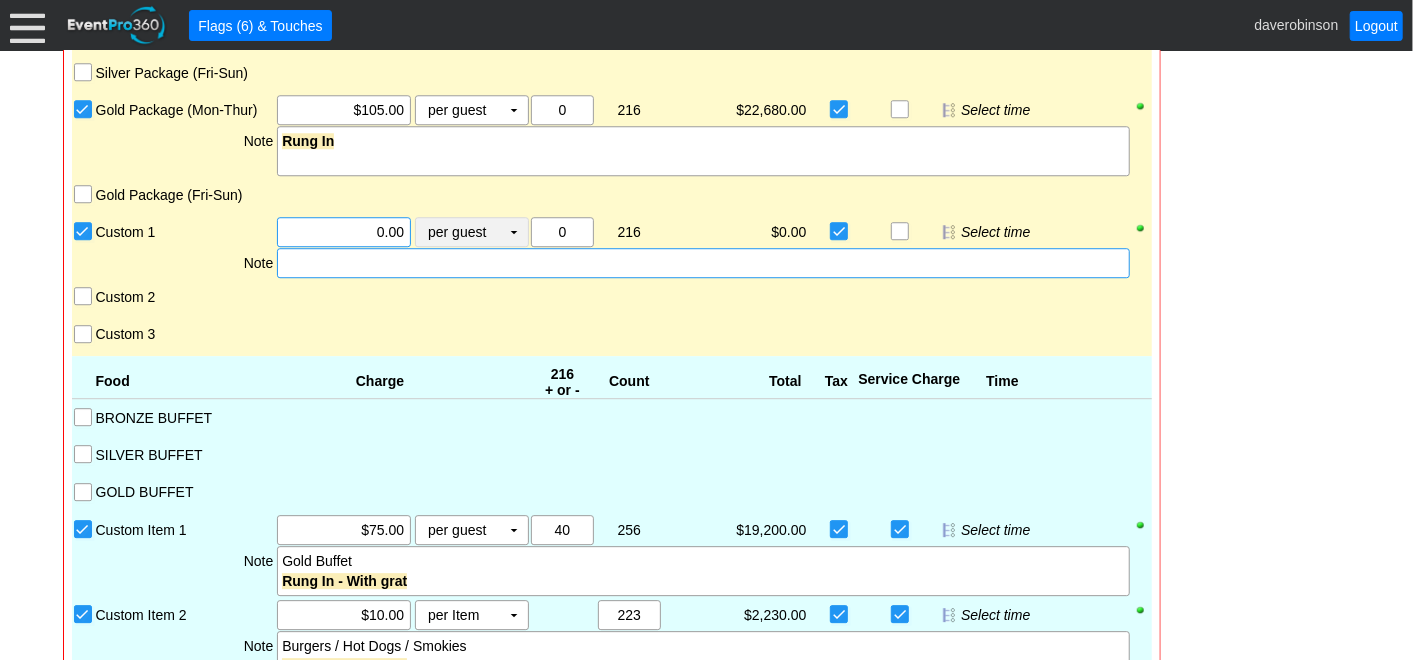 drag, startPoint x: 368, startPoint y: 220, endPoint x: 434, endPoint y: 211, distance: 66.61081 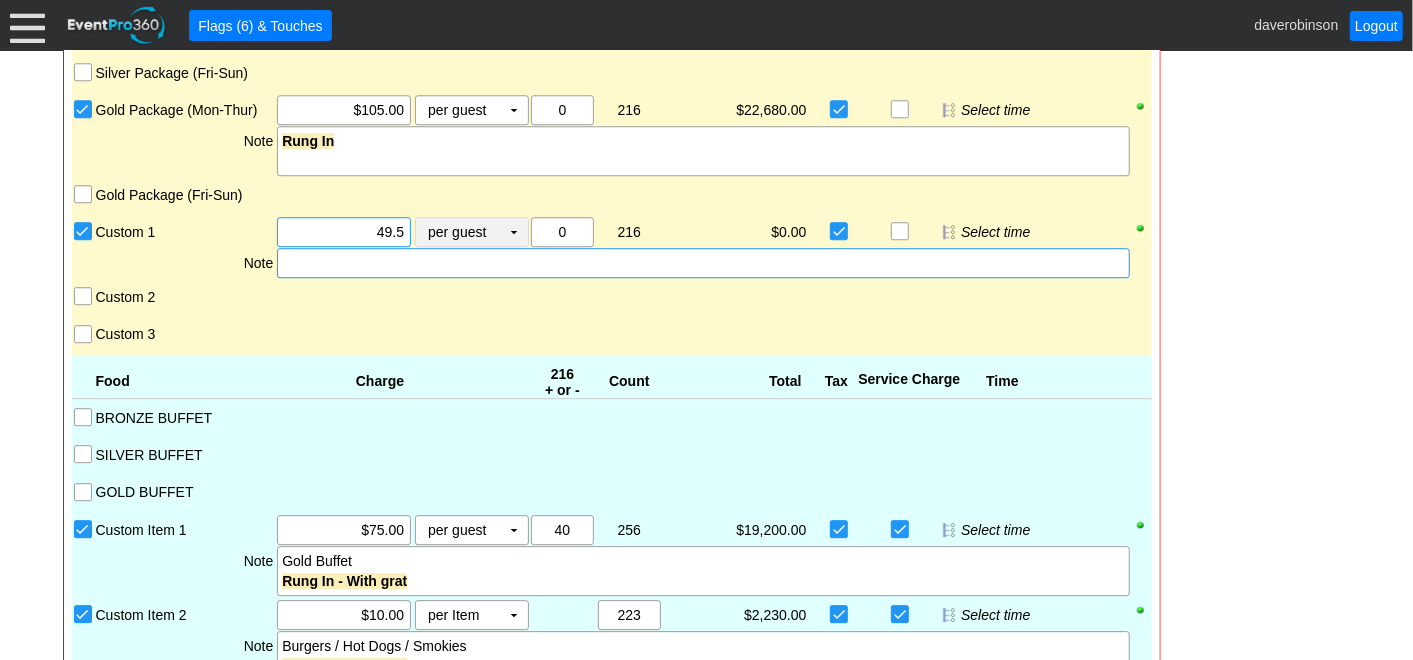 type on "$49.50" 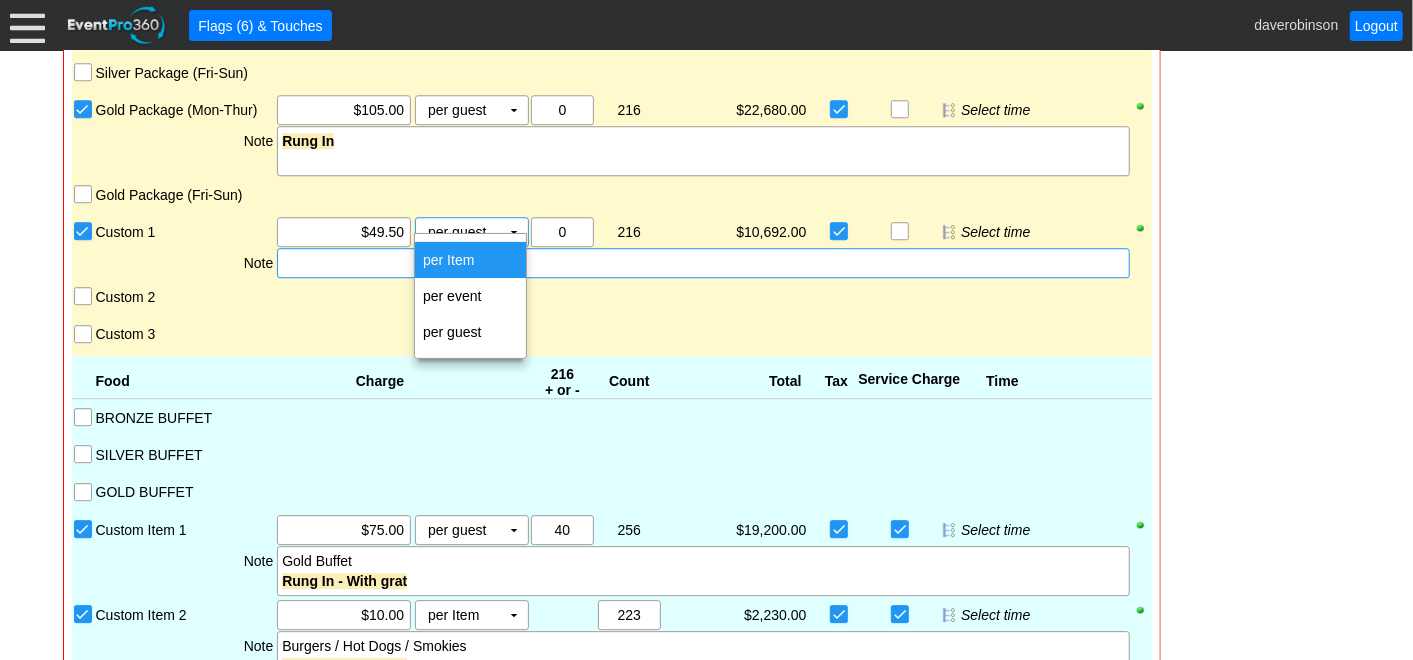 click on "per Item" at bounding box center (470, 260) 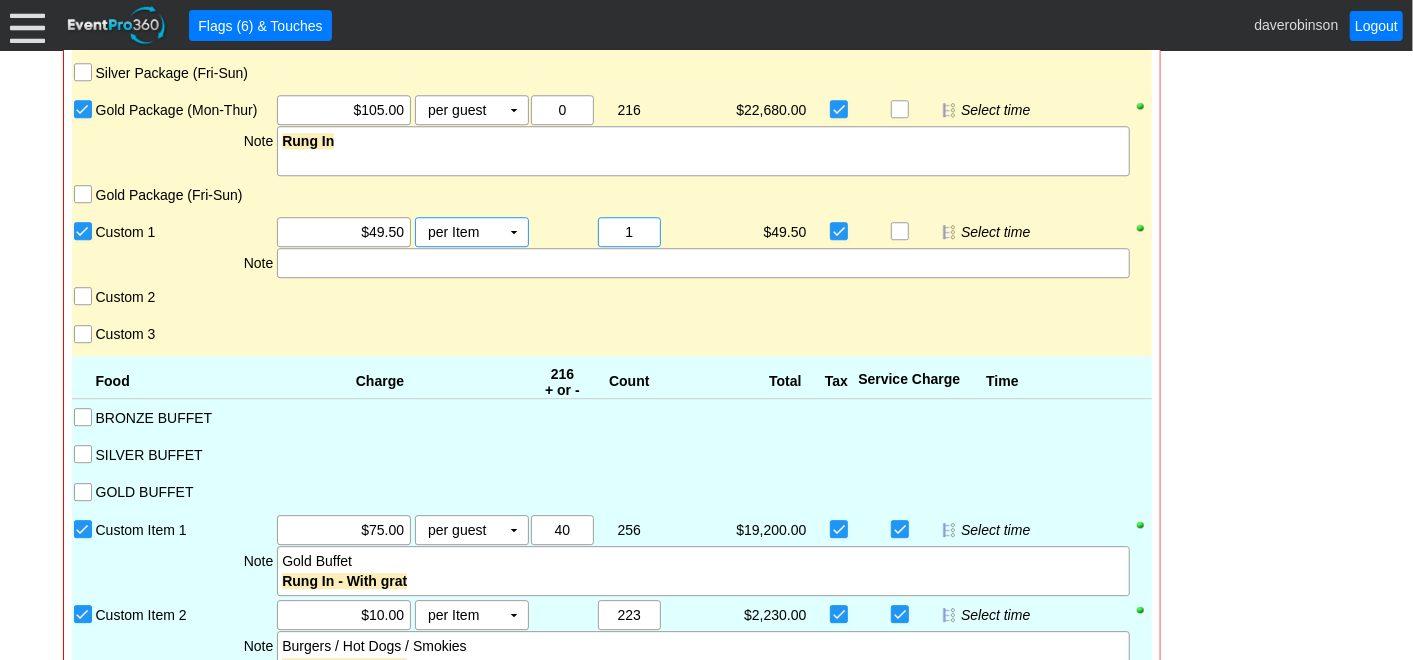 drag, startPoint x: 640, startPoint y: 225, endPoint x: 562, endPoint y: 218, distance: 78.31347 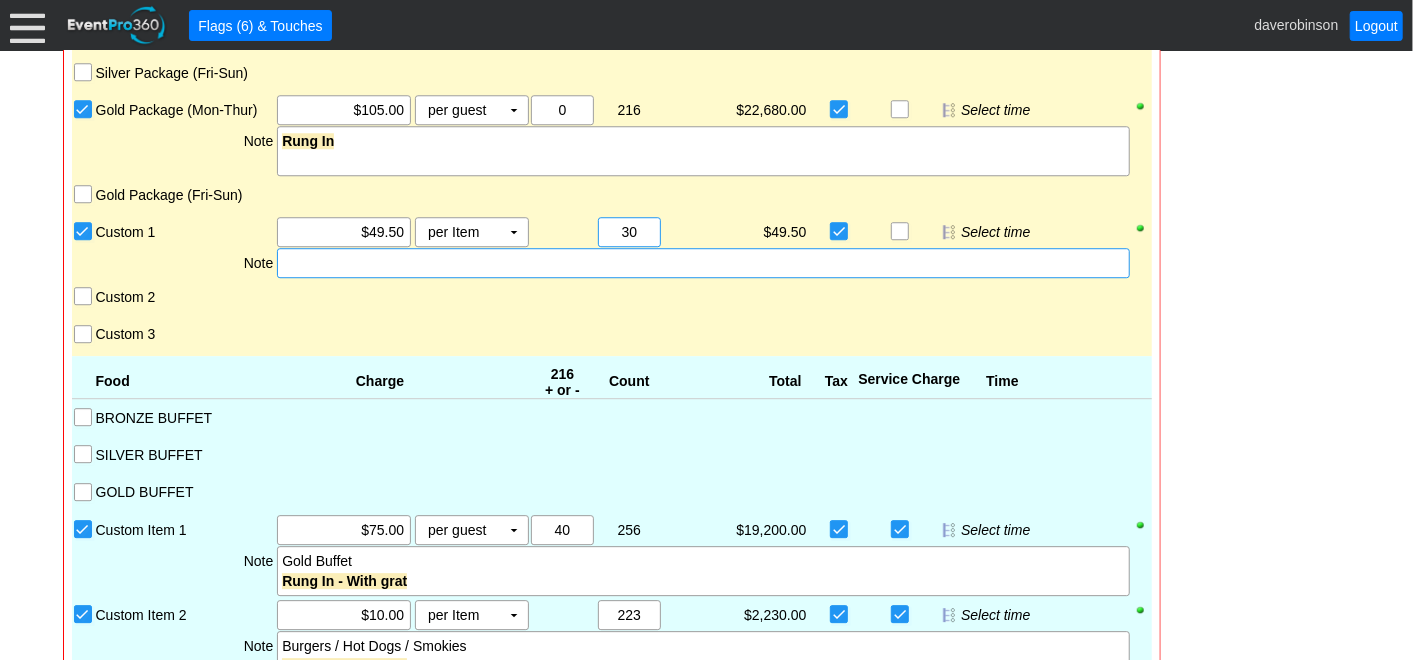 type on "30" 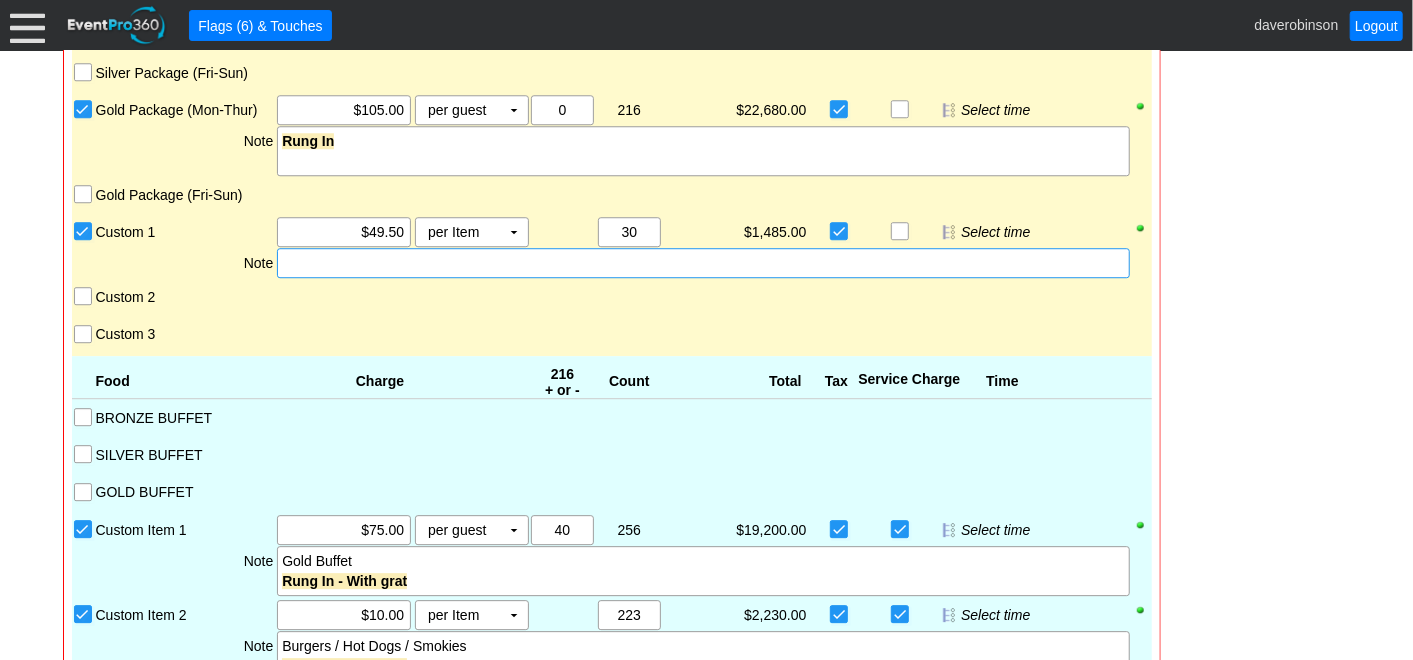 click at bounding box center (703, 263) 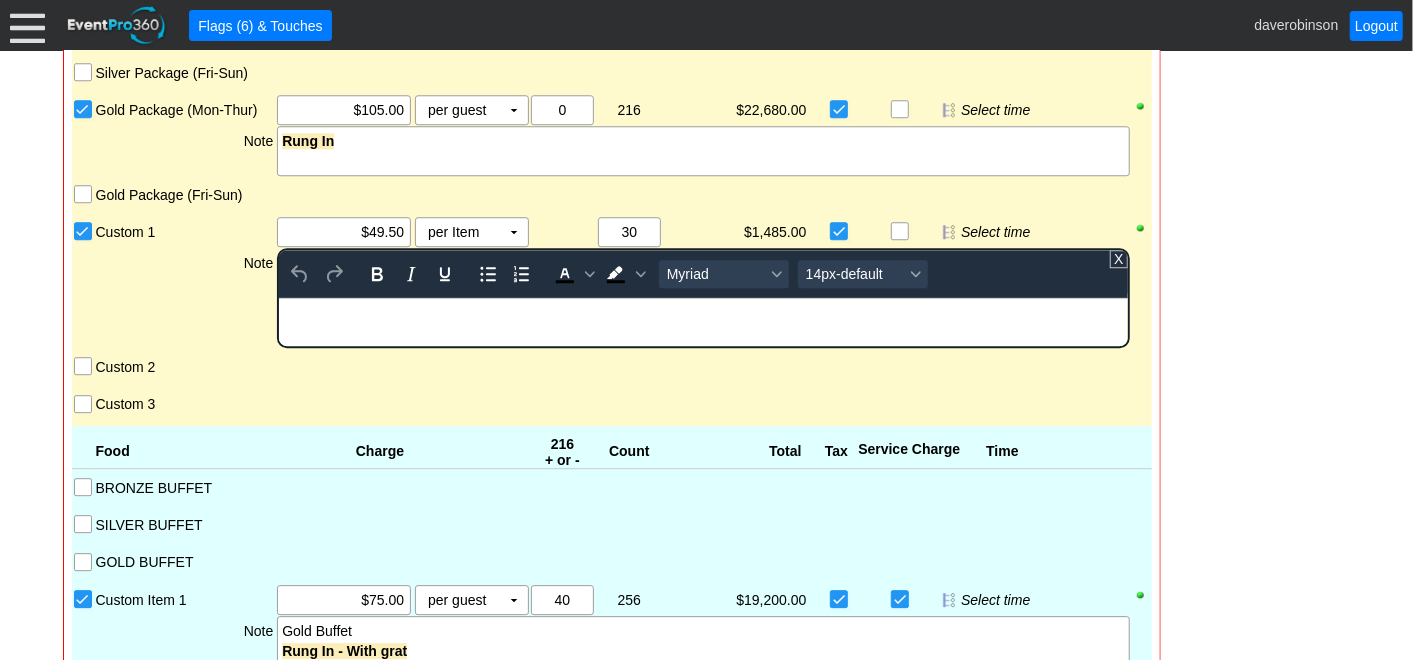 scroll, scrollTop: 0, scrollLeft: 0, axis: both 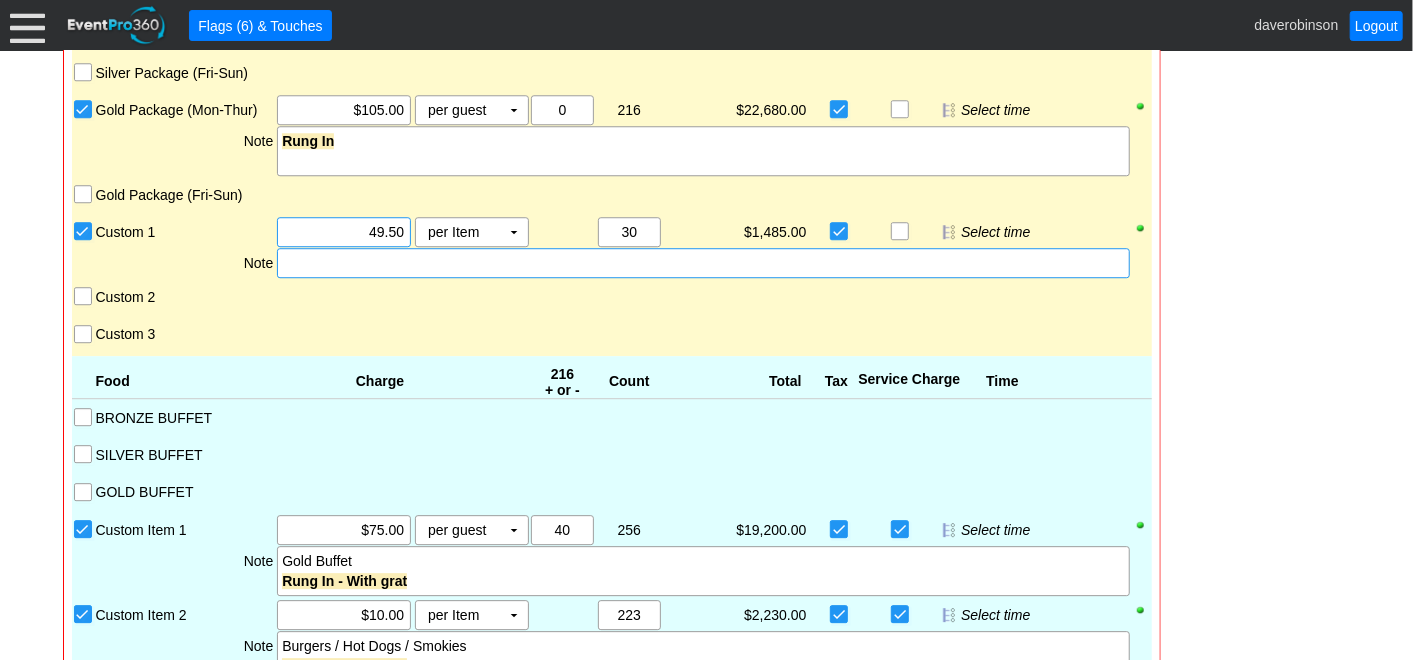 drag, startPoint x: 349, startPoint y: 222, endPoint x: 412, endPoint y: 210, distance: 64.132675 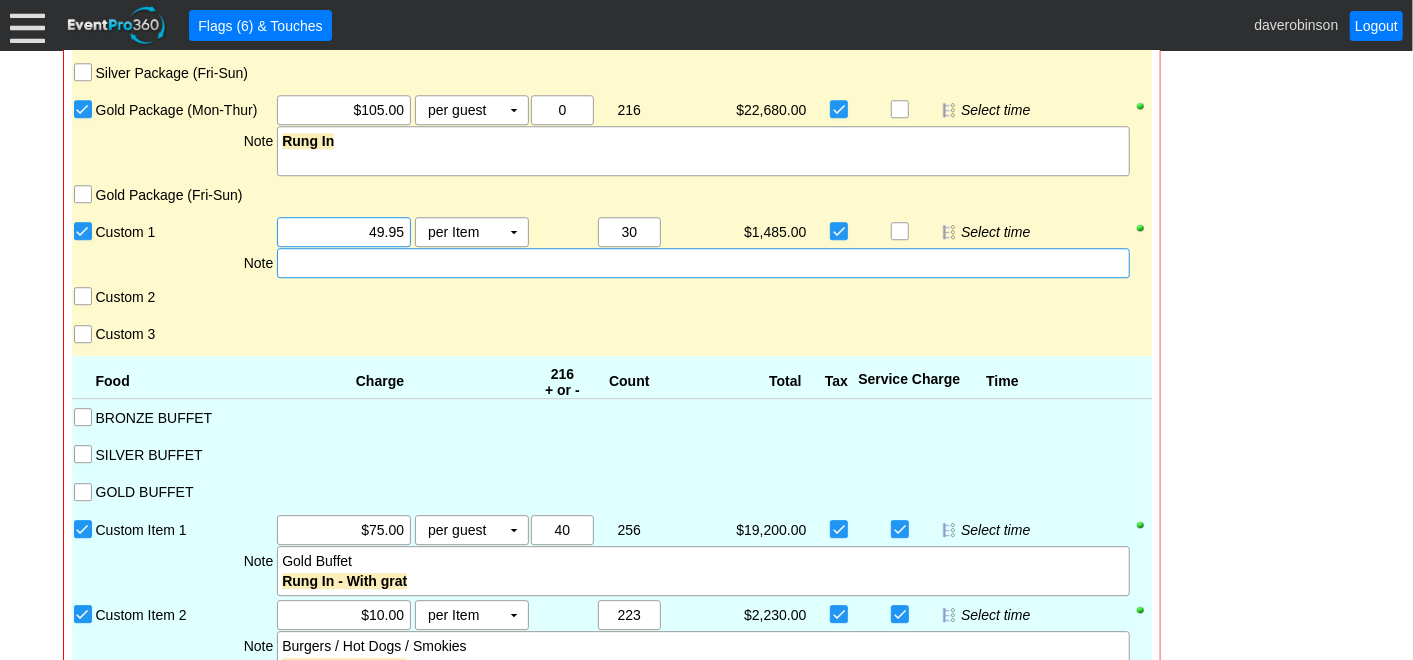 type on "$49.95" 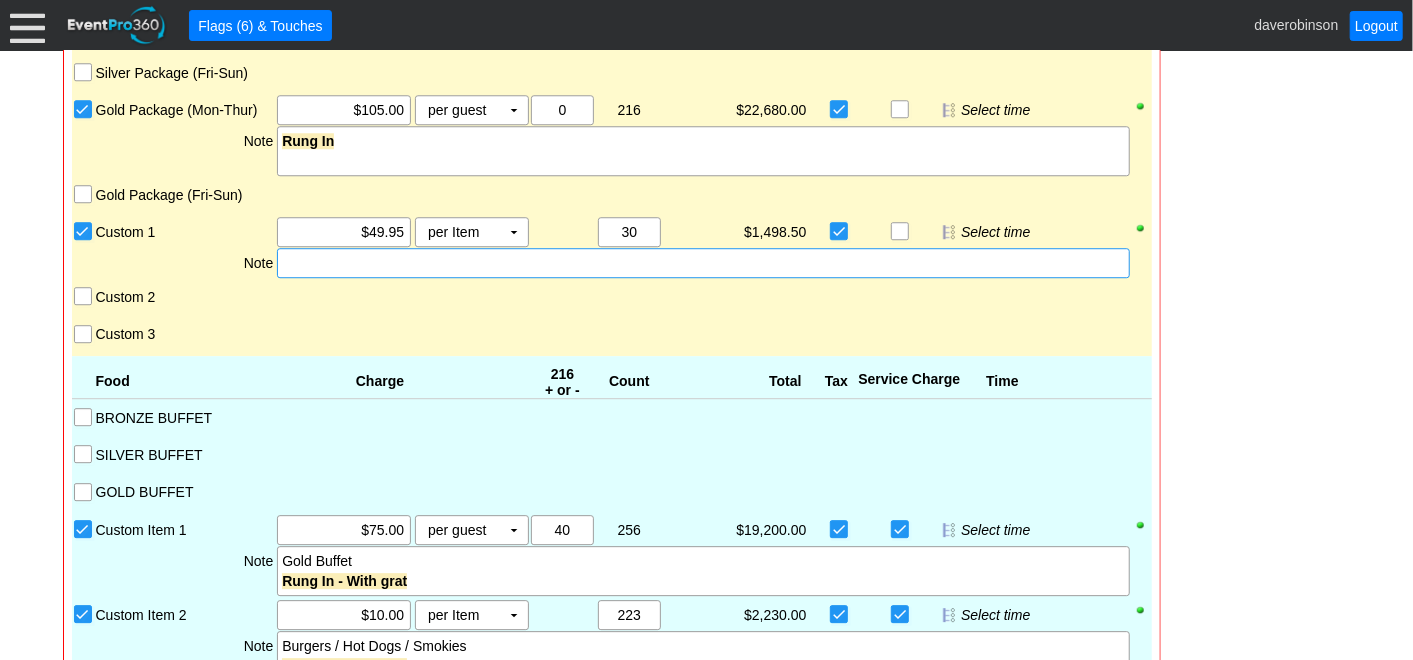 click at bounding box center (703, 263) 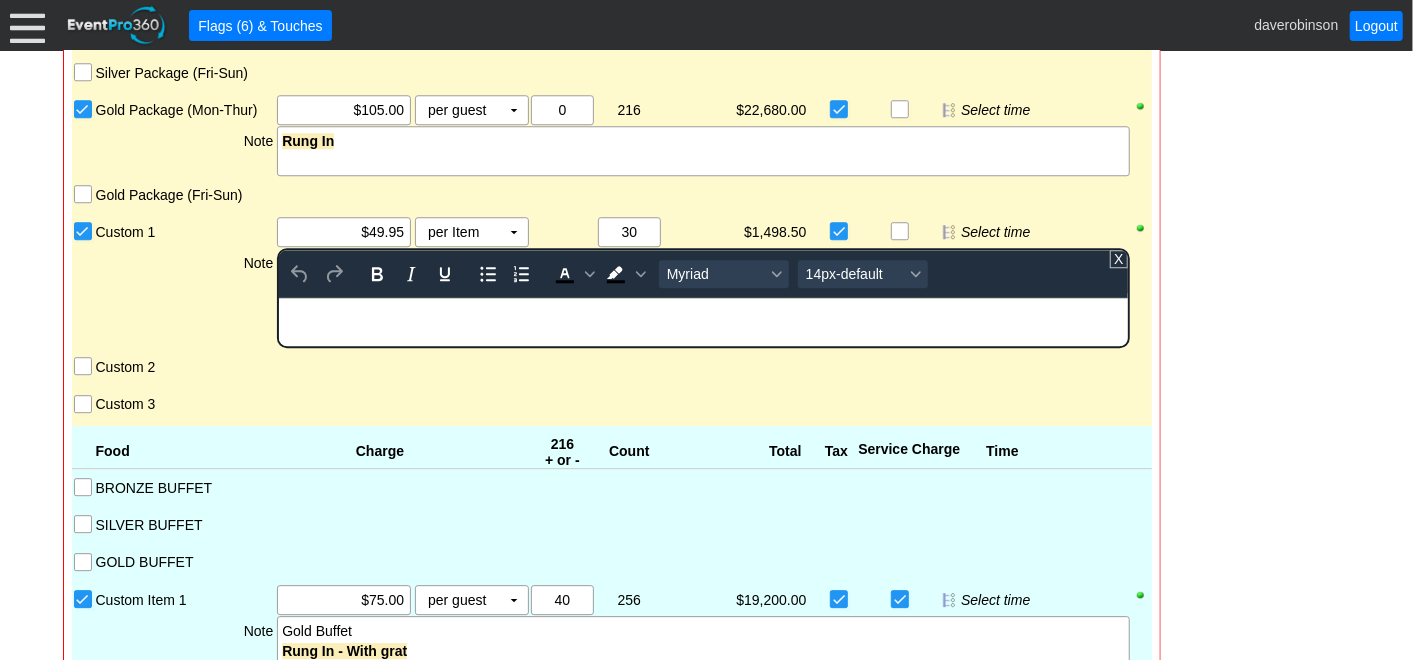 scroll, scrollTop: 0, scrollLeft: 0, axis: both 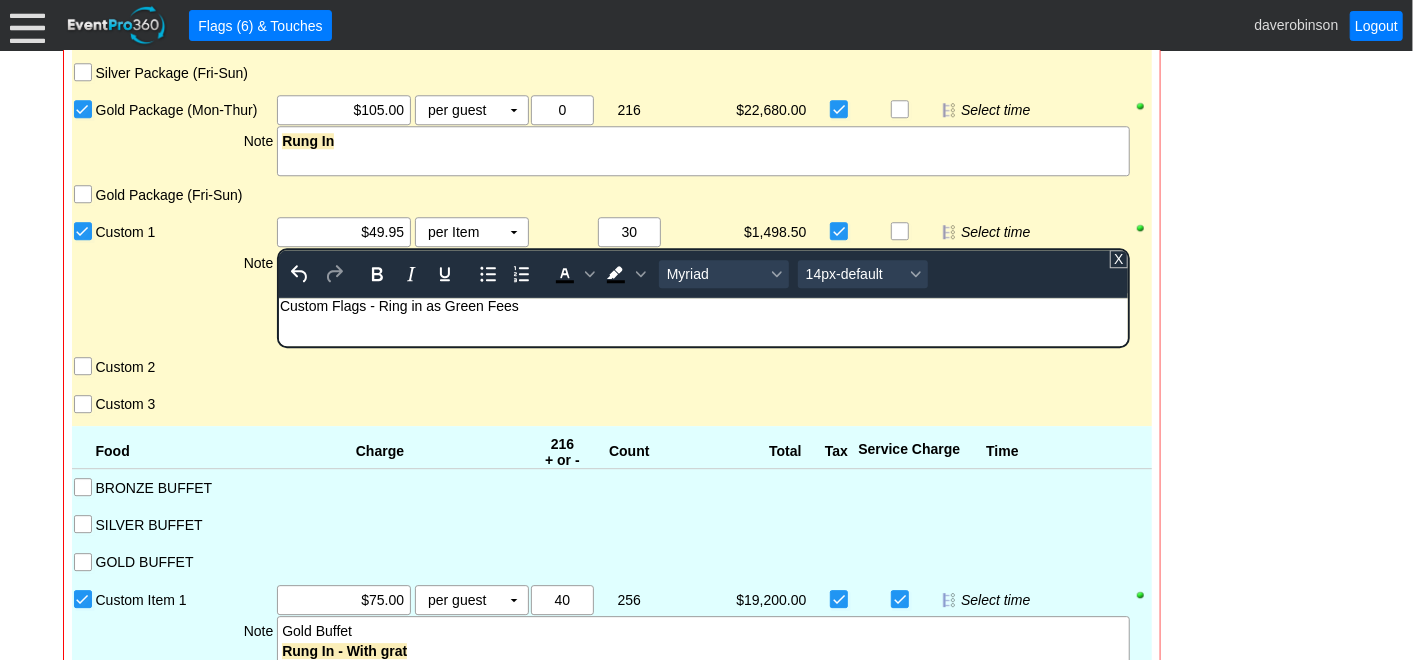 click on "Golf Charge 216 + or - Count Total Tax Service Charge Time Bronze Package (Mon-Thur) Bronze Package (Fri-Sun) Silver Package (Mon-Thur) Silver Package (Fri-Sun) Gold Package (Mon-Thur)
Χ
$105.00
per guest Χ ▼ Upcharge
Χ
0
216
Χ
1
$22,680.00 $0.00
Select time
Note
Rung In
Gold Package (Fri-Sun) Custom 1
Χ
$49.95
$0.00 per Item Χ ▼ Upcharge
Χ
0
216
Χ
30
$1,498.50 $0.00
Select time
Note To open the popup, press Shift+Enter To open the popup, press Shift+Enter  Myriad 14px-default X Custom 2 Custom 3
Golf Total $/Guest" at bounding box center [612, 162] 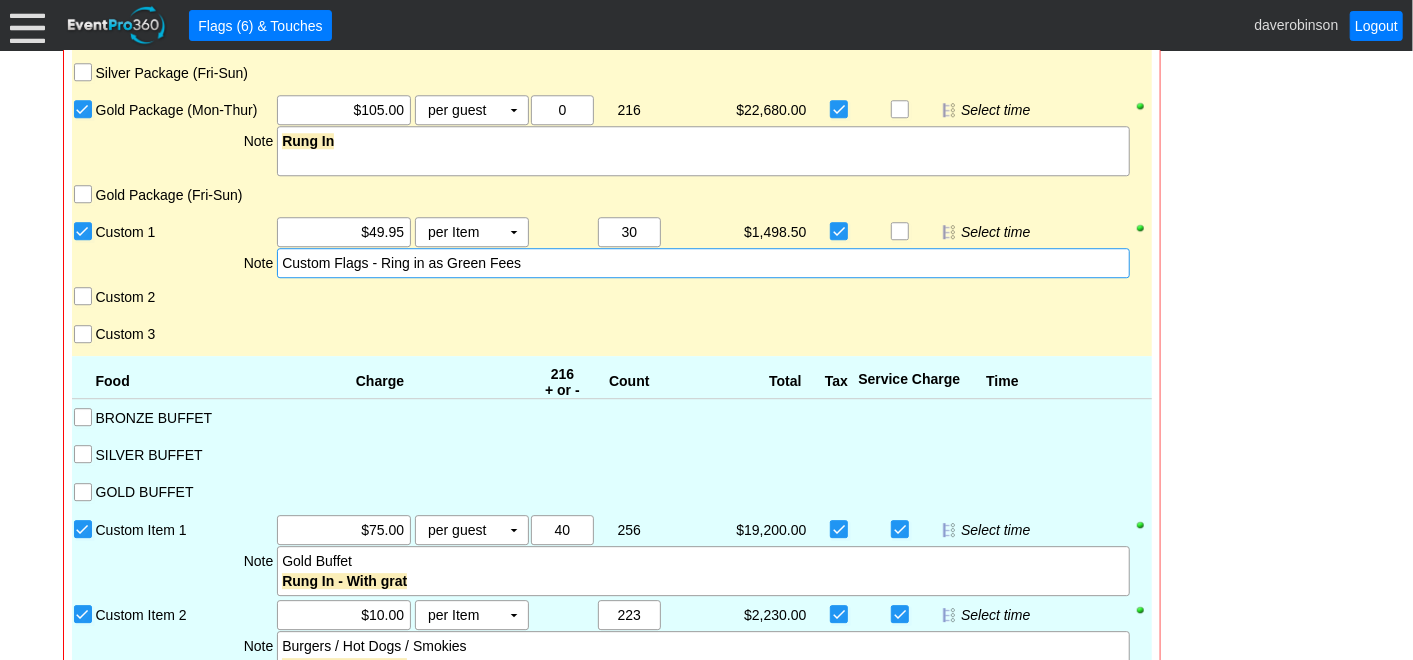 click on "Custom 2" at bounding box center (85, 298) 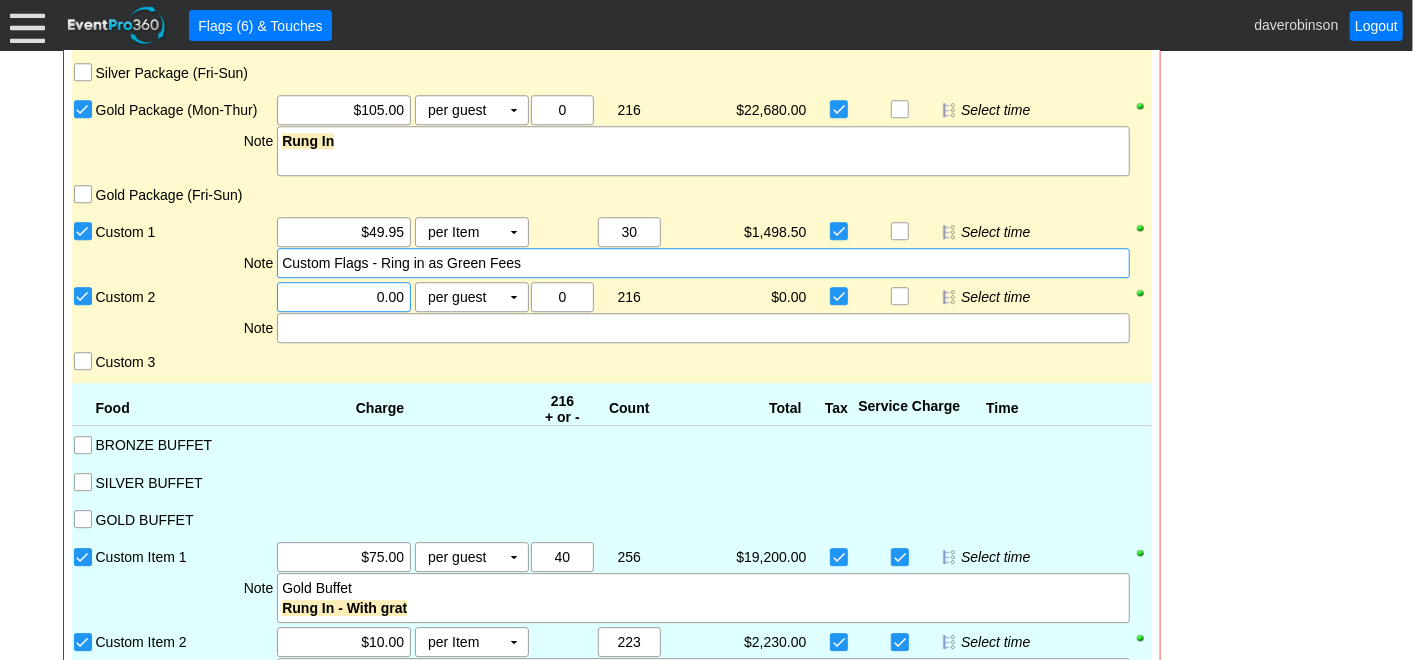 drag, startPoint x: 351, startPoint y: 282, endPoint x: 415, endPoint y: 280, distance: 64.03124 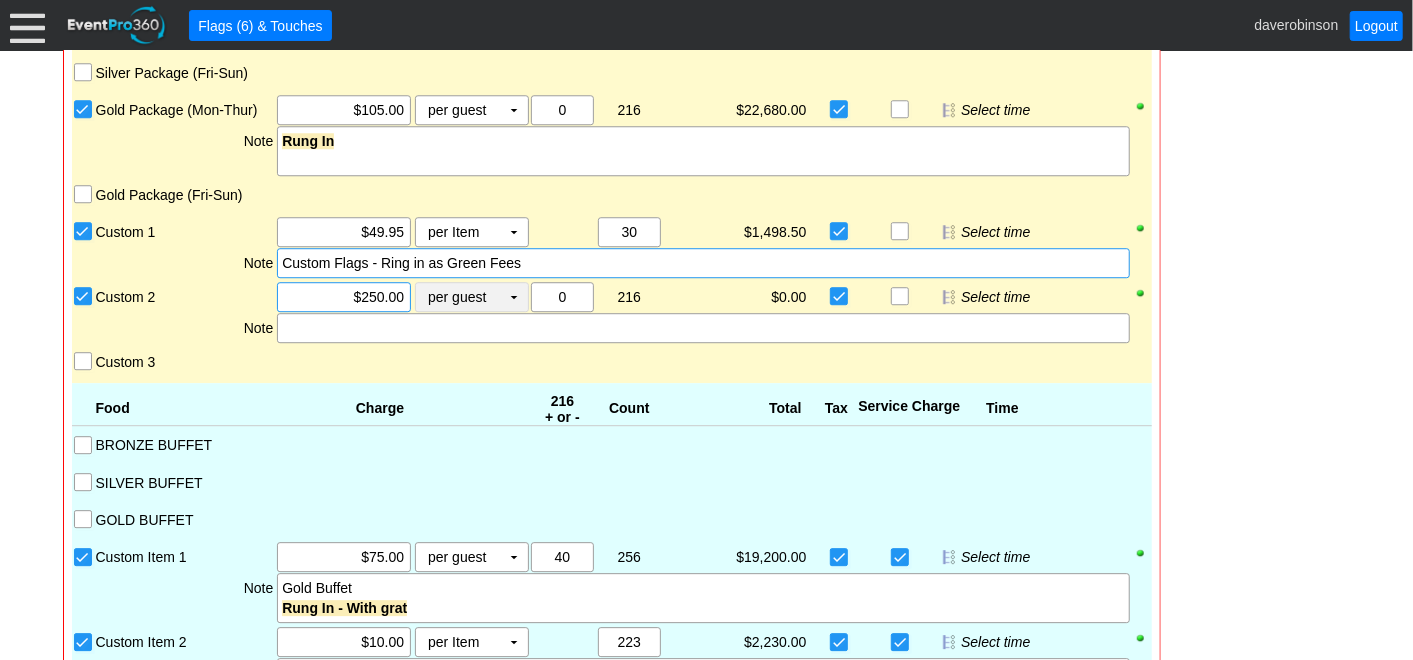 click on "▼" at bounding box center (514, 297) 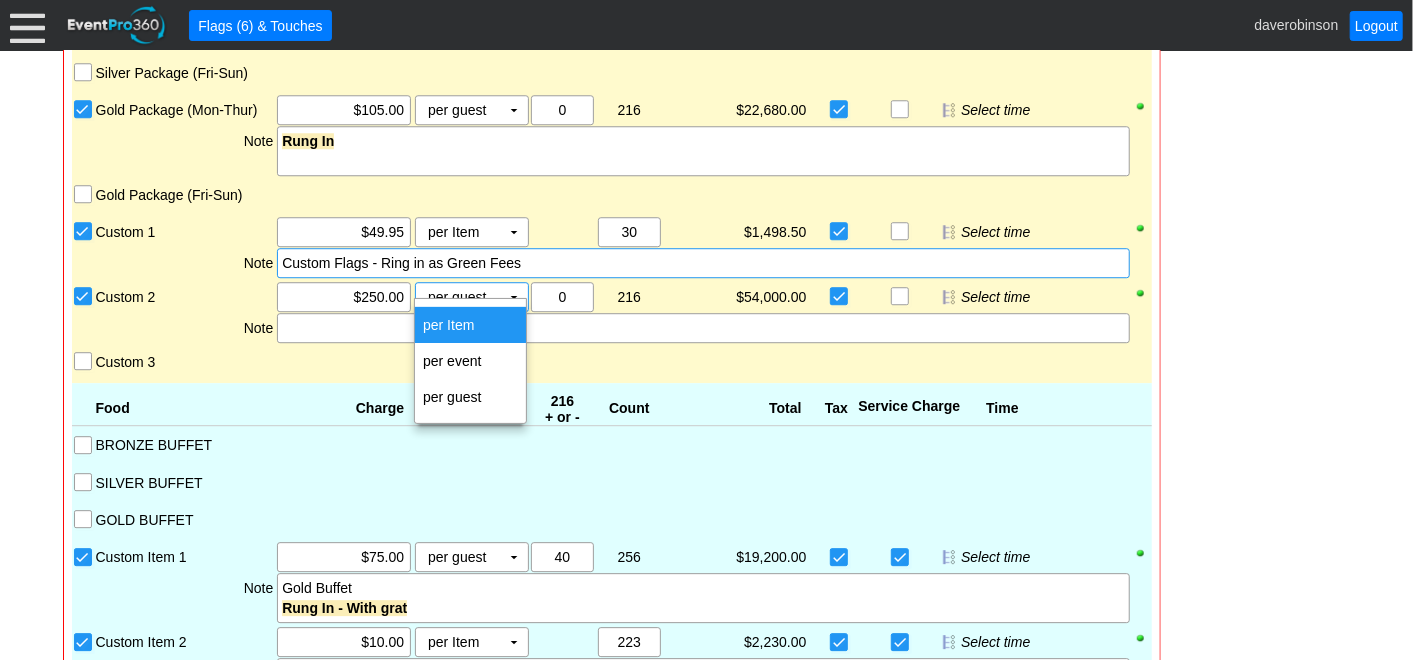 click on "per Item" at bounding box center [470, 325] 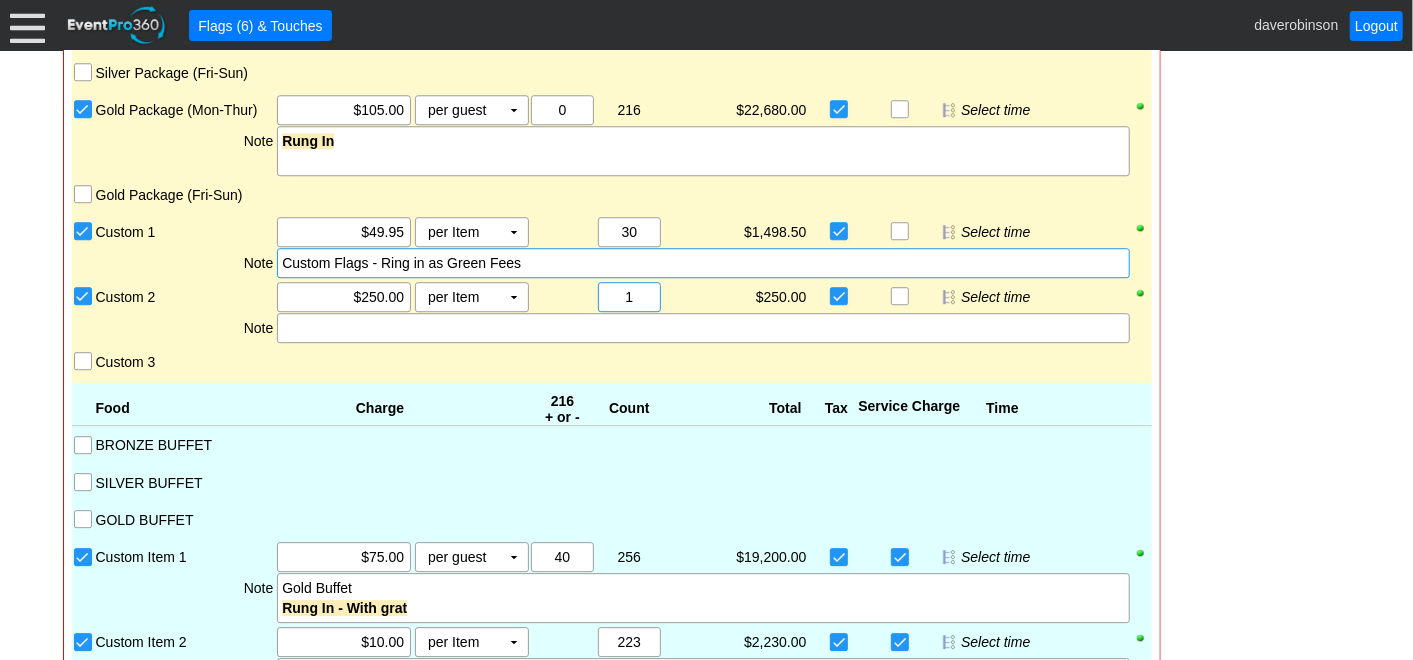 drag, startPoint x: 628, startPoint y: 288, endPoint x: 600, endPoint y: 285, distance: 28.160255 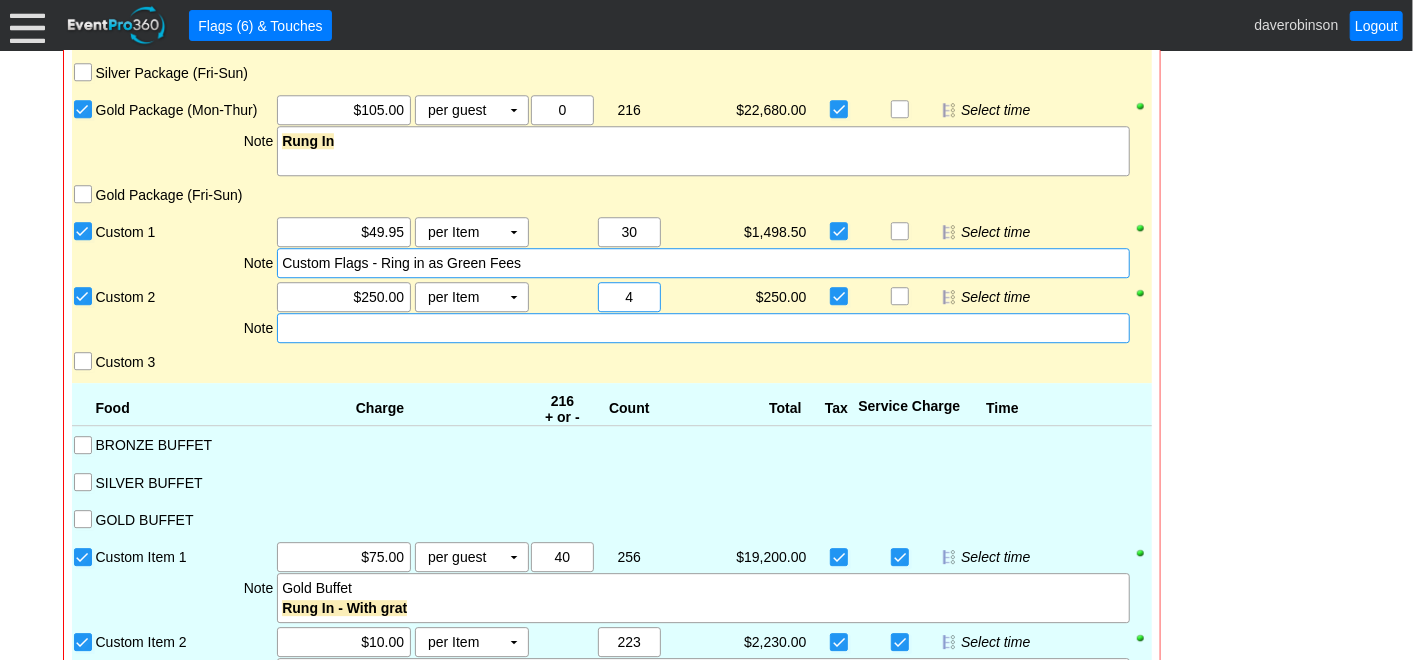 type on "4" 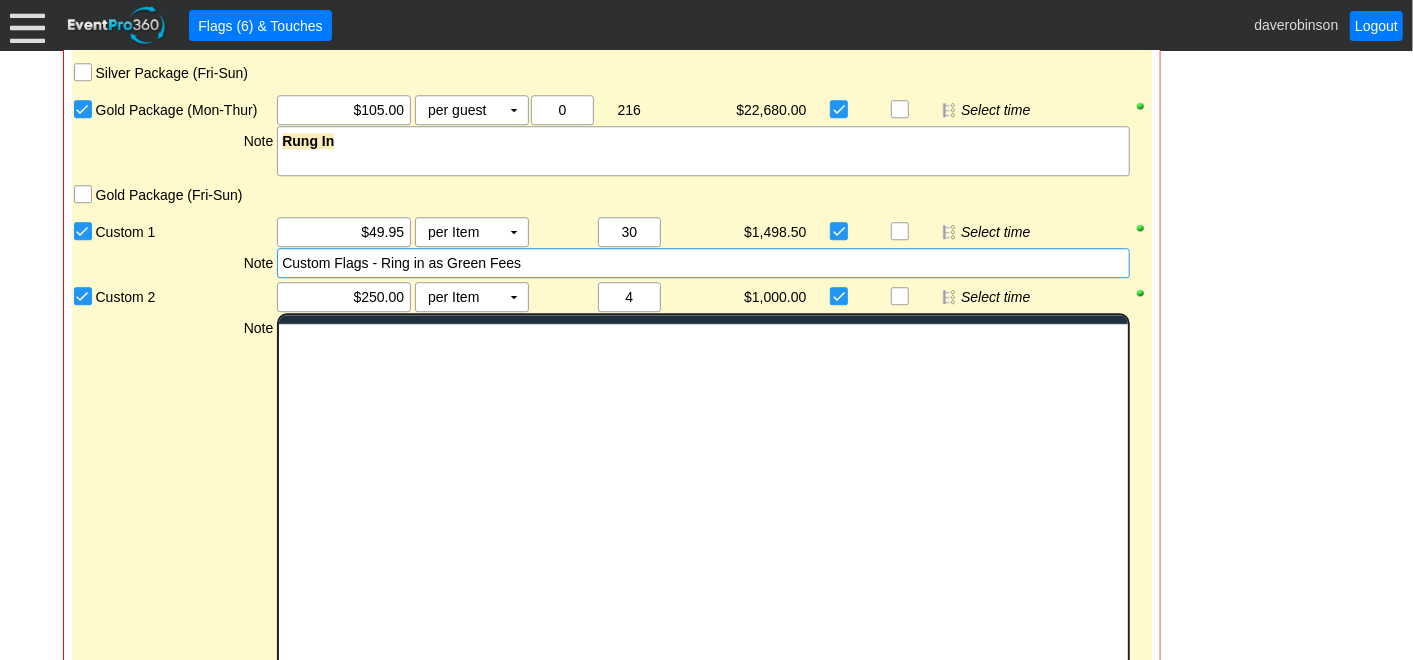 scroll, scrollTop: 0, scrollLeft: 0, axis: both 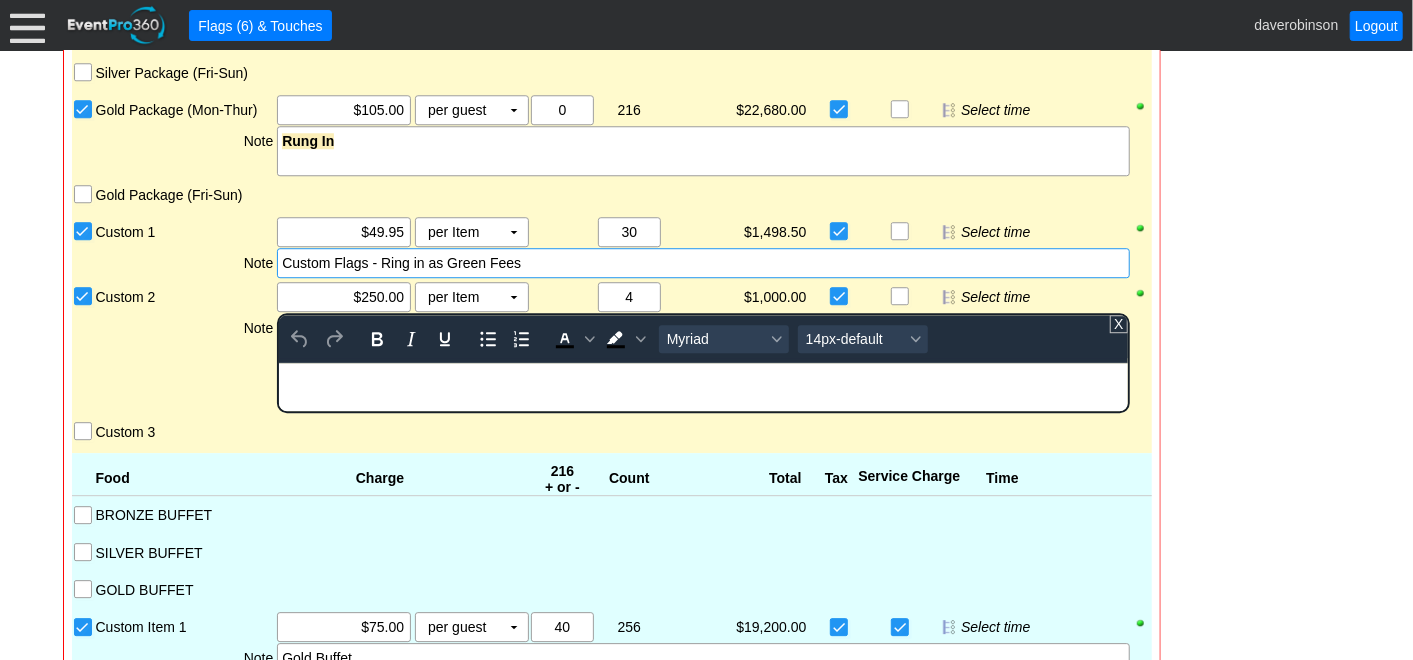 type 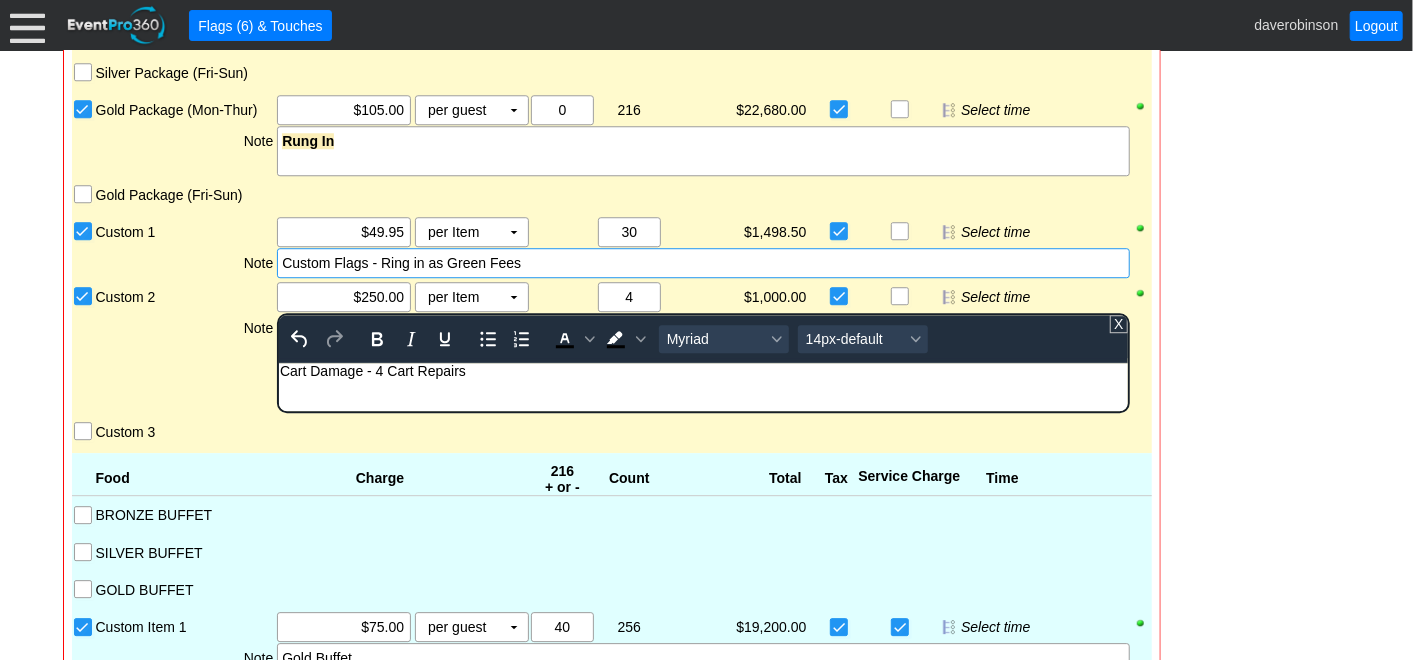 click on "Golf Charge 216 + or - Count Total Tax Service Charge Time Bronze Package (Mon-Thur) Bronze Package (Fri-Sun) Silver Package (Mon-Thur) Silver Package (Fri-Sun) Gold Package (Mon-Thur)
Χ
$105.00
per guest Χ ▼ Upcharge
Χ
0
216
Χ
1
$22,680.00 $0.00
Select time
Note
Rung In
Gold Package (Fri-Sun) Custom 1
Χ
$49.95
$0.00 per Item Χ ▼ Upcharge
Χ
0
216
Χ
30
$1,498.50 $0.00
Select time
Note Custom Flags - Ring in as Green Fees Custom 2
Χ
$250.00
$0.00 per Item Χ ▼ Upcharge
Χ
0
216
Χ" at bounding box center [612, 176] 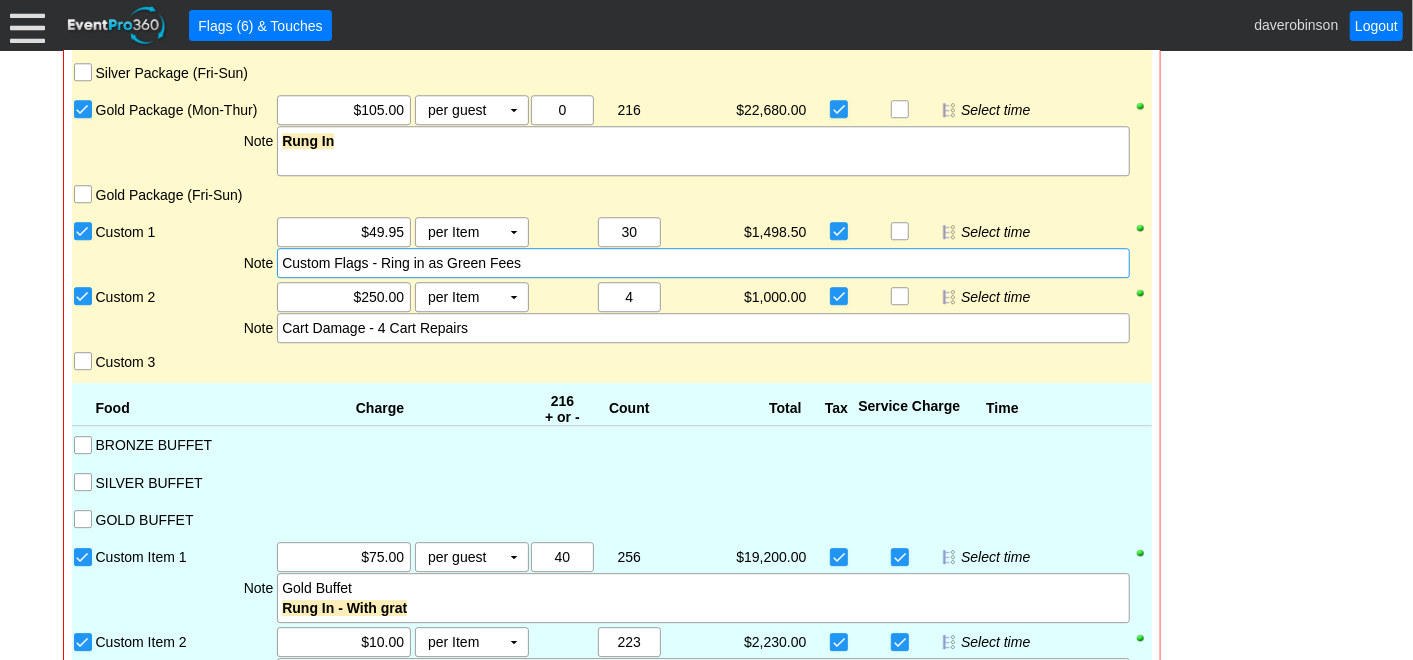 click on "Custom Flags - Ring in as Green Fees" at bounding box center [703, 263] 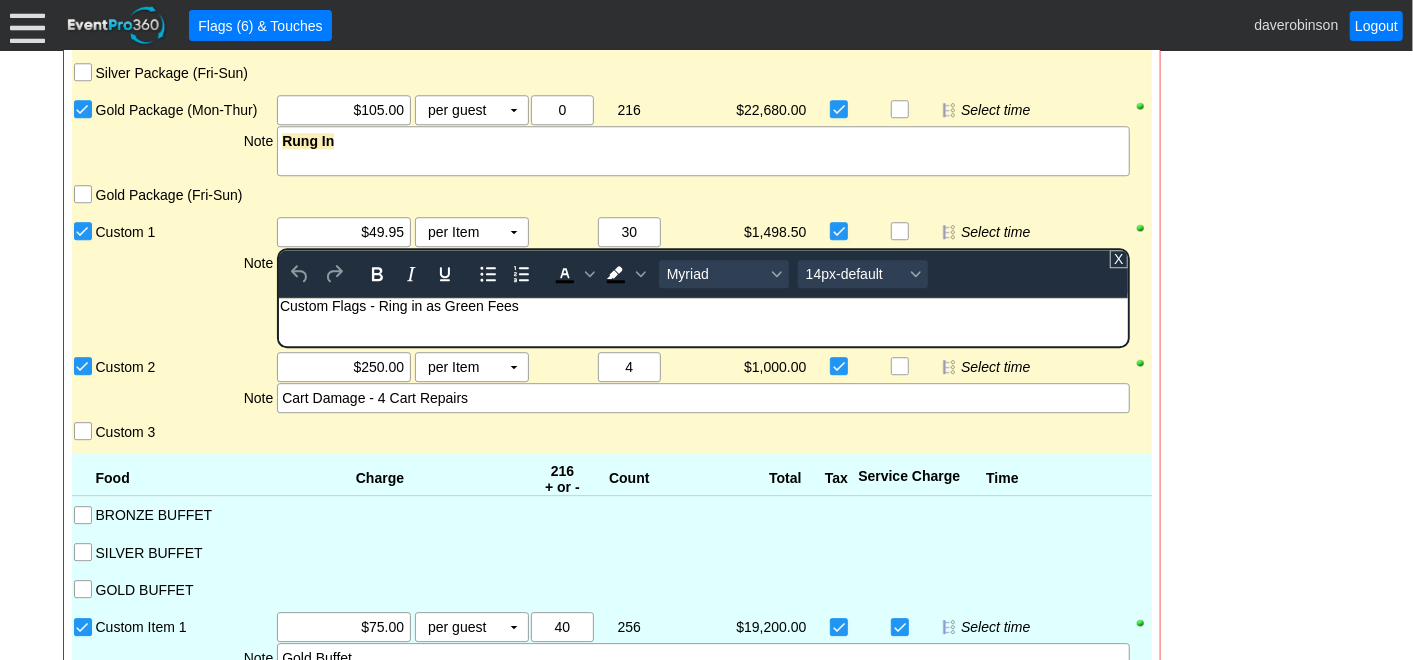 scroll, scrollTop: 0, scrollLeft: 0, axis: both 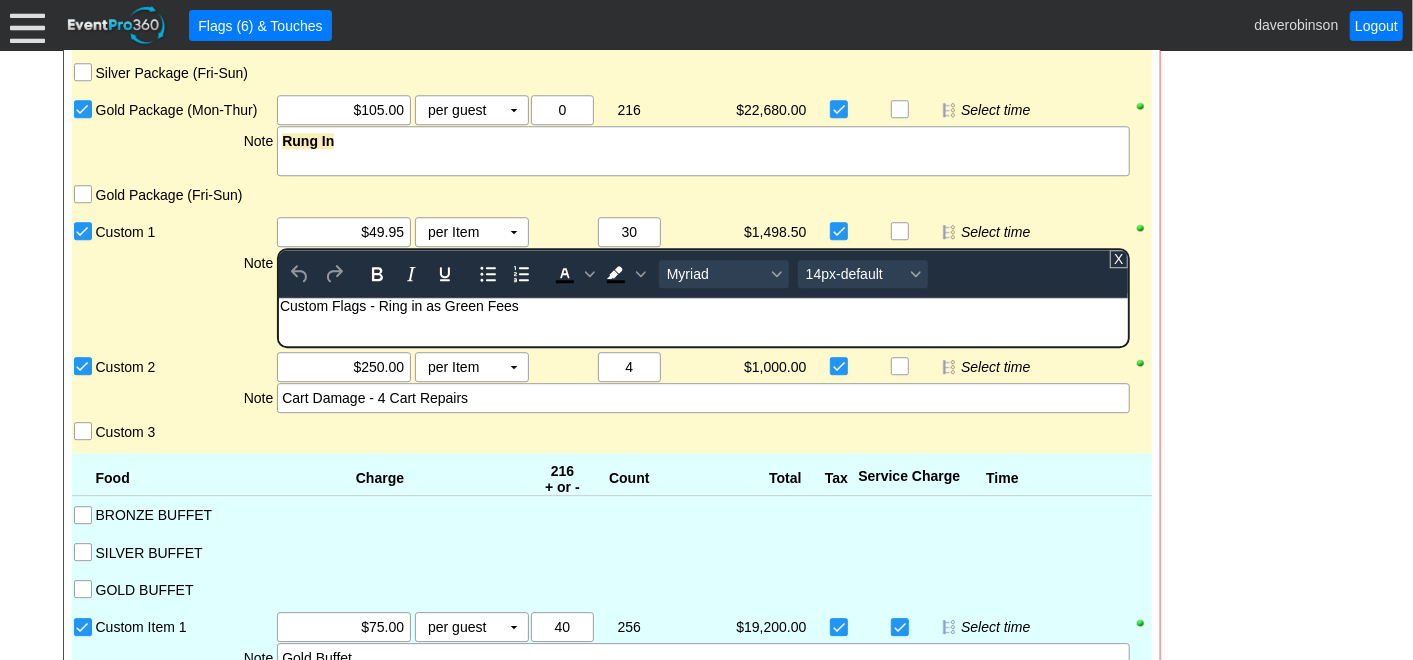 click on "Custom Flags - Ring in as Green Fees" at bounding box center [703, 306] 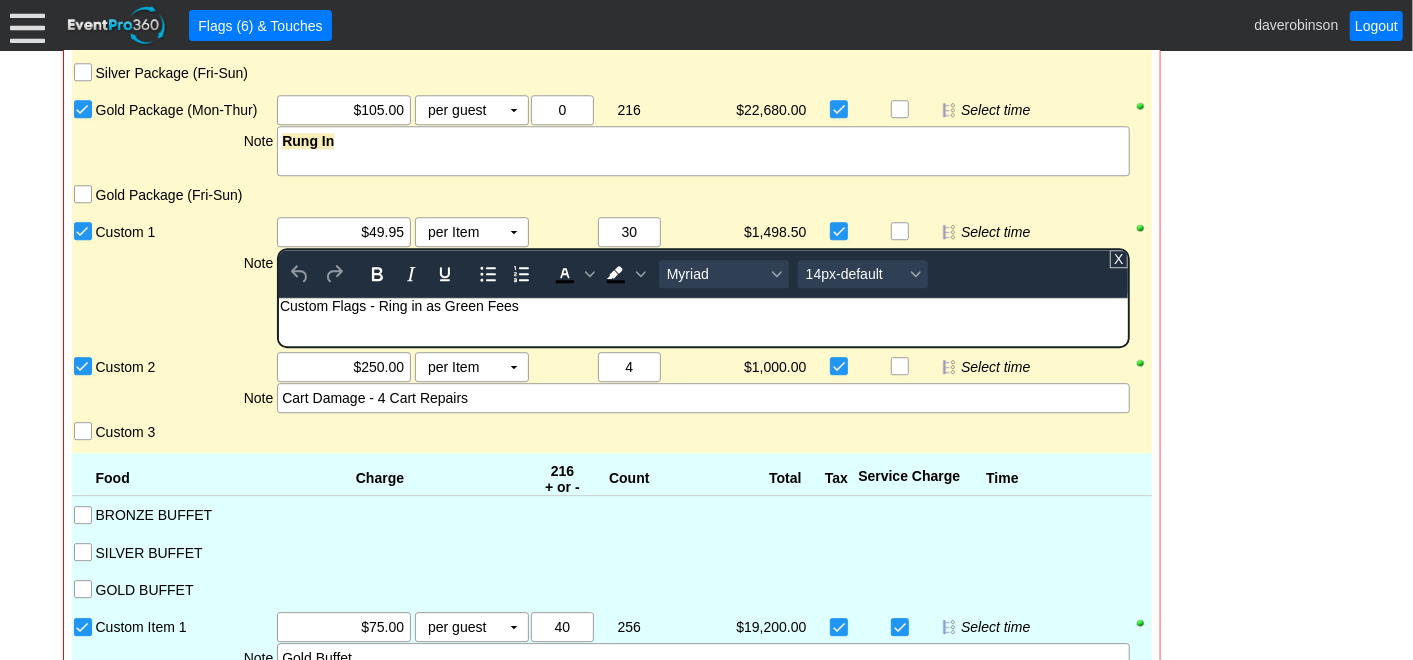 type 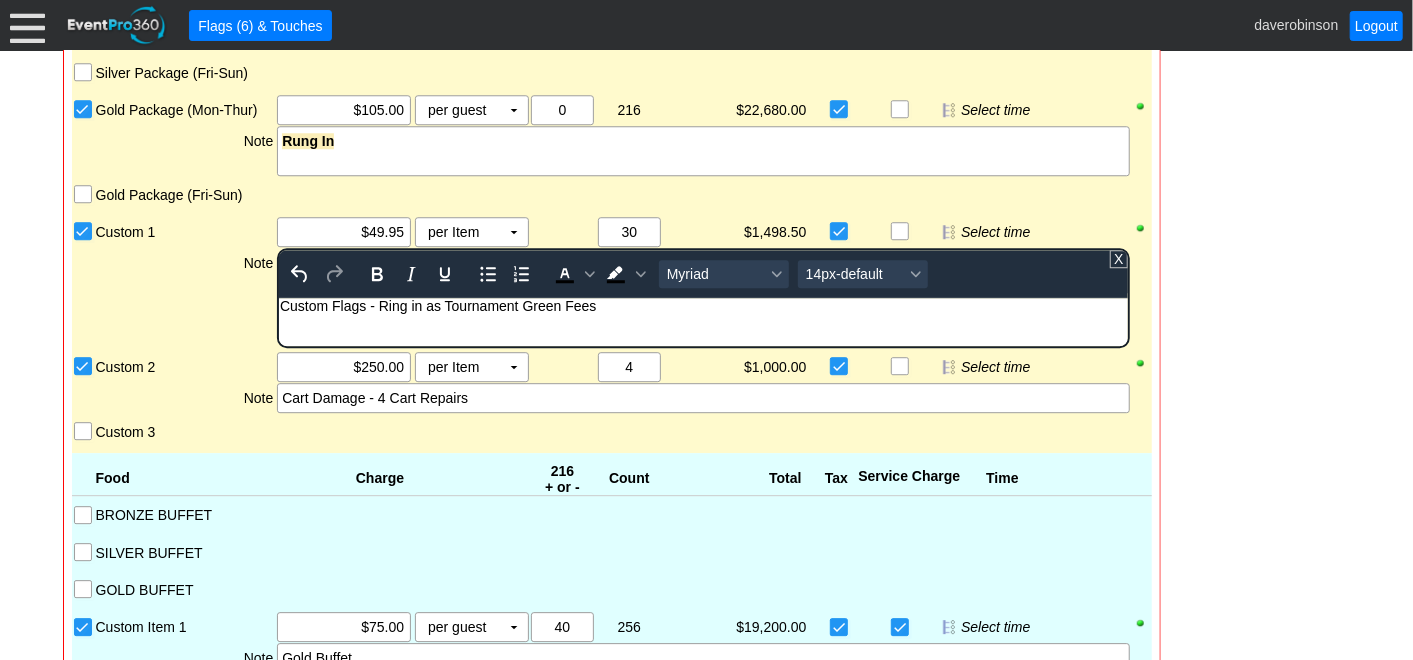 click on "Custom Flags - Ring in as Tournament Green Fees" at bounding box center [703, 306] 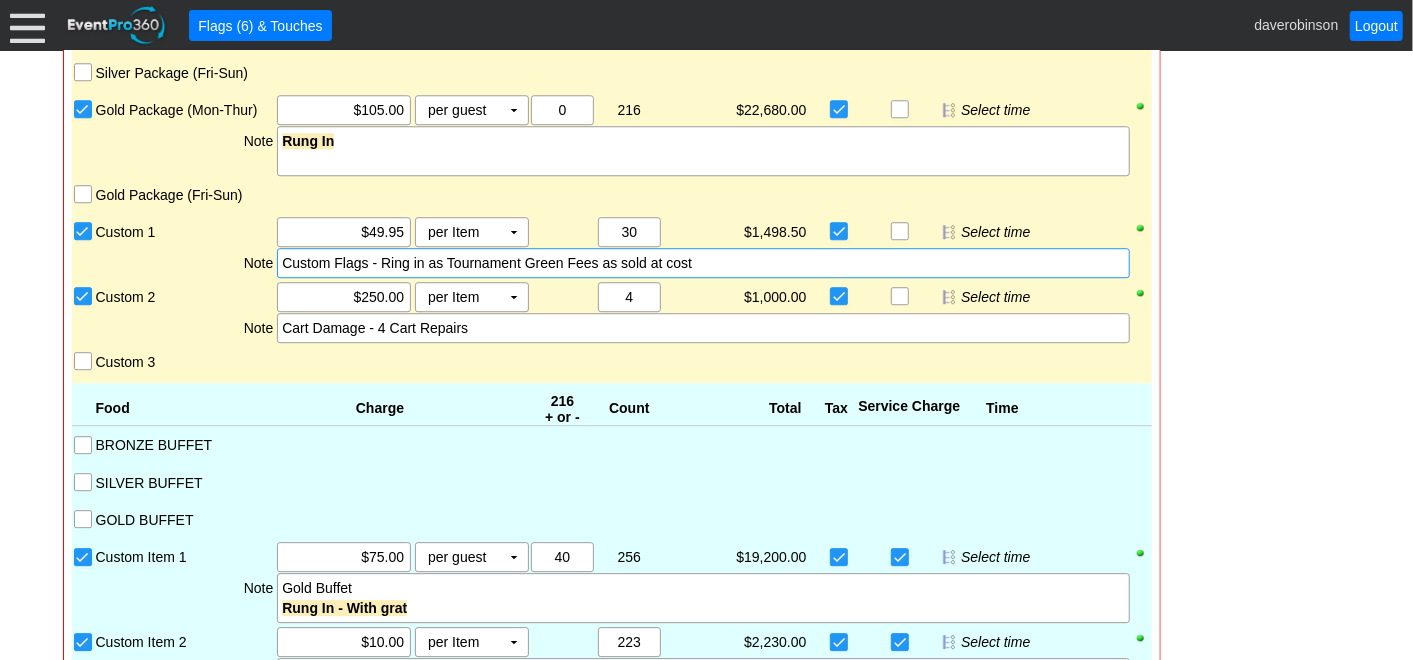 click on "Golf Charge 216 + or - Count Total Tax Service Charge Time Bronze Package (Mon-Thur) Bronze Package (Fri-Sun) Silver Package (Mon-Thur) Silver Package (Fri-Sun) Gold Package (Mon-Thur)
Χ
$105.00
per guest Χ ▼ Upcharge
Χ
0
216
Χ
1
$22,680.00 $0.00
Select time
Note
Rung In
Gold Package (Fri-Sun) Custom 1
Χ
$49.95
$0.00 per Item Χ ▼ Upcharge
Χ
0
216
Χ
30
$1,498.50 $0.00
Select time
Note Custom Flags - Ring in as Tournament Green Fees as sold at cost Custom 2
Χ
$250.00
$0.00 per Item Χ ▼ Upcharge
Χ
0
Χ" at bounding box center (612, 141) 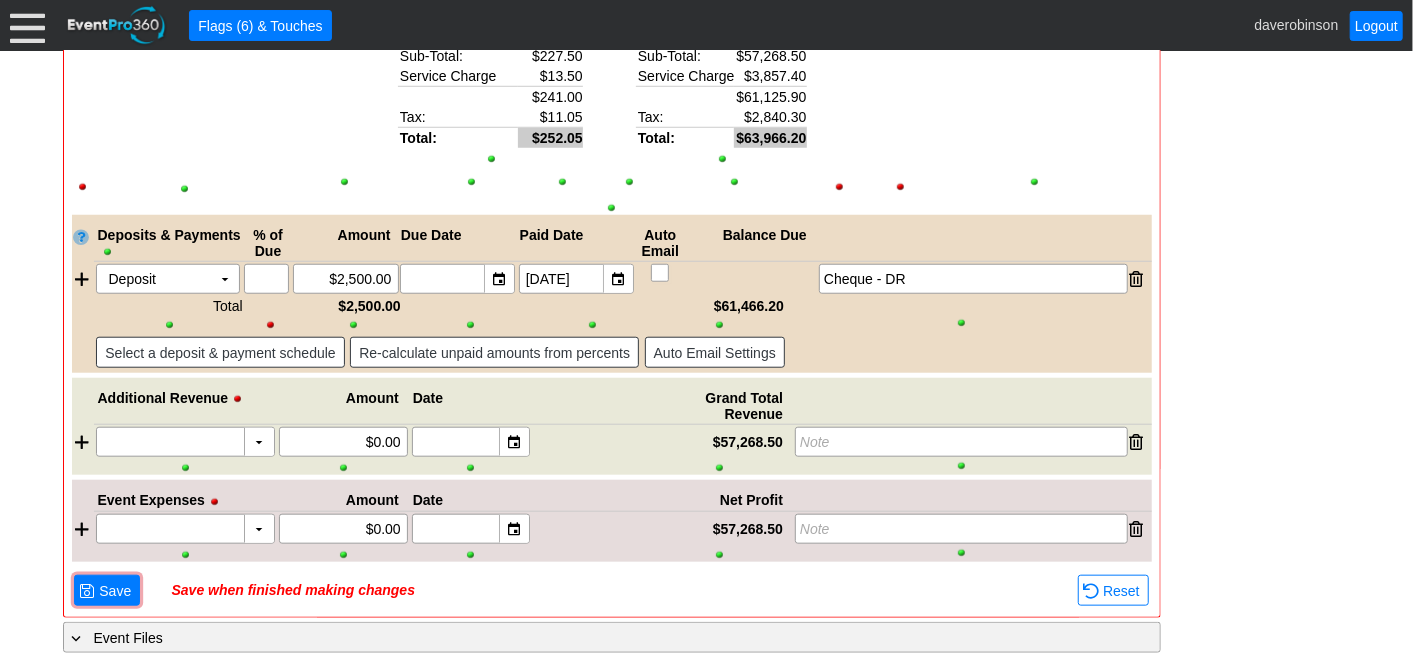 scroll, scrollTop: 5171, scrollLeft: 0, axis: vertical 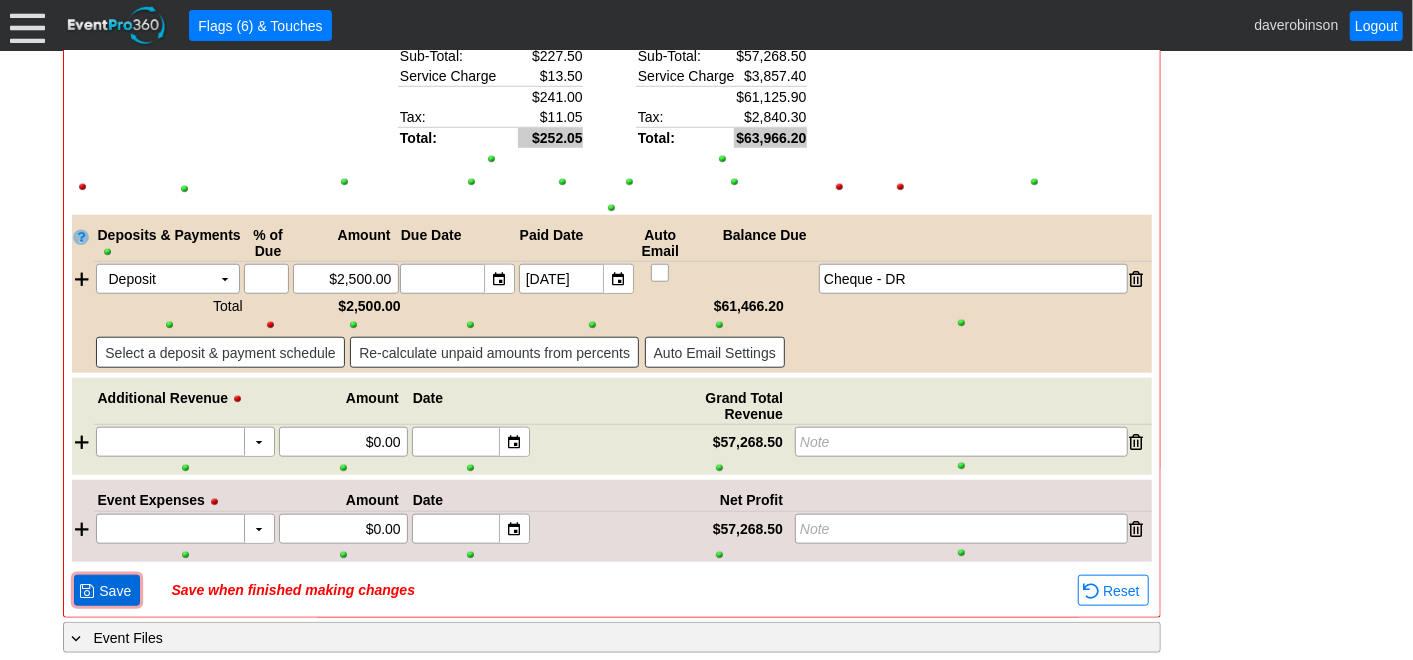 click on "Save" at bounding box center (115, 591) 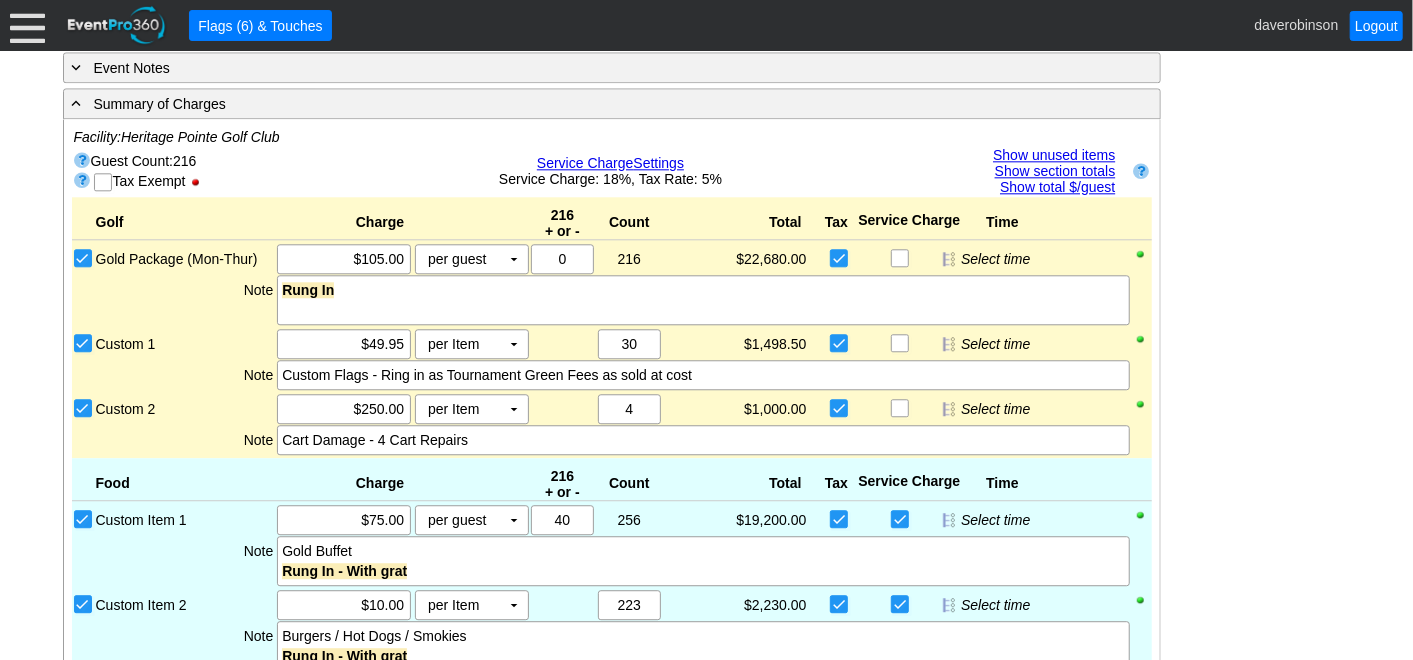scroll, scrollTop: 2824, scrollLeft: 0, axis: vertical 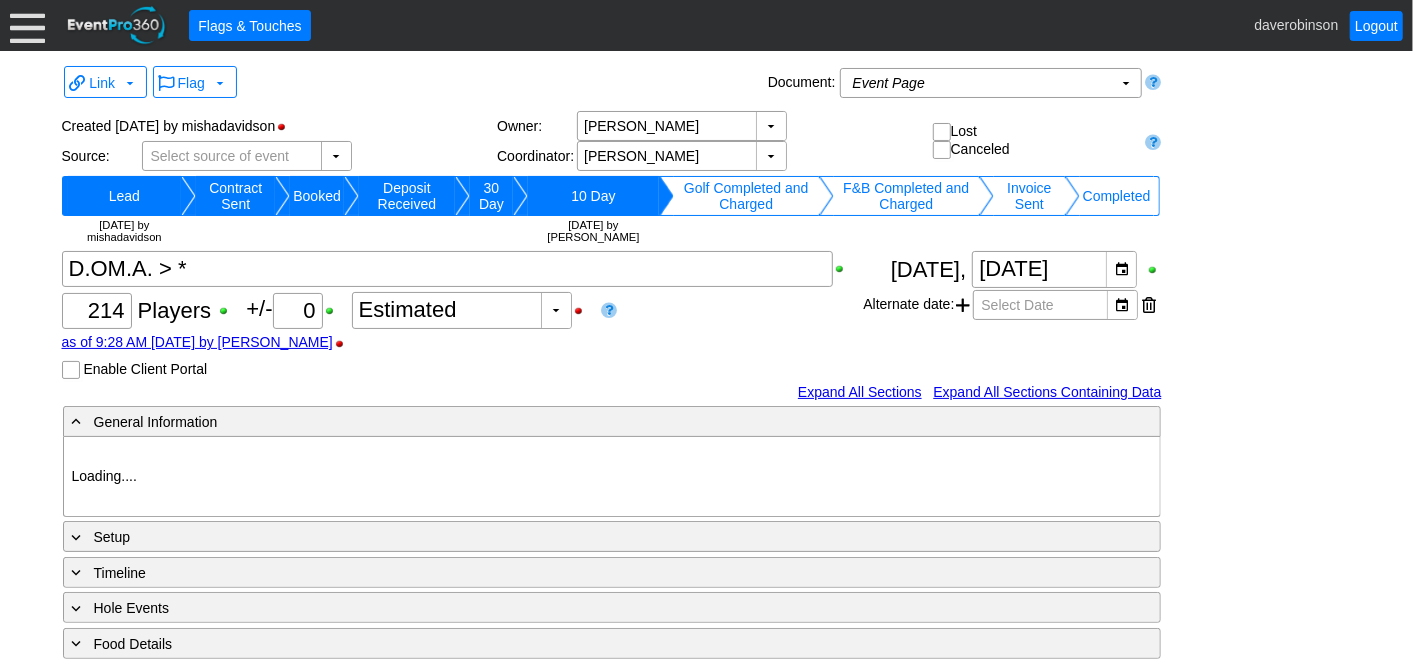 type on "Heritage Pointe Golf Club" 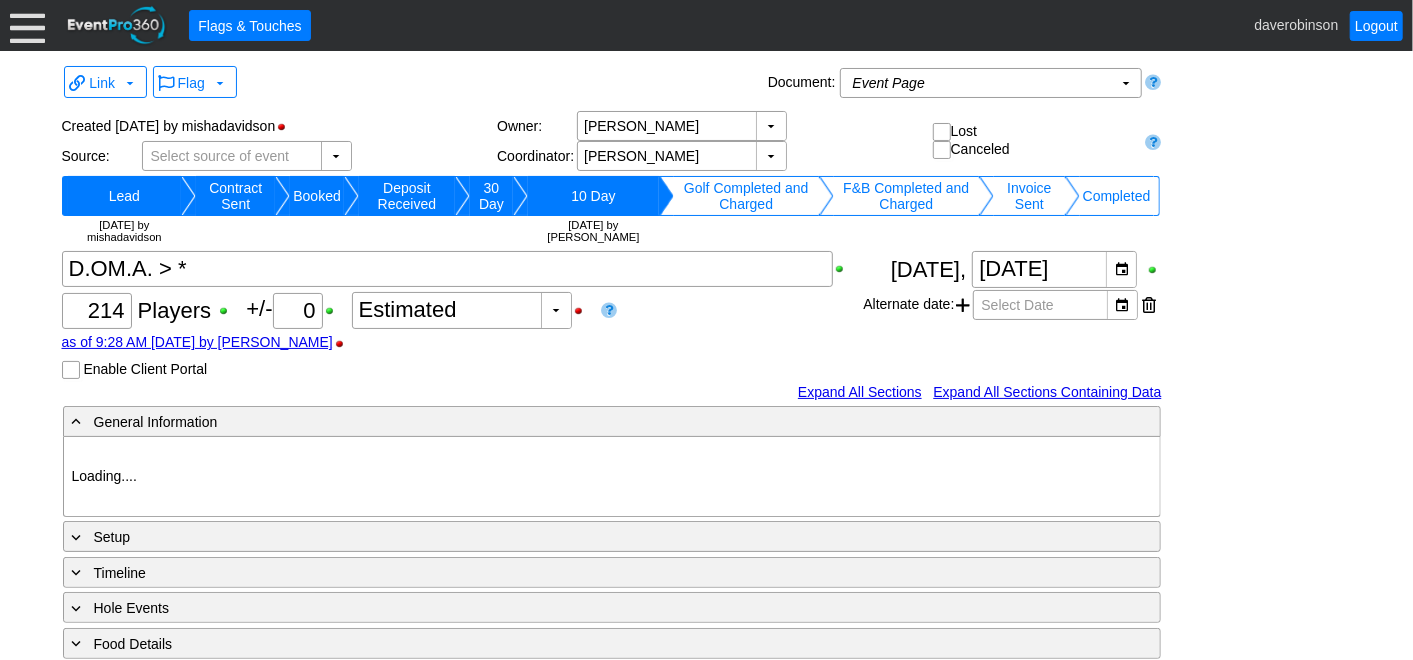 type on "Corporate Tournament" 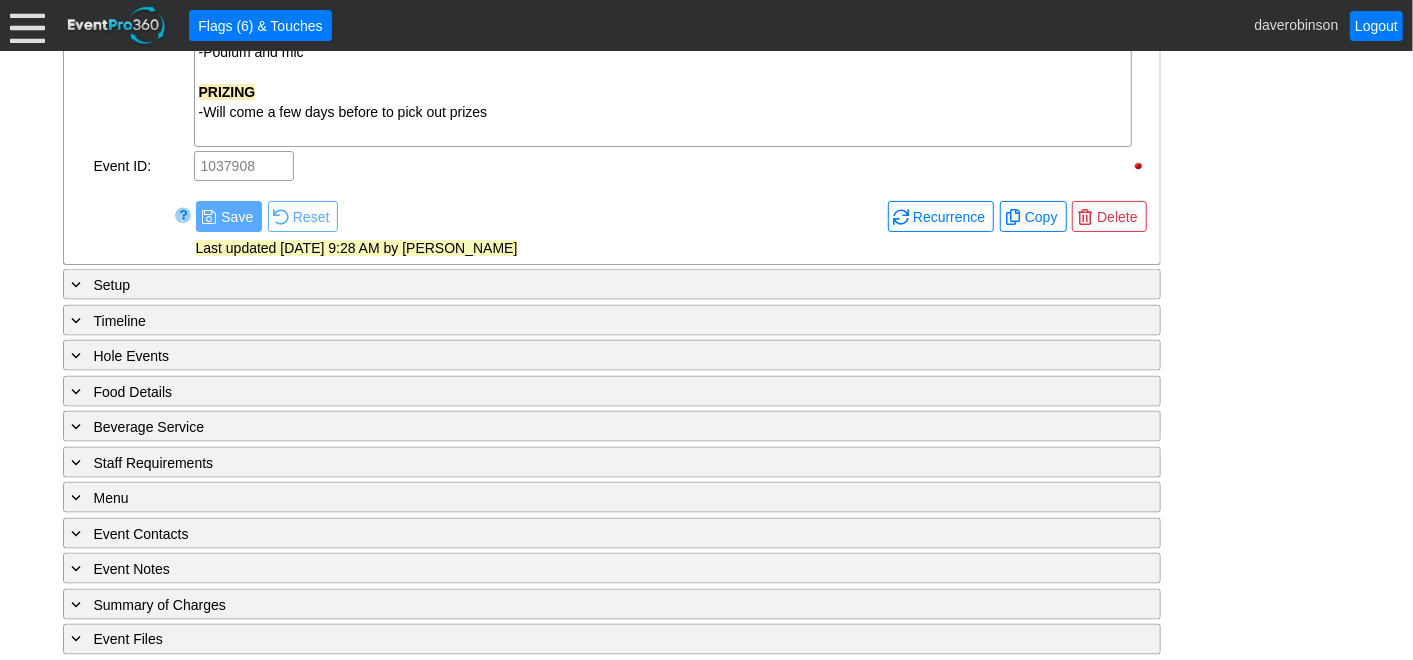 scroll, scrollTop: 1556, scrollLeft: 0, axis: vertical 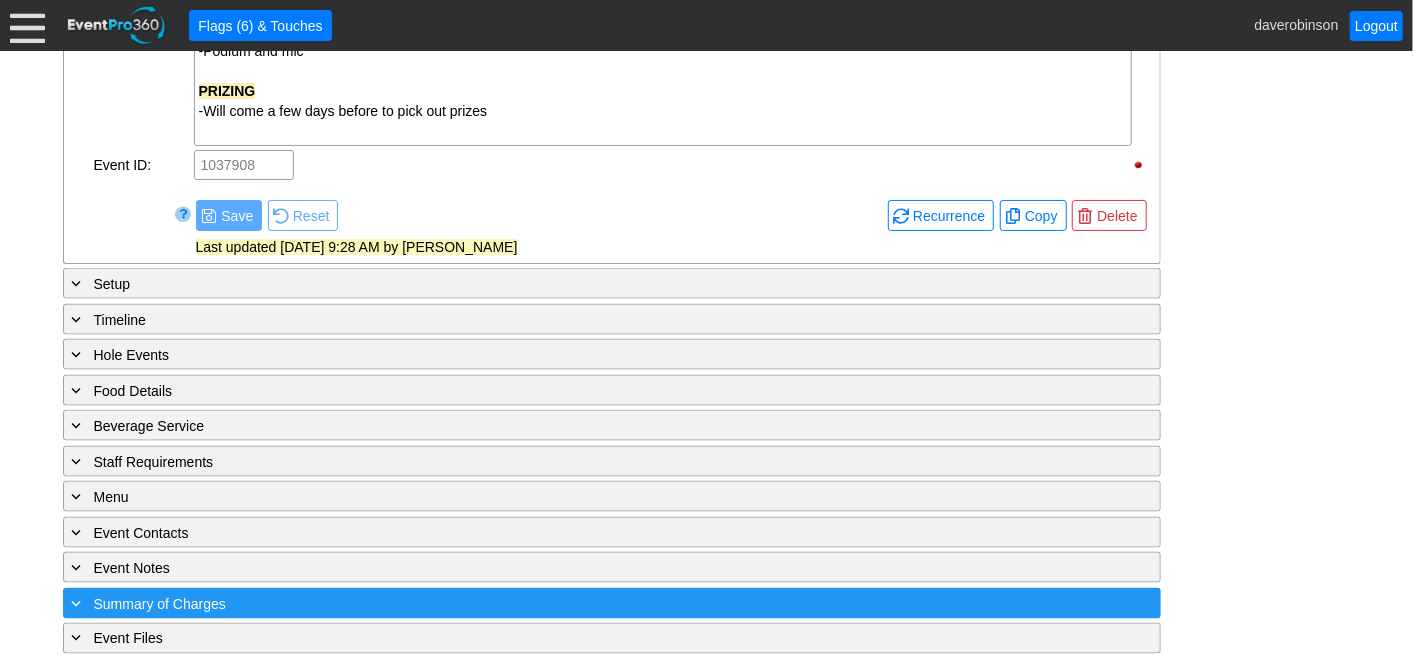 click on "Summary of Charges" at bounding box center (160, 604) 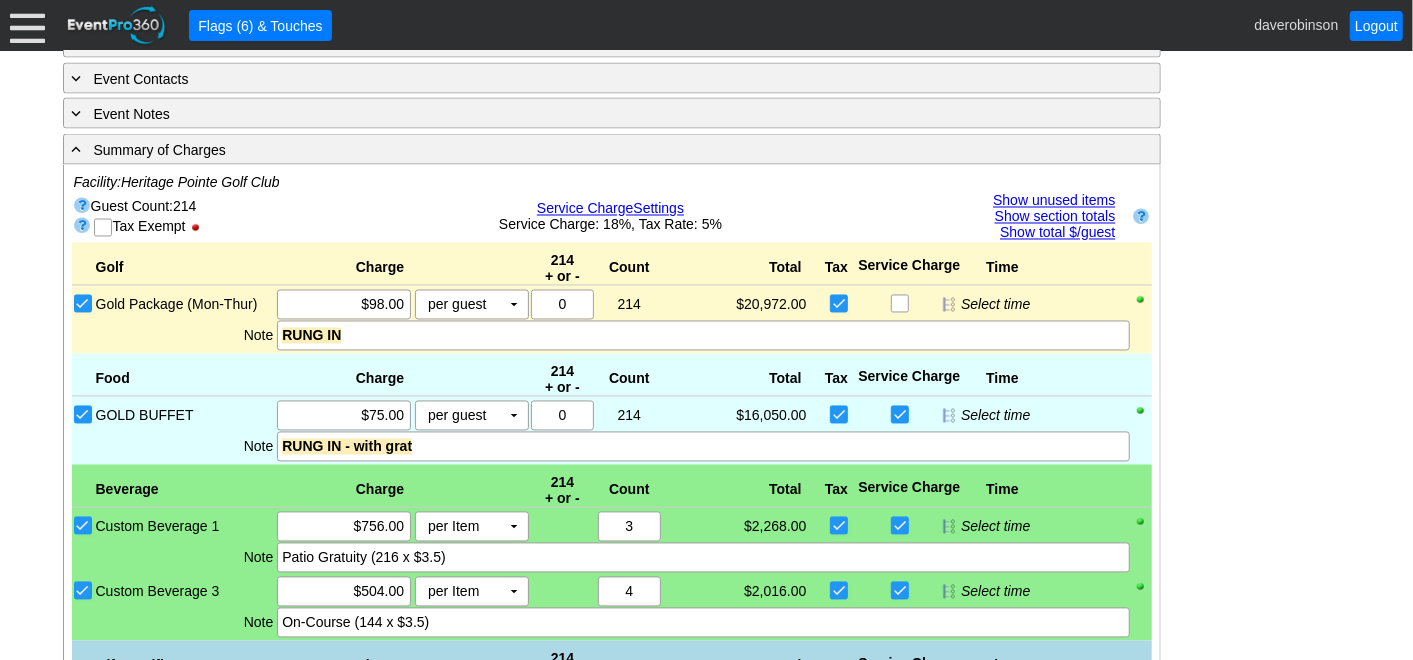 scroll, scrollTop: 1960, scrollLeft: 0, axis: vertical 